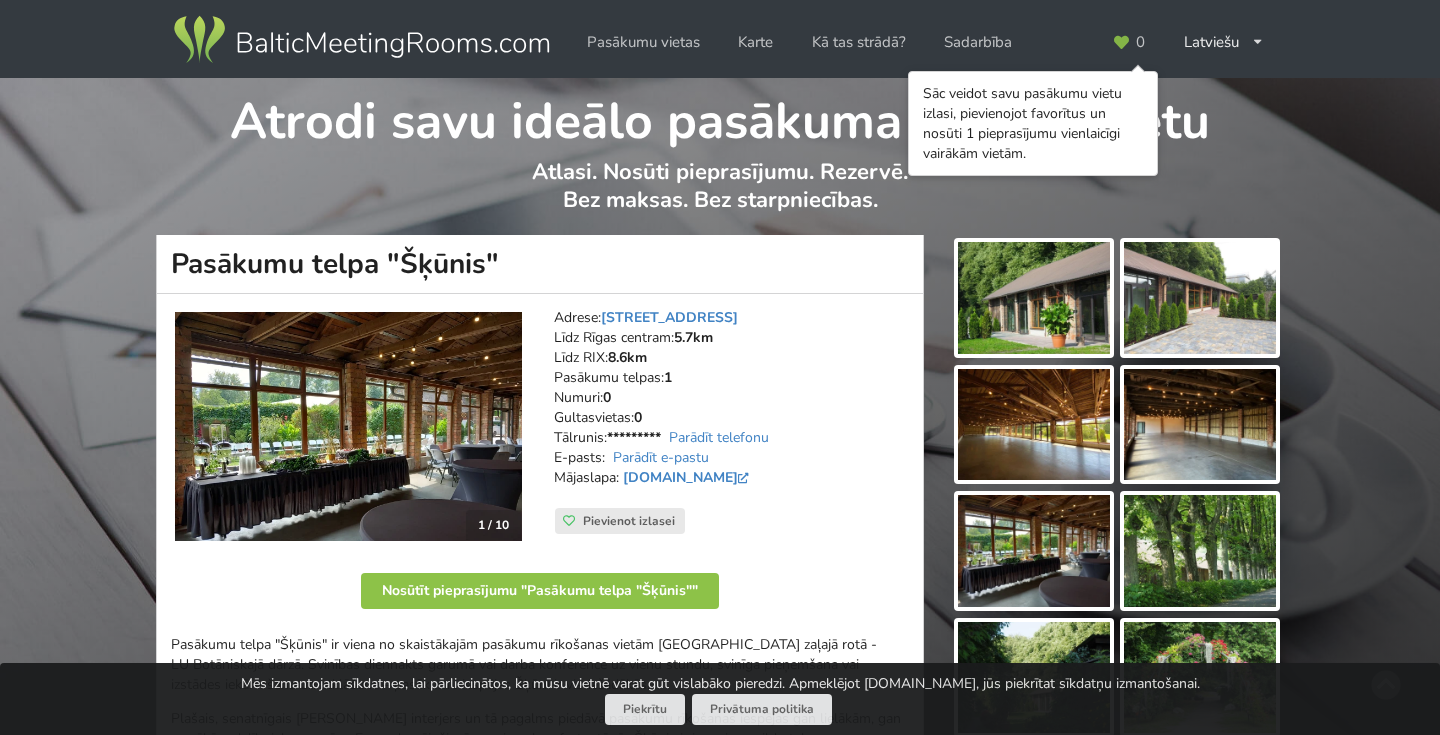 scroll, scrollTop: 0, scrollLeft: 0, axis: both 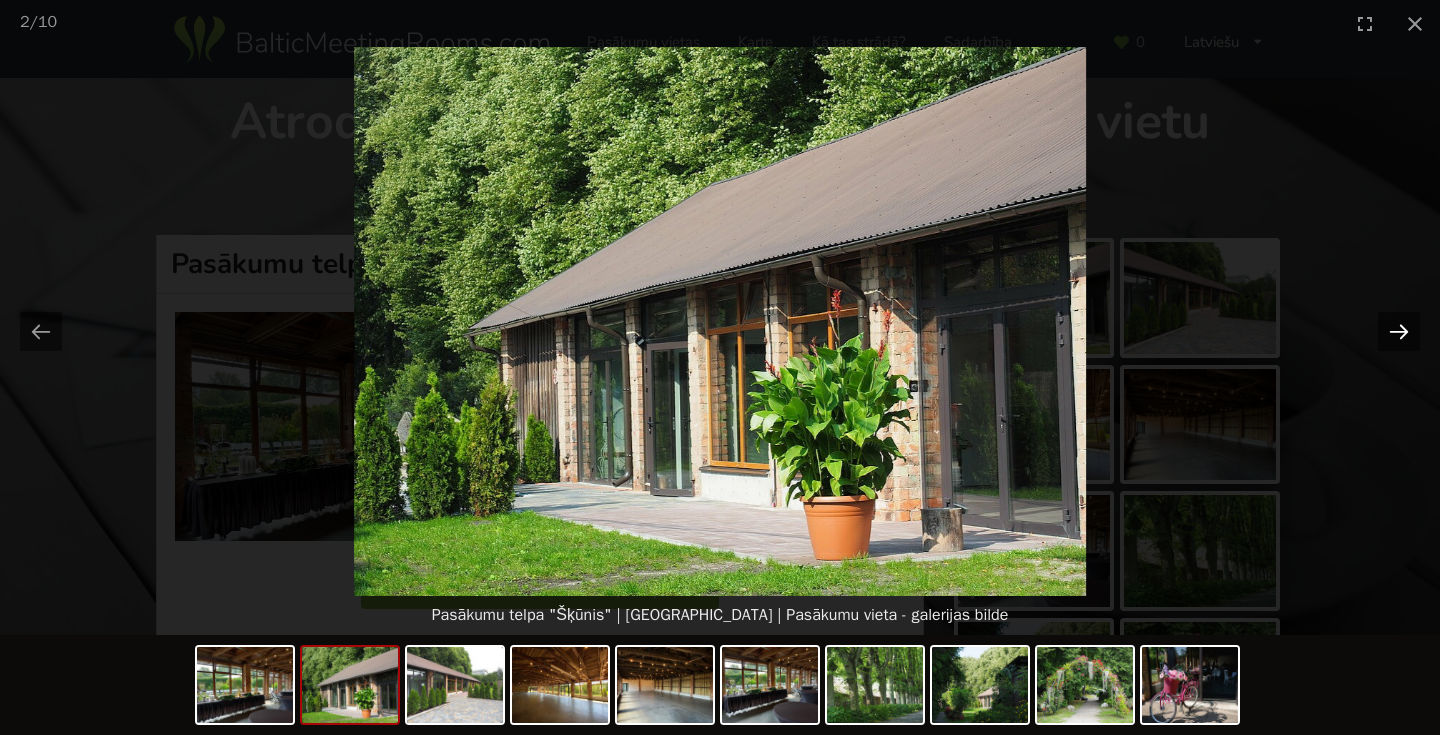 click at bounding box center (1399, 331) 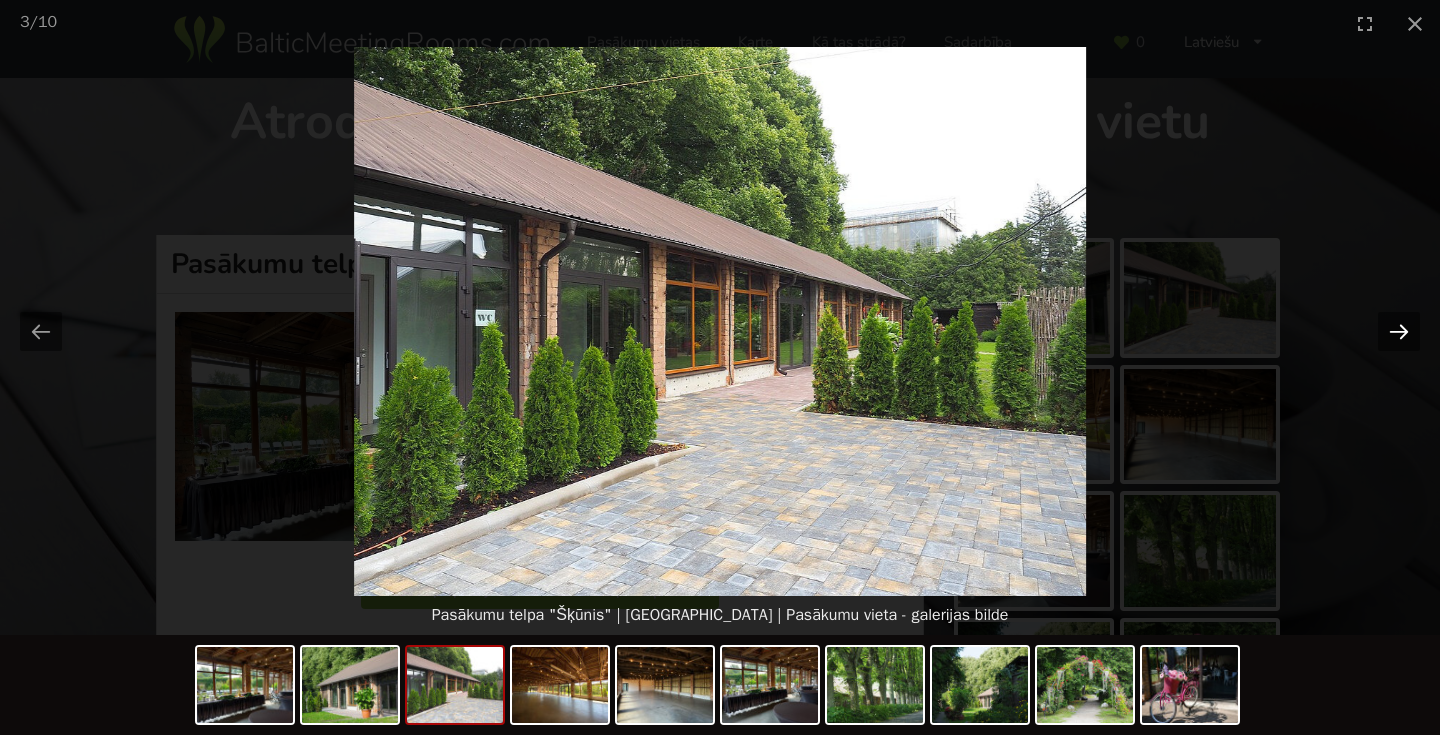 click at bounding box center (1399, 331) 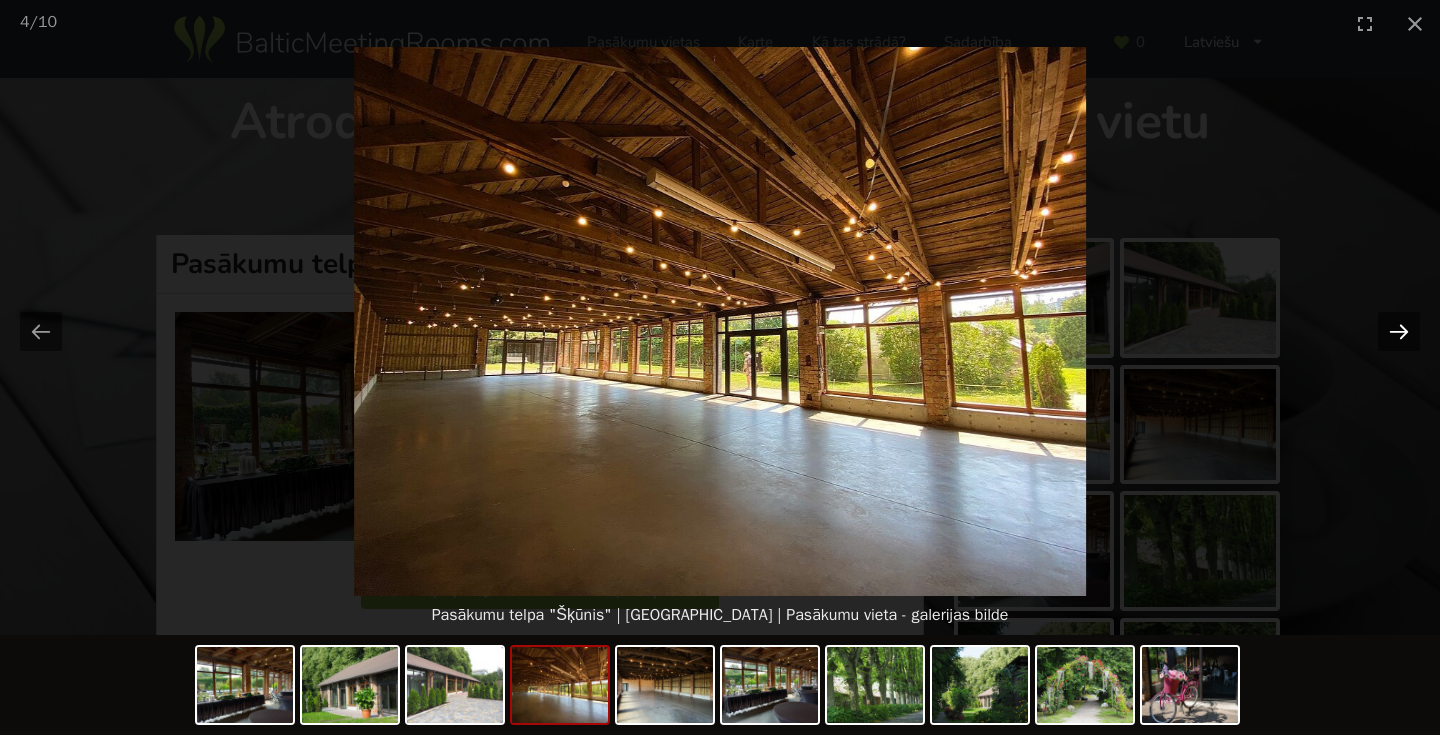click at bounding box center (1399, 331) 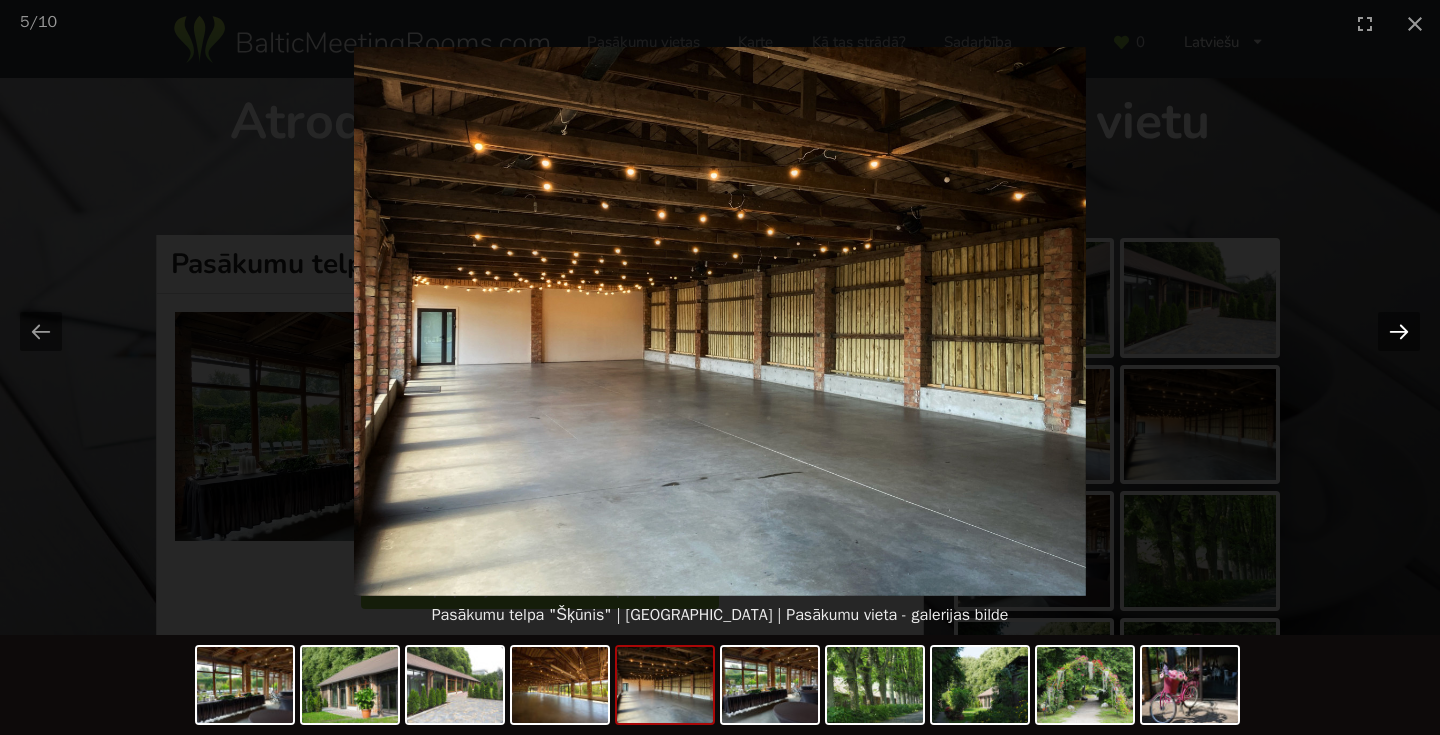 click at bounding box center [1399, 331] 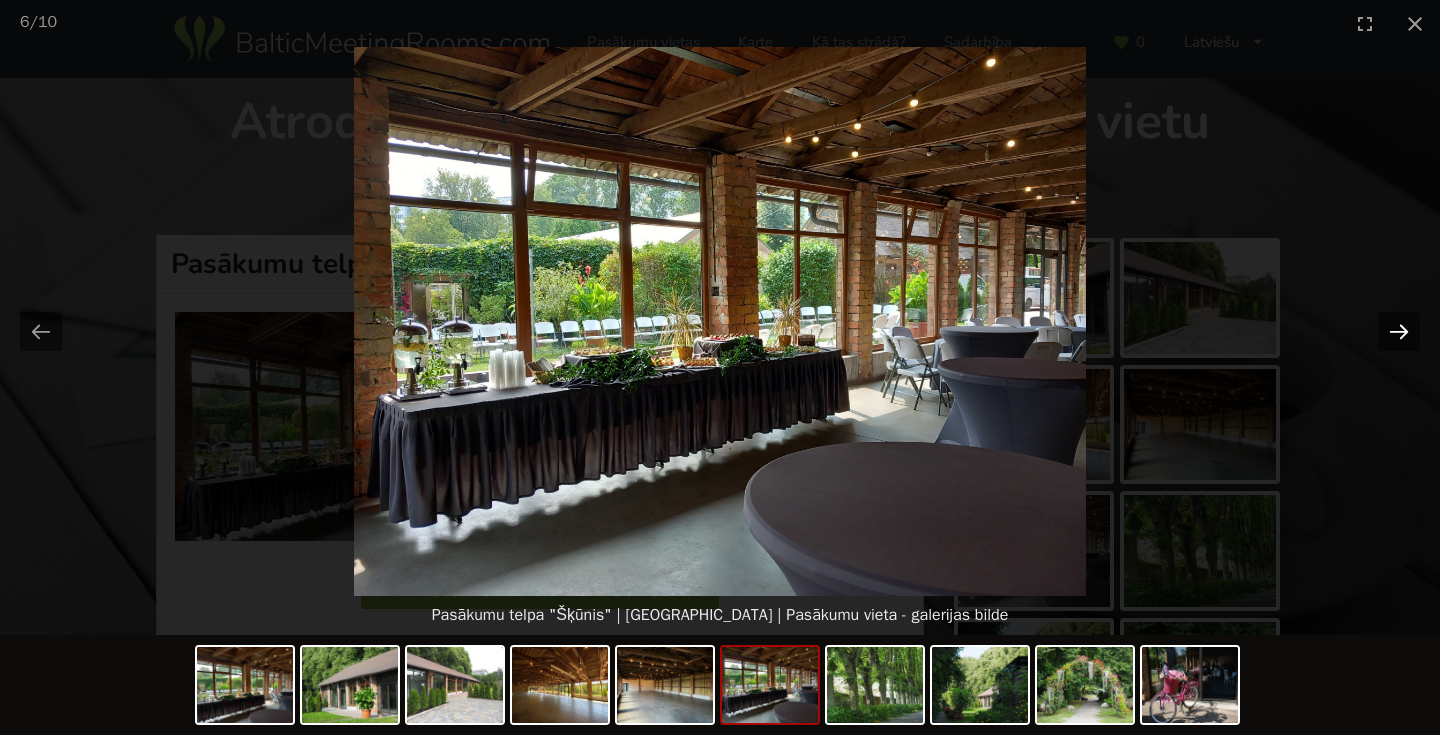 click at bounding box center (1399, 331) 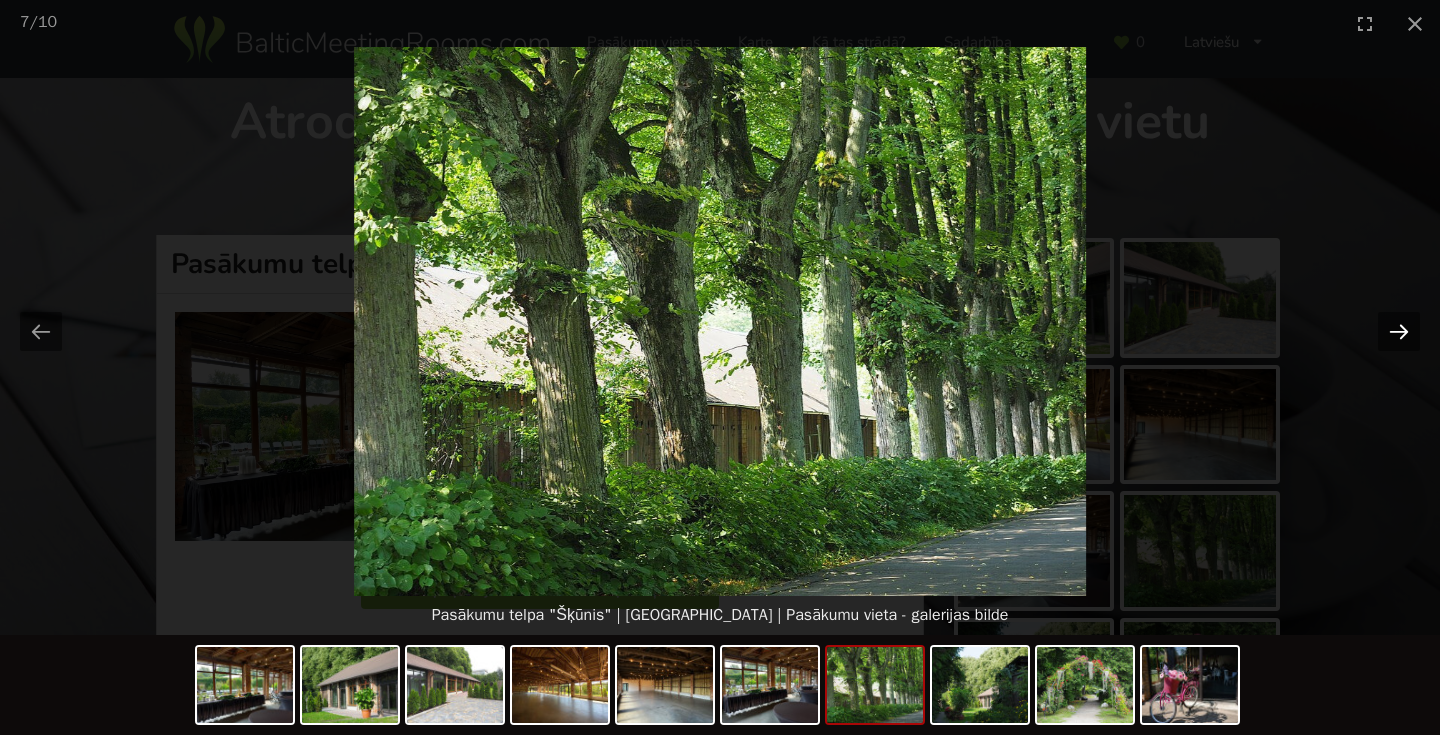 click at bounding box center [1399, 331] 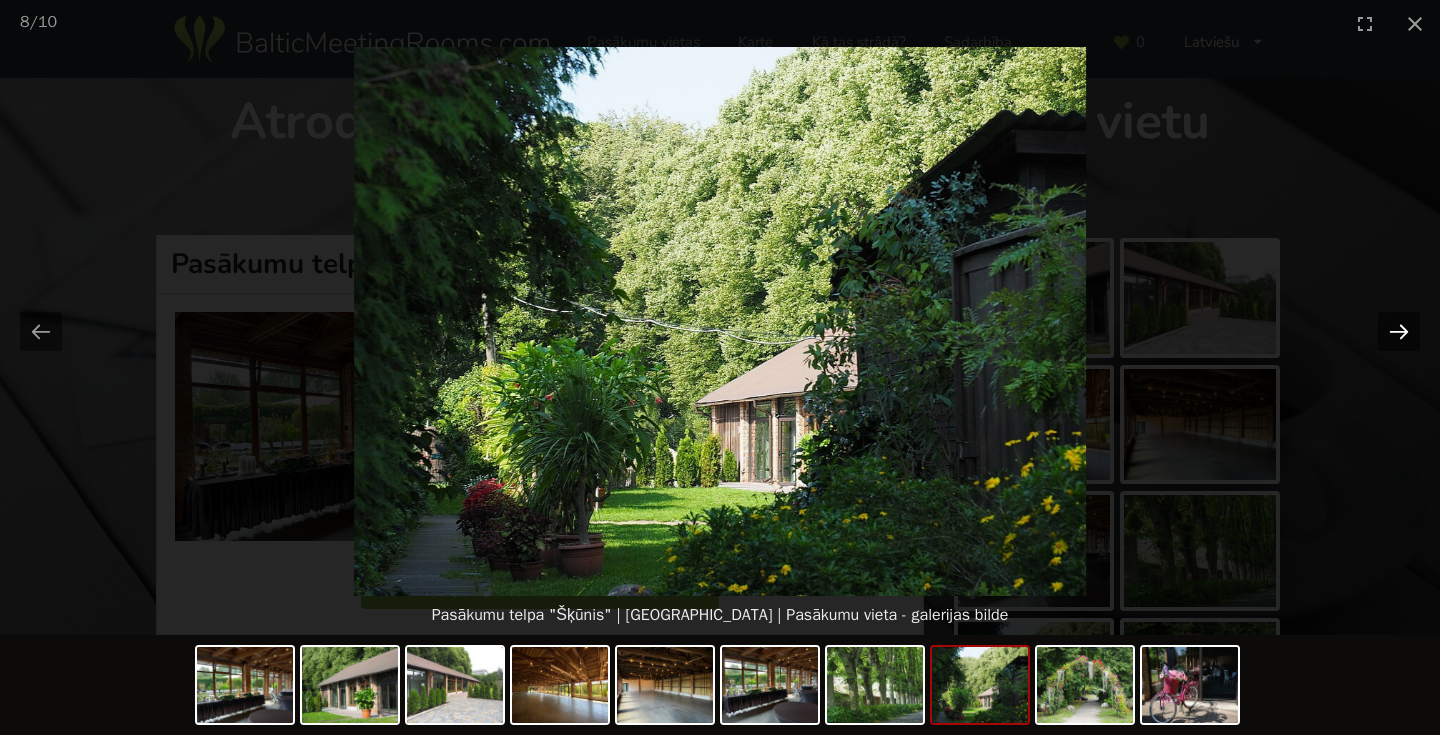 click at bounding box center [1399, 331] 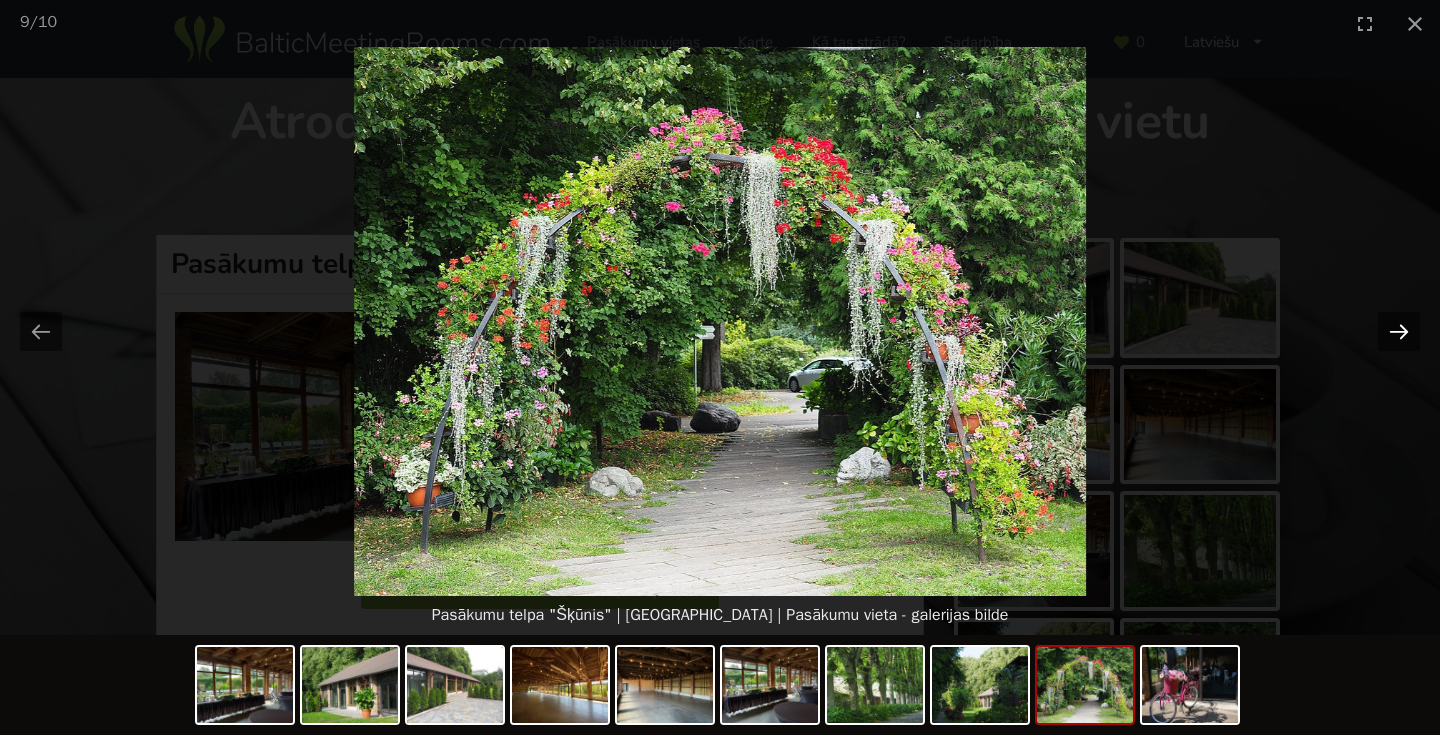 click at bounding box center (1399, 331) 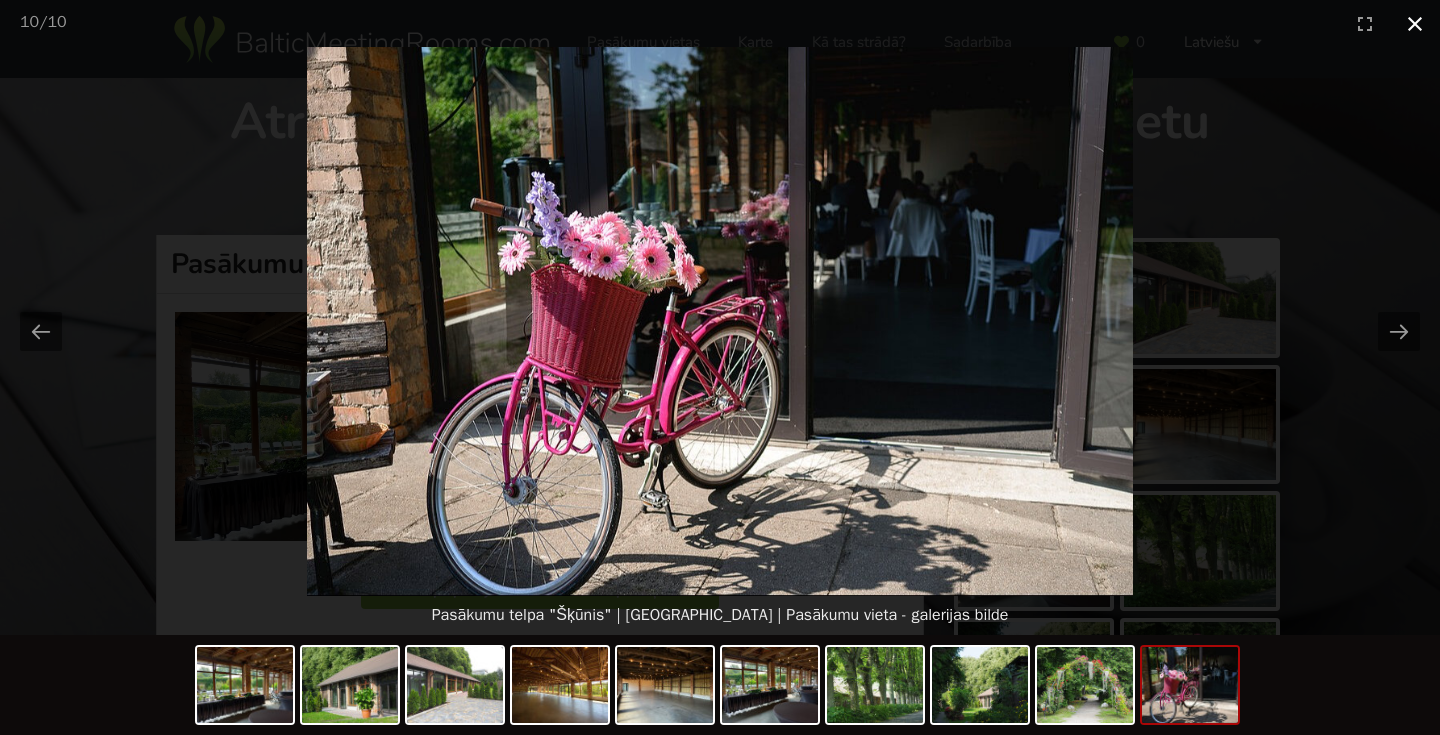 click at bounding box center [1415, 23] 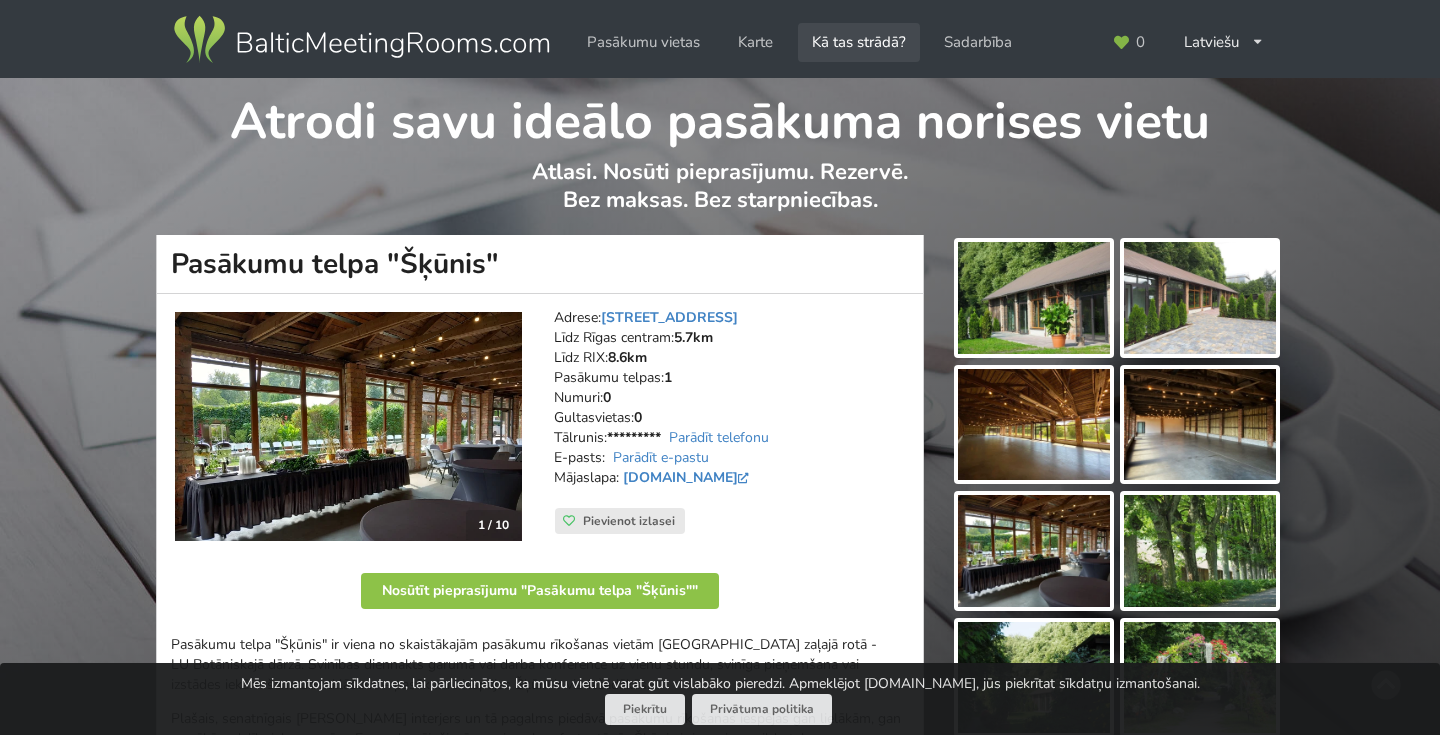 scroll, scrollTop: 0, scrollLeft: 0, axis: both 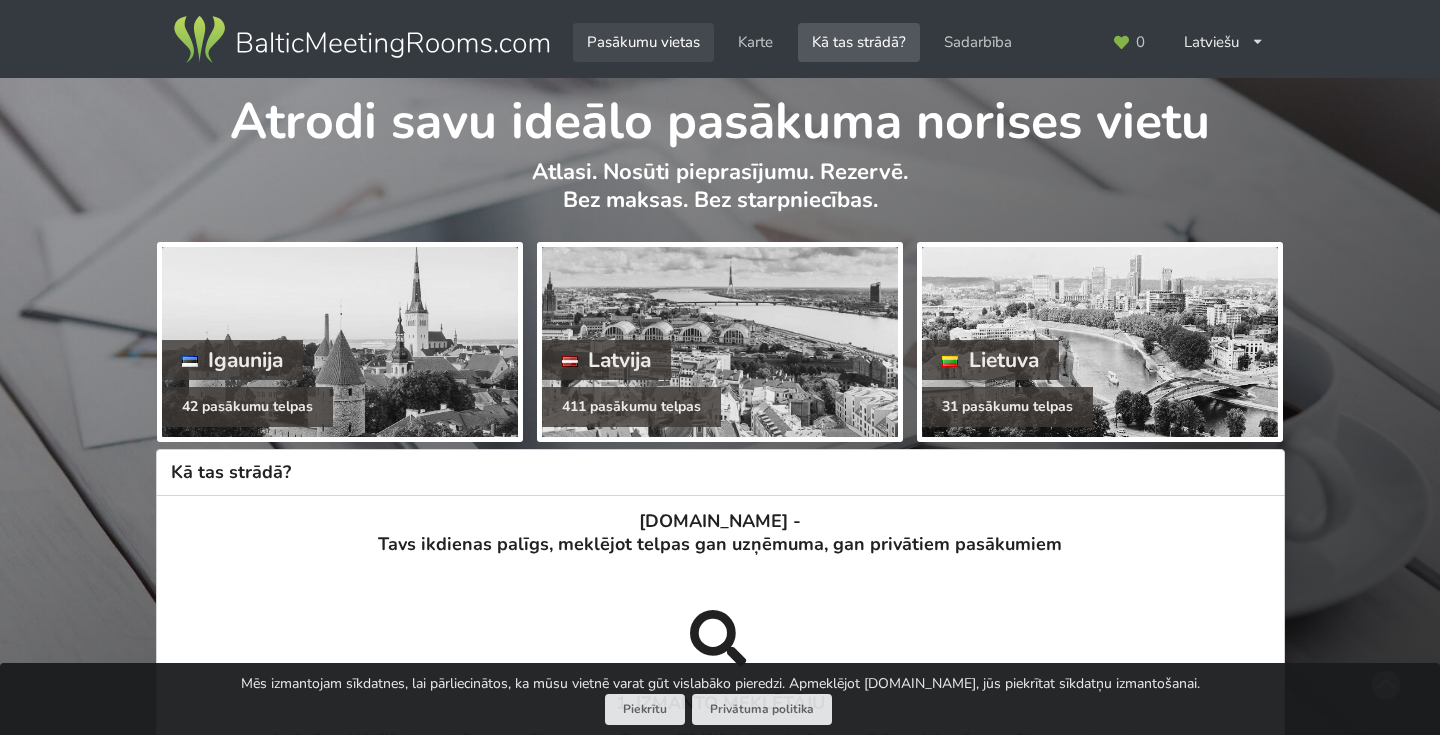 click on "Pasākumu vietas" at bounding box center (643, 42) 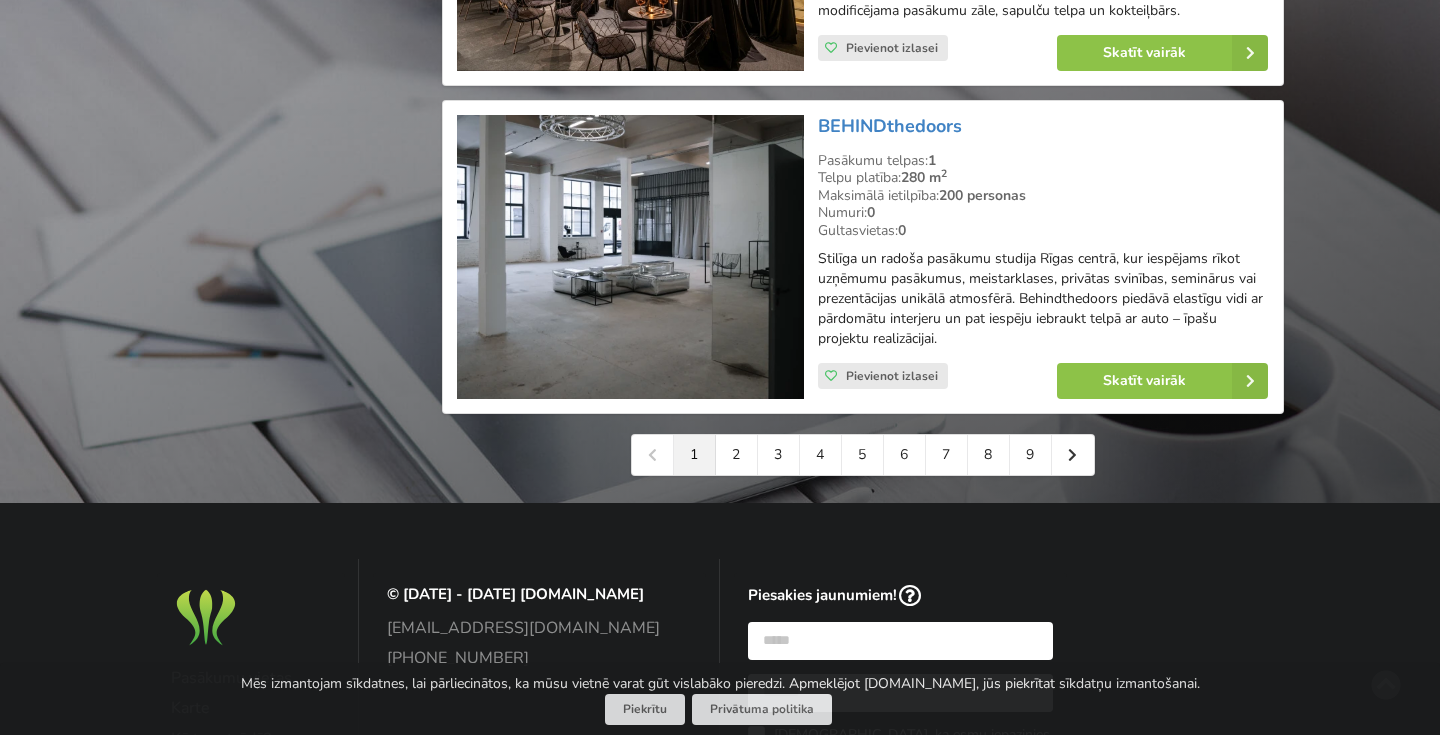 scroll, scrollTop: 4692, scrollLeft: 0, axis: vertical 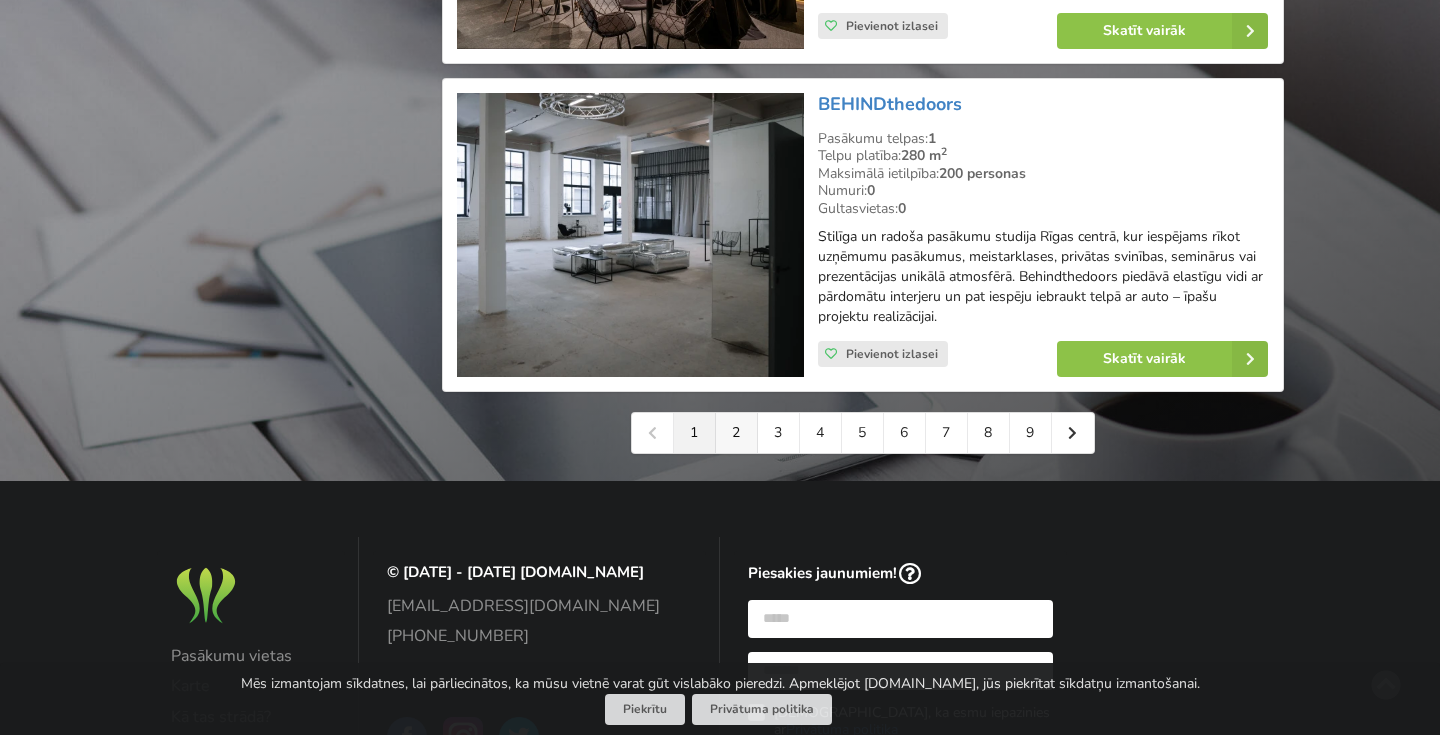 click on "2" at bounding box center [737, 433] 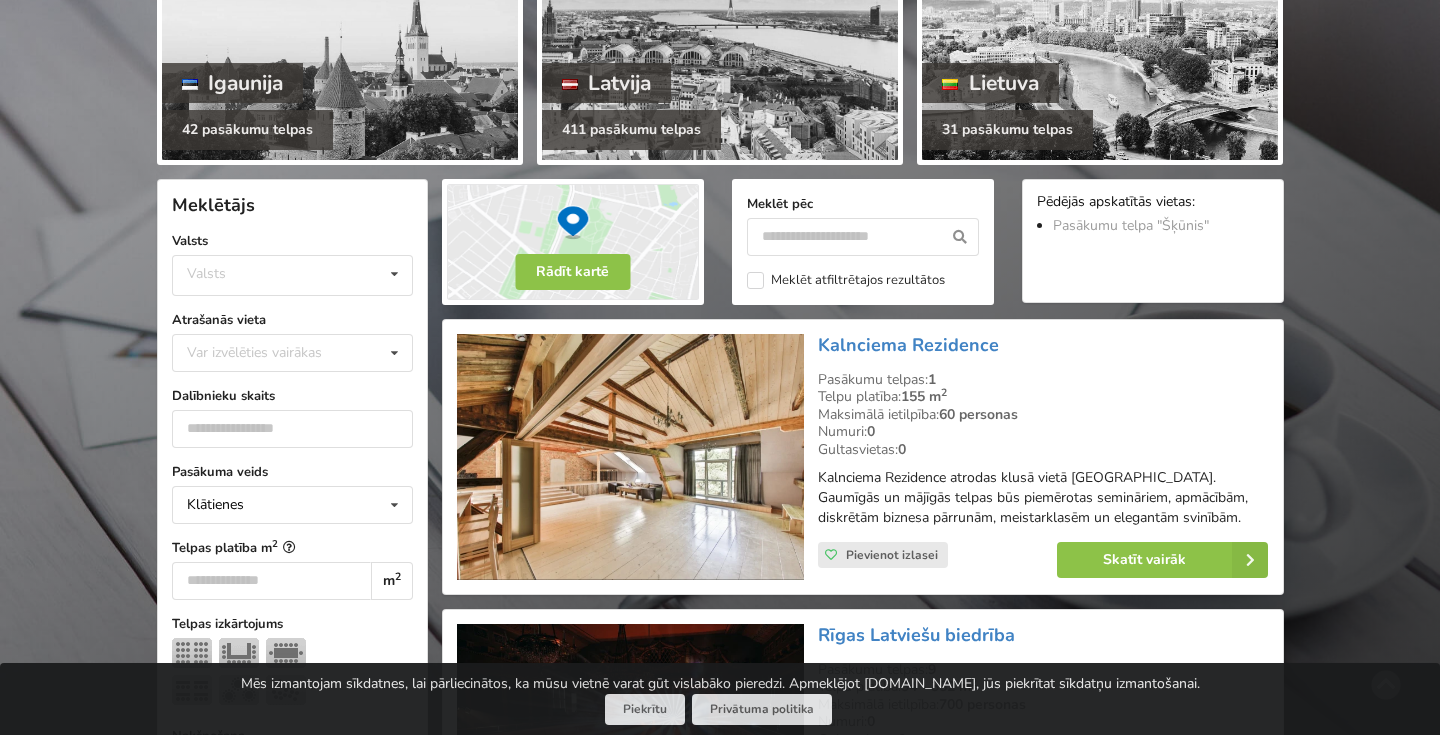 scroll, scrollTop: 319, scrollLeft: 0, axis: vertical 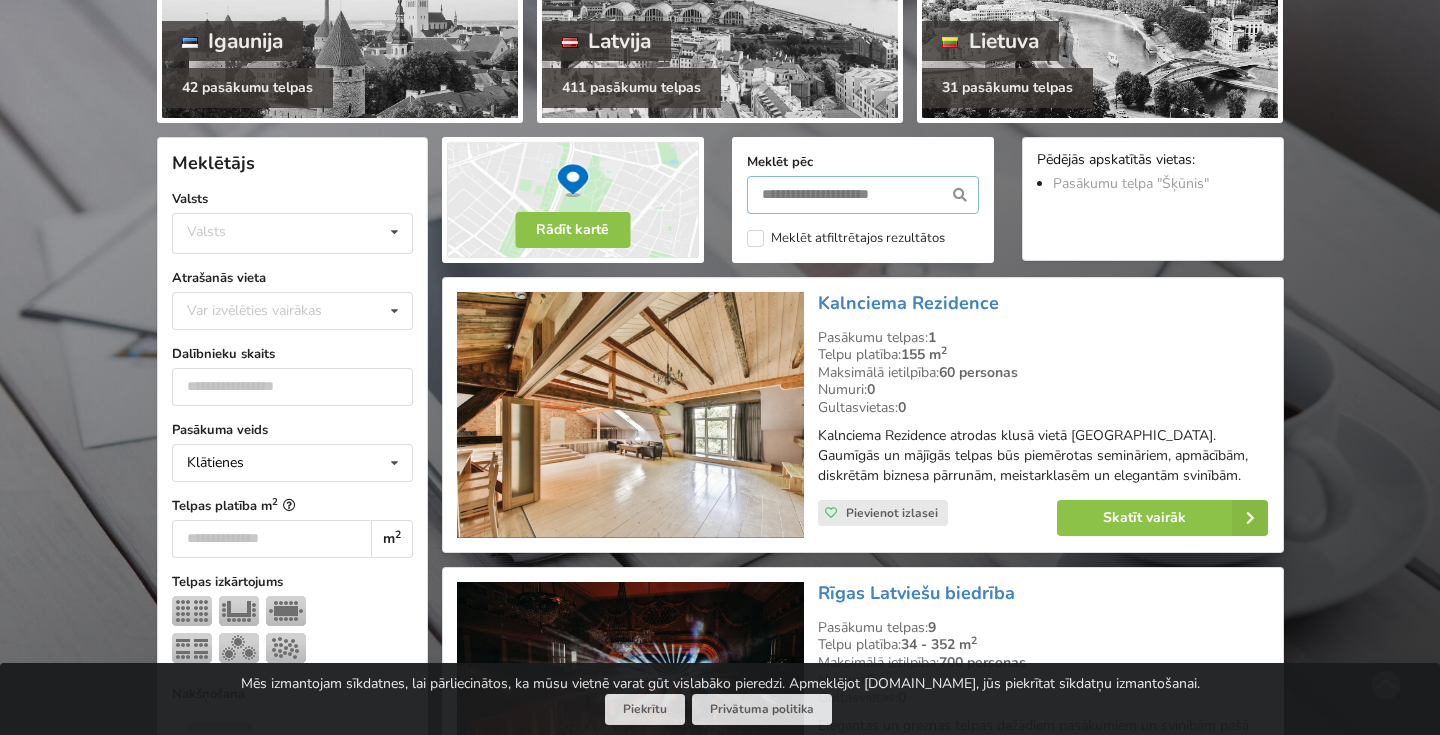 click at bounding box center (863, 195) 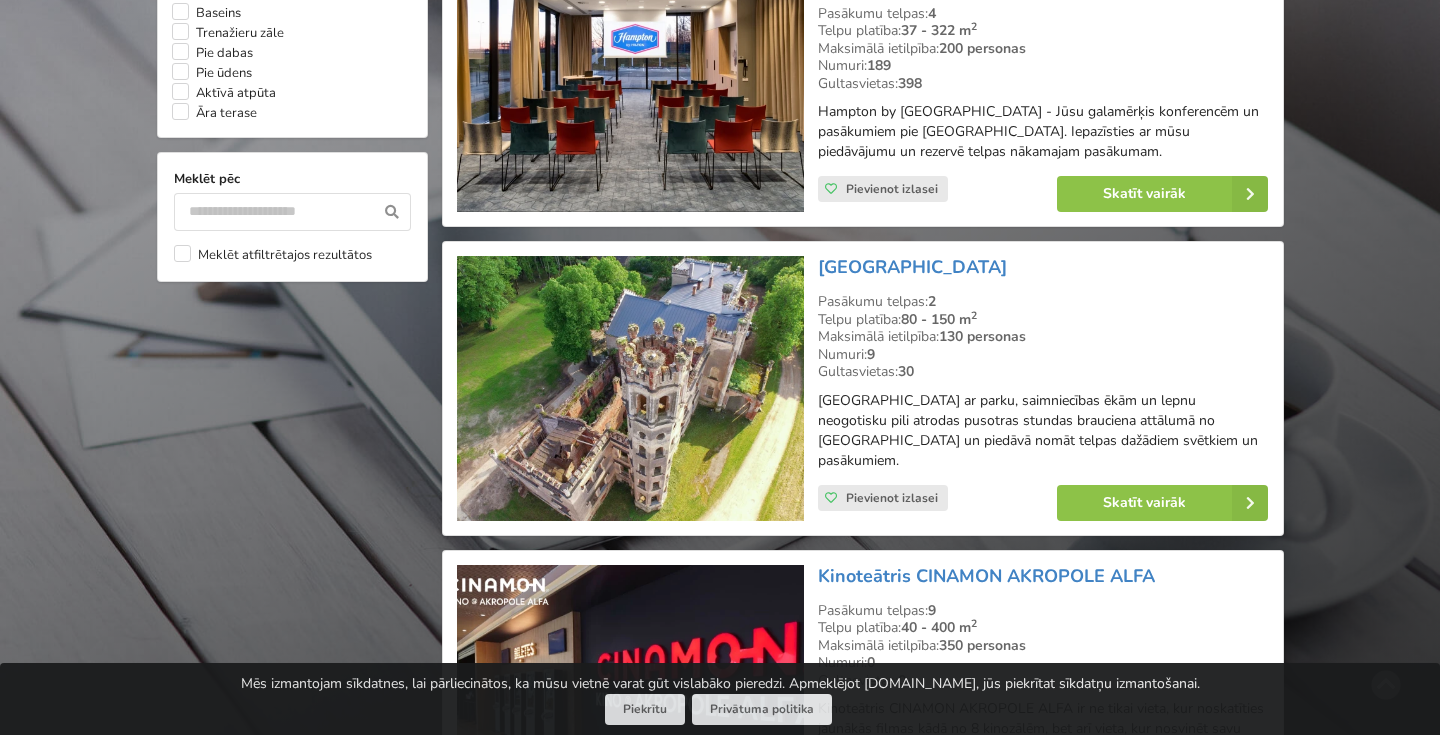 scroll, scrollTop: 1817, scrollLeft: 0, axis: vertical 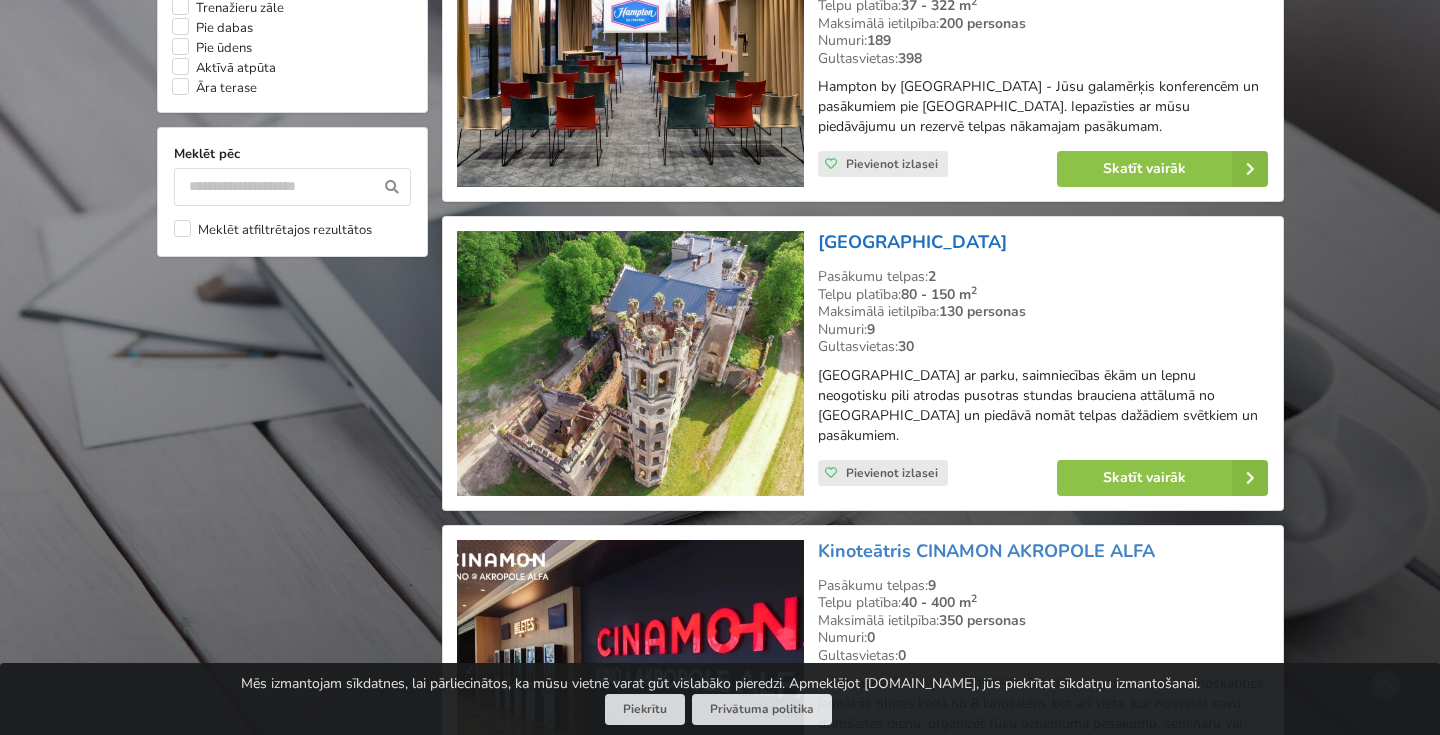 click on "Odzienas muiža" at bounding box center (912, 242) 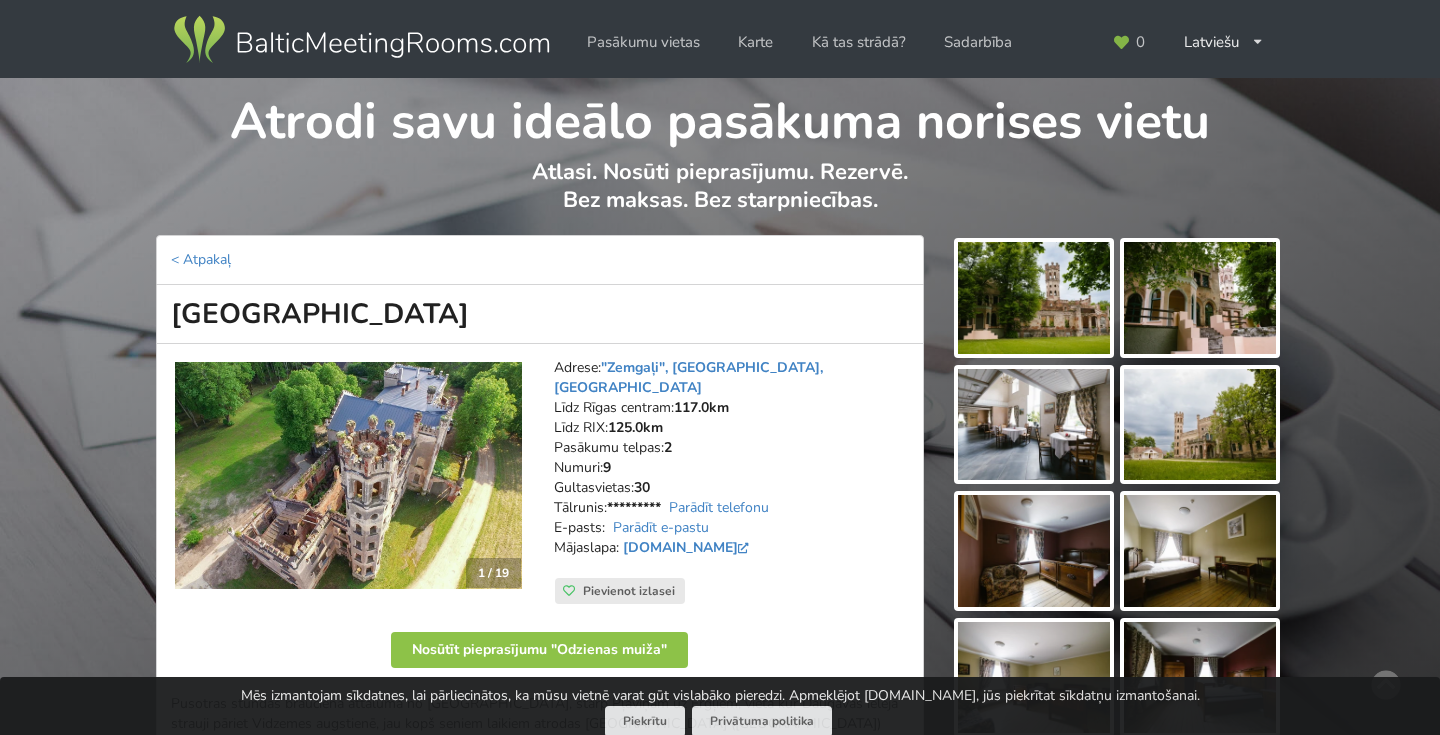 scroll, scrollTop: 0, scrollLeft: 0, axis: both 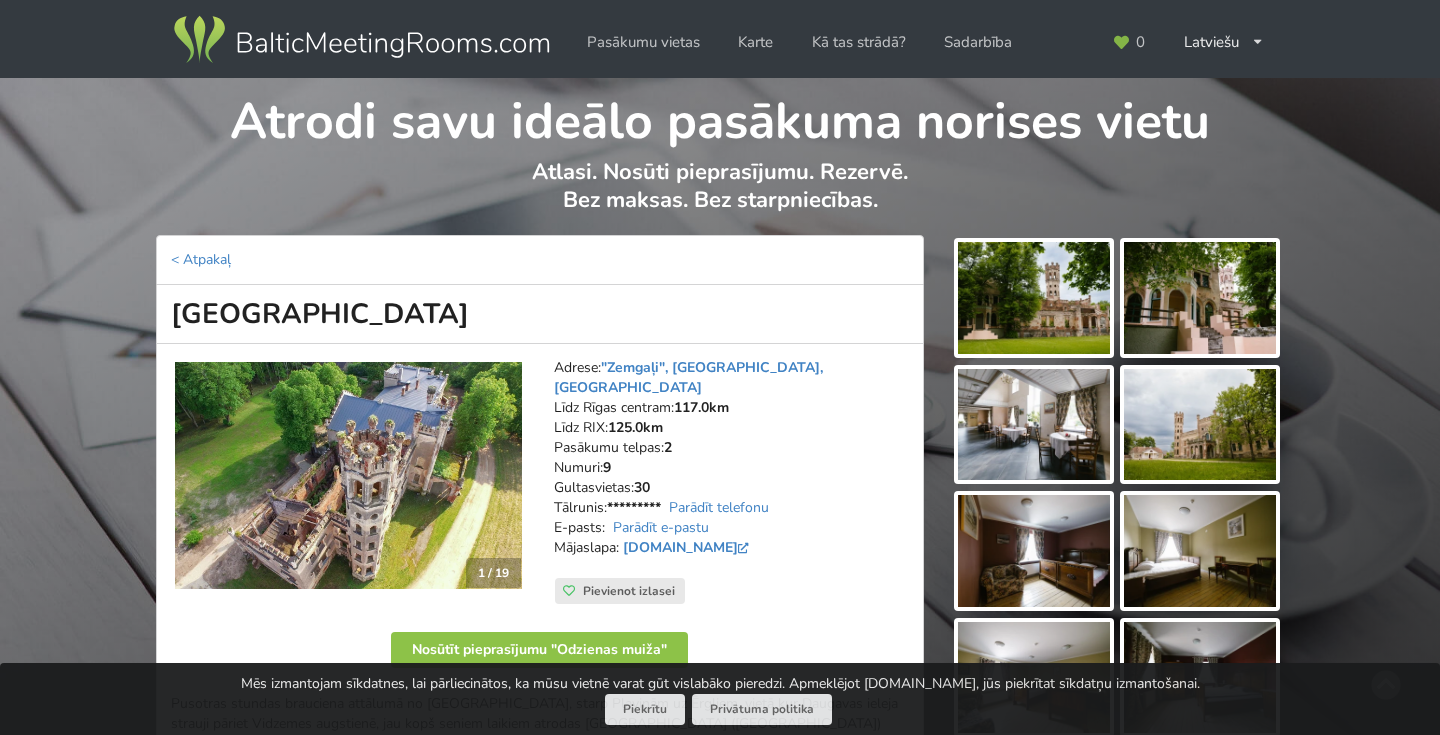 click at bounding box center [1034, 298] 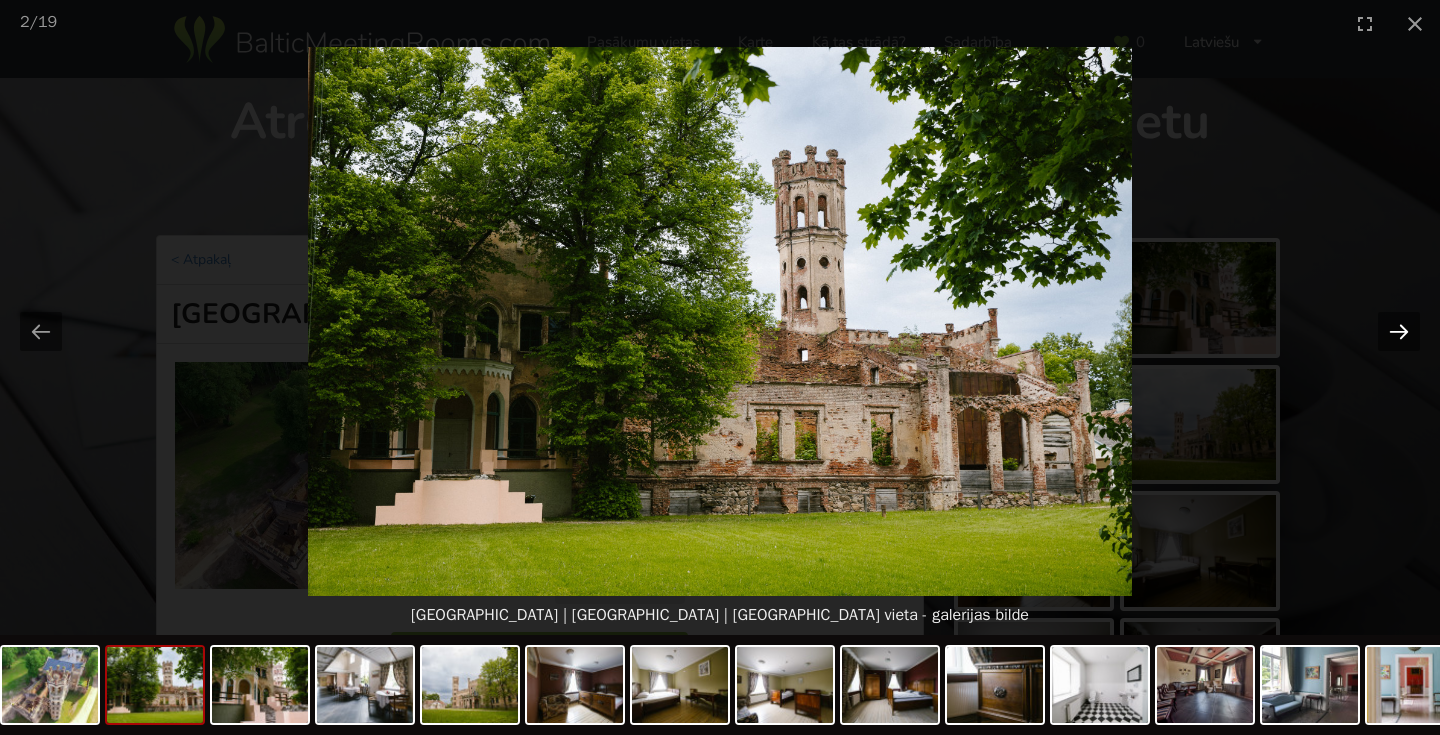 click at bounding box center [1399, 331] 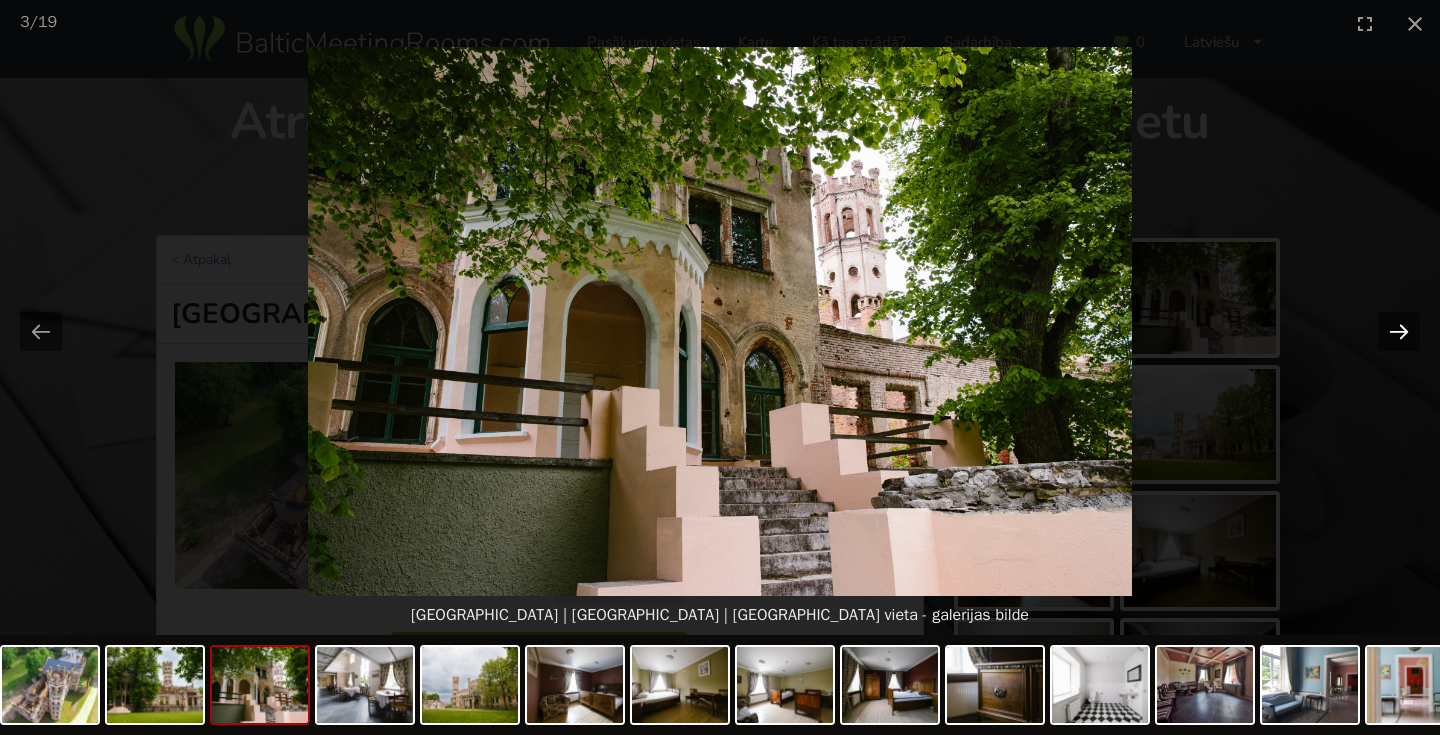 click at bounding box center (1399, 331) 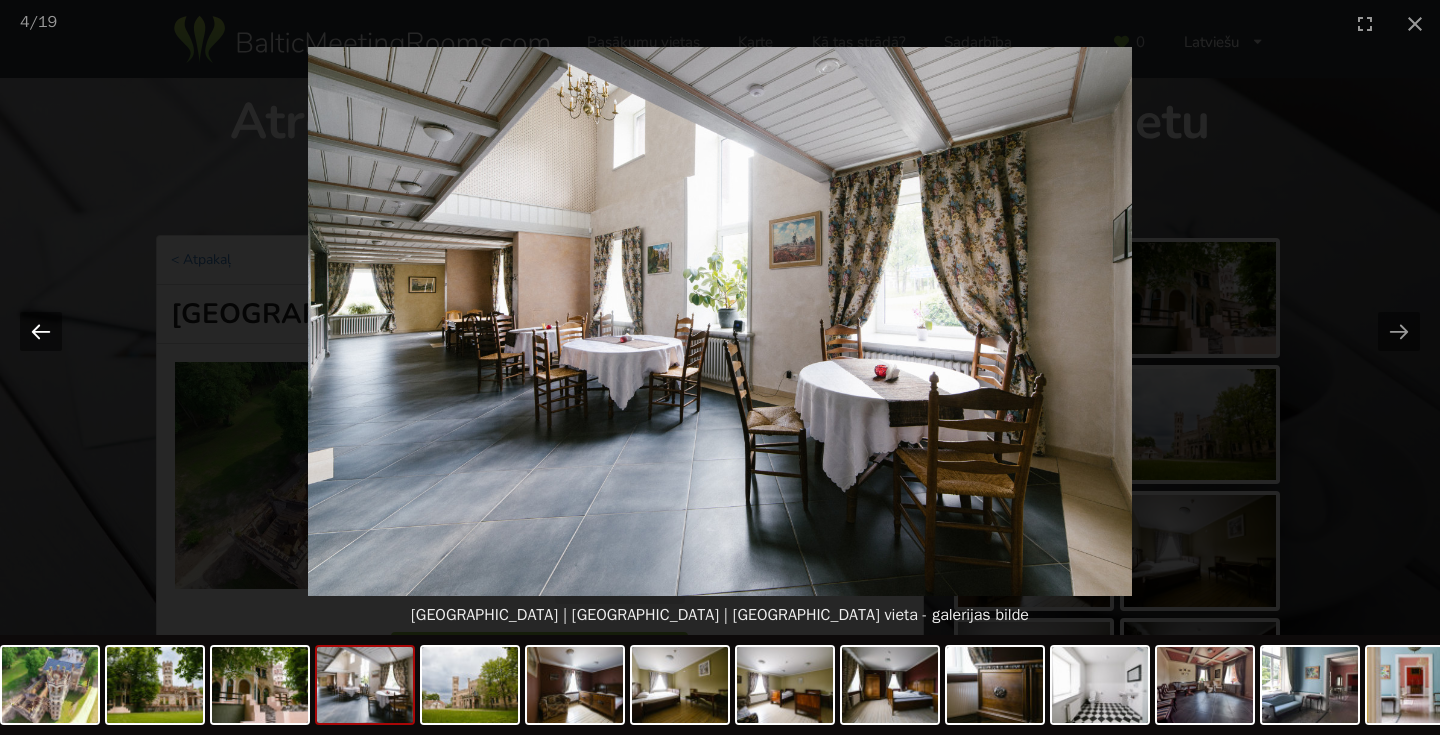 click at bounding box center [41, 331] 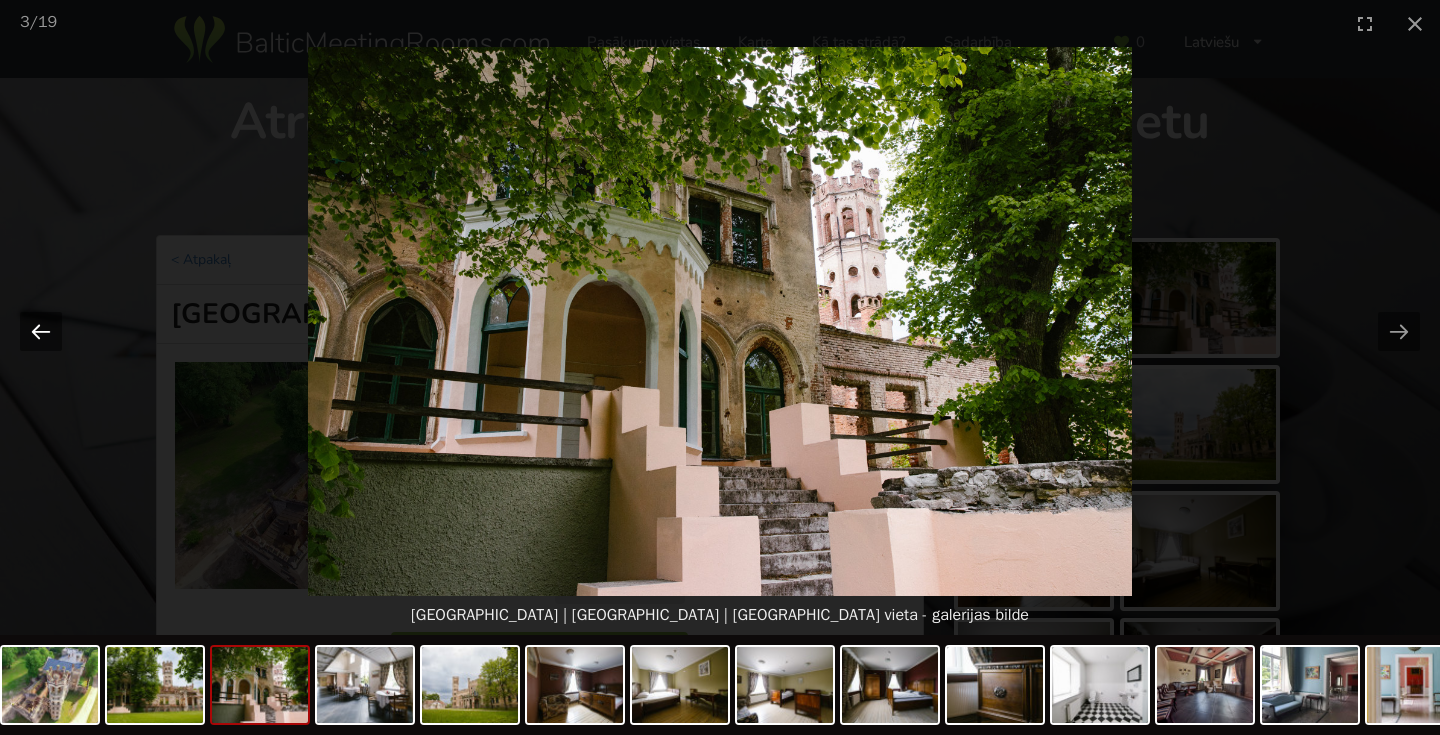 click at bounding box center [41, 331] 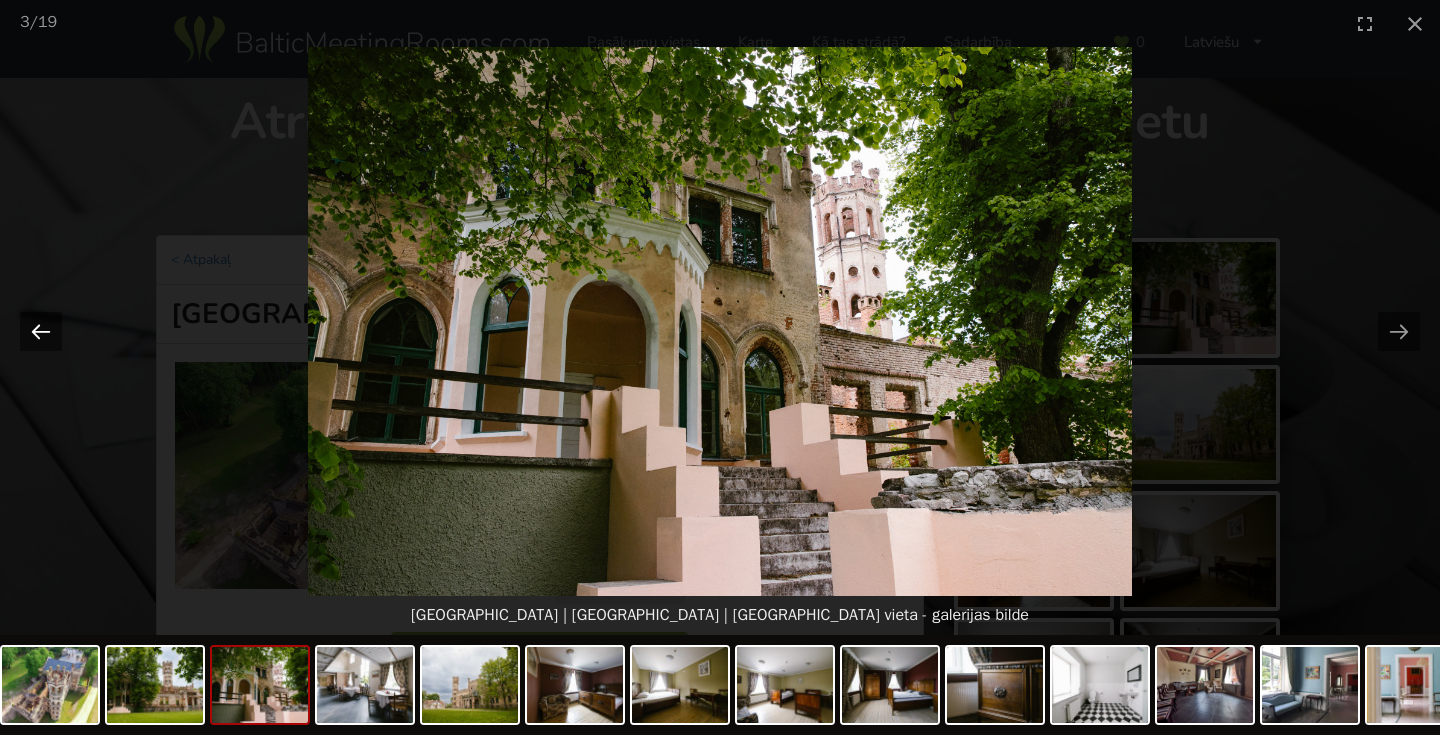 click at bounding box center (41, 331) 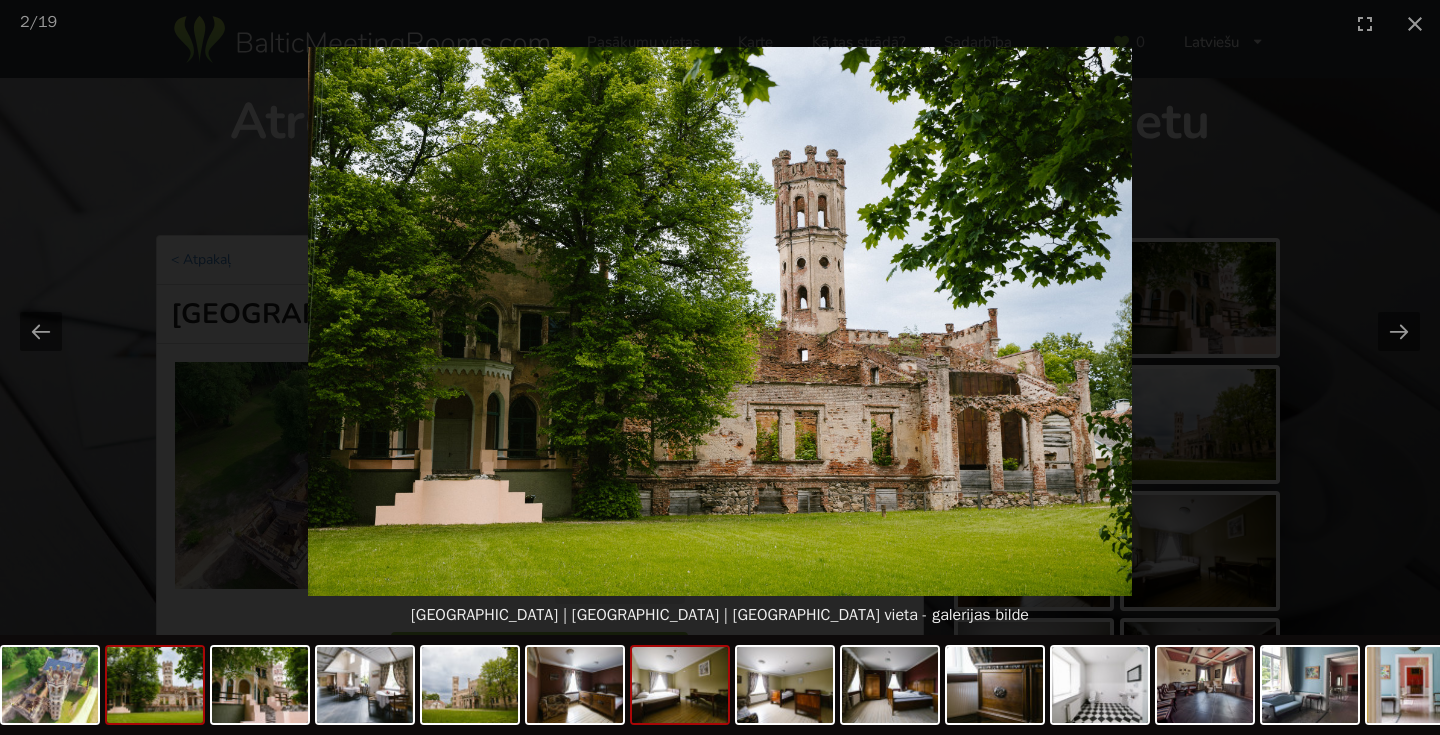 click at bounding box center (680, 685) 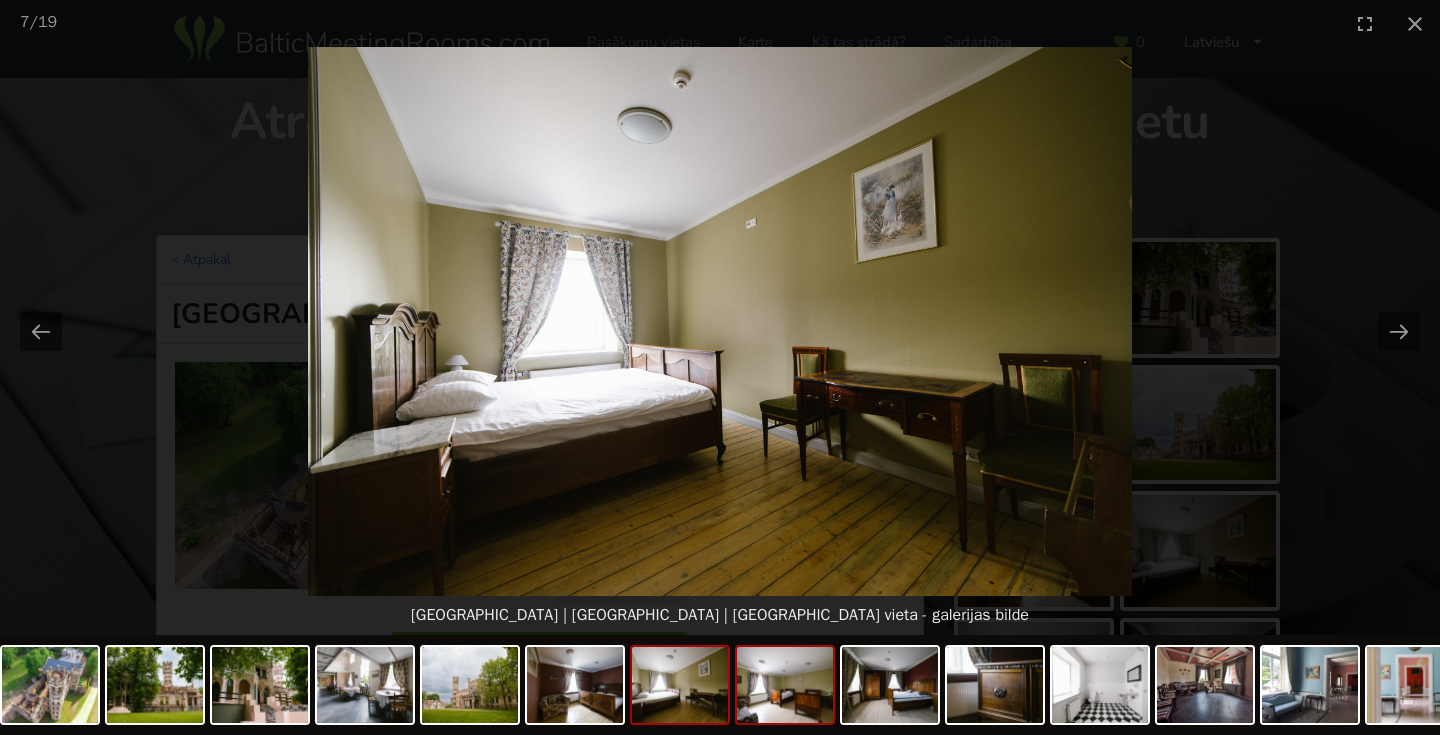 click at bounding box center (785, 685) 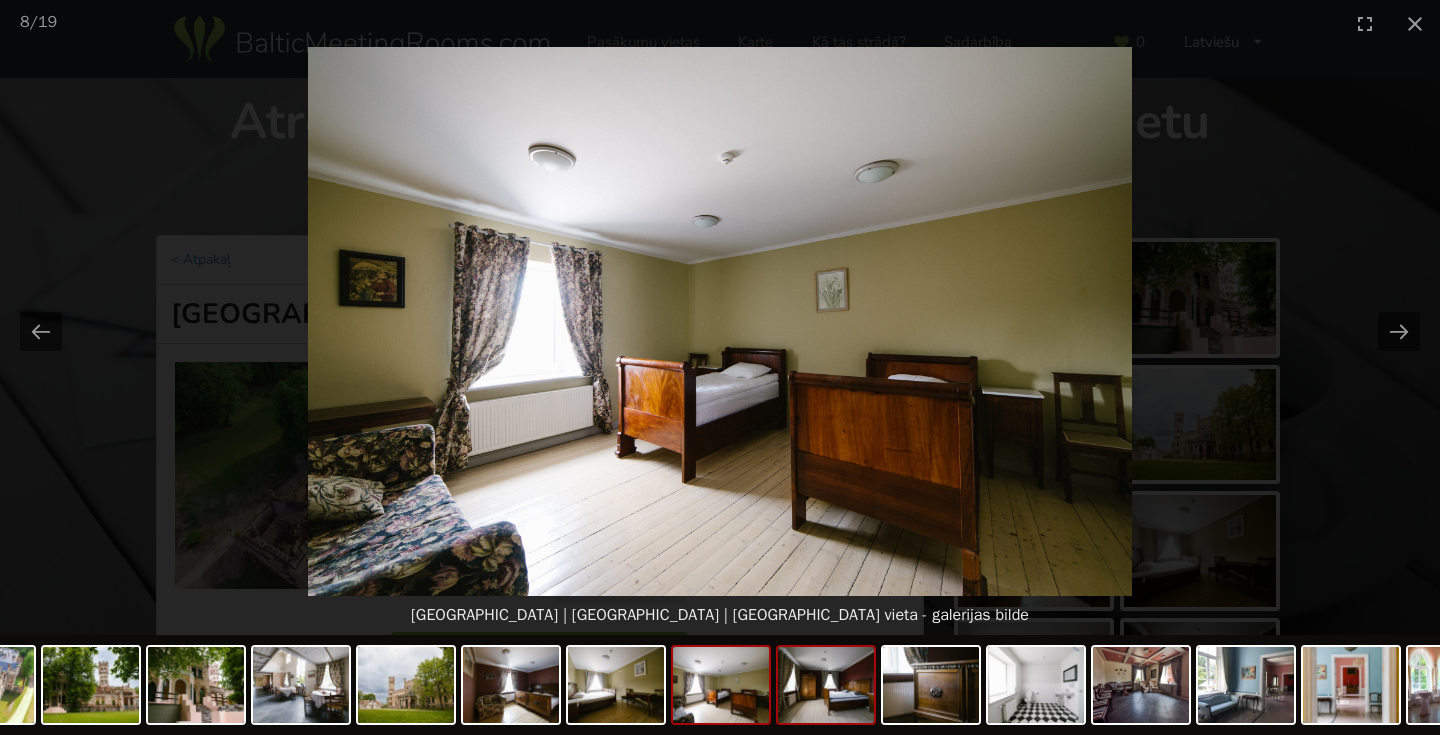 click at bounding box center (826, 685) 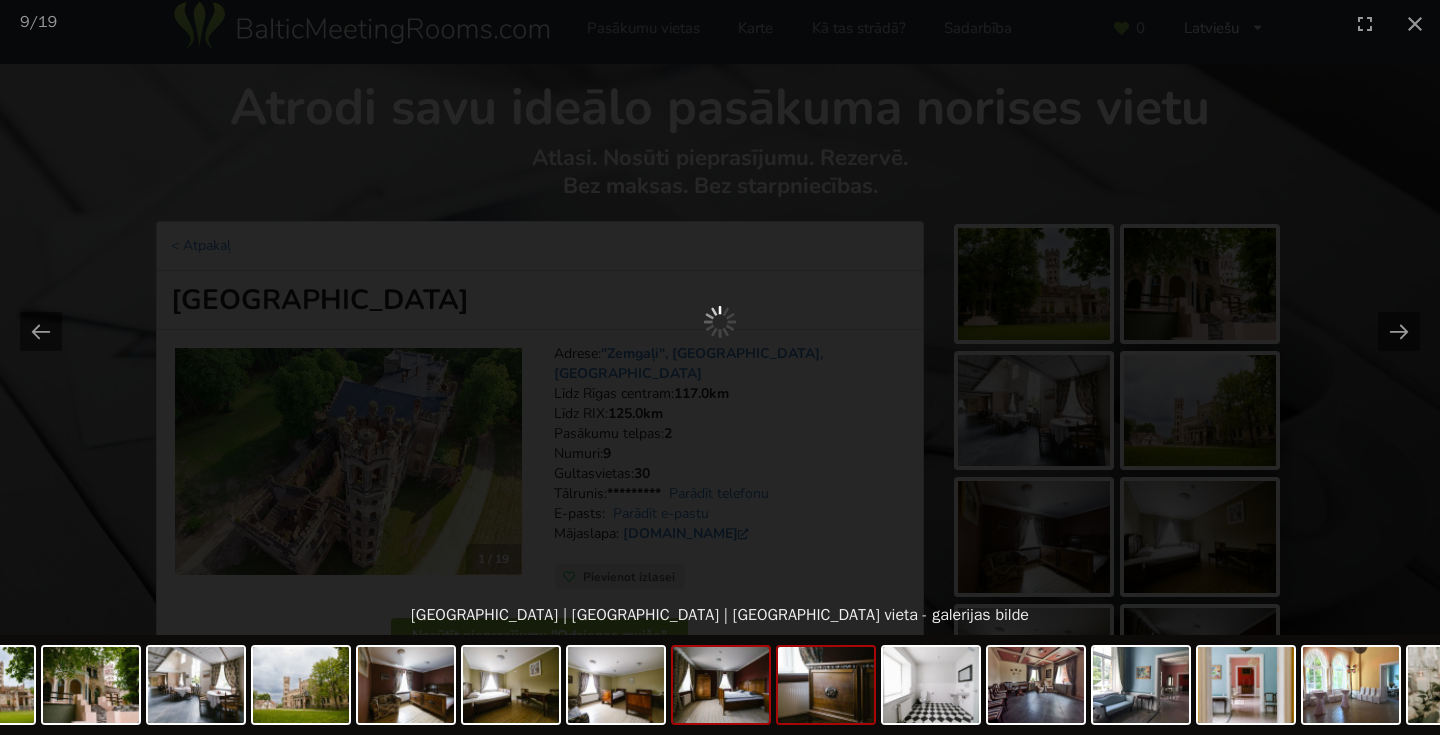 scroll, scrollTop: 14, scrollLeft: 0, axis: vertical 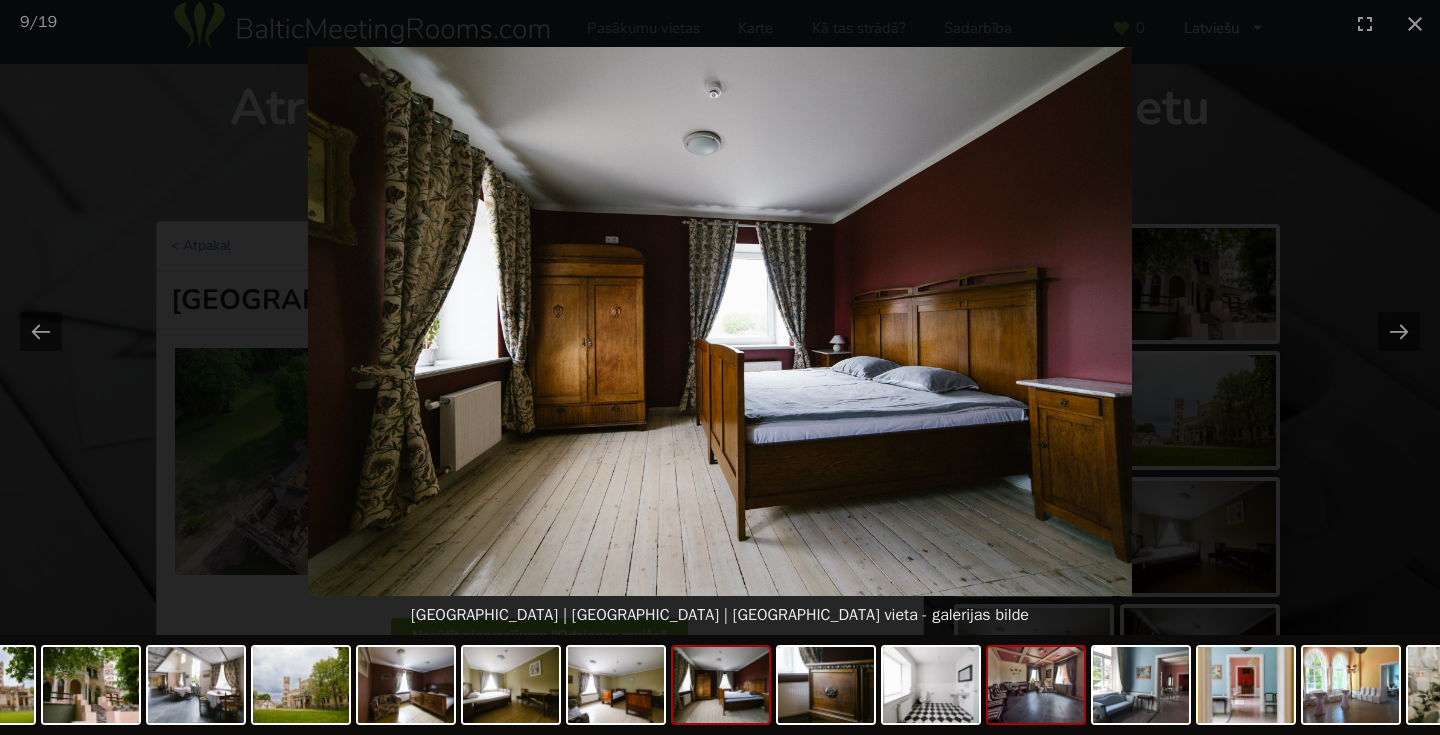 click at bounding box center [1036, 685] 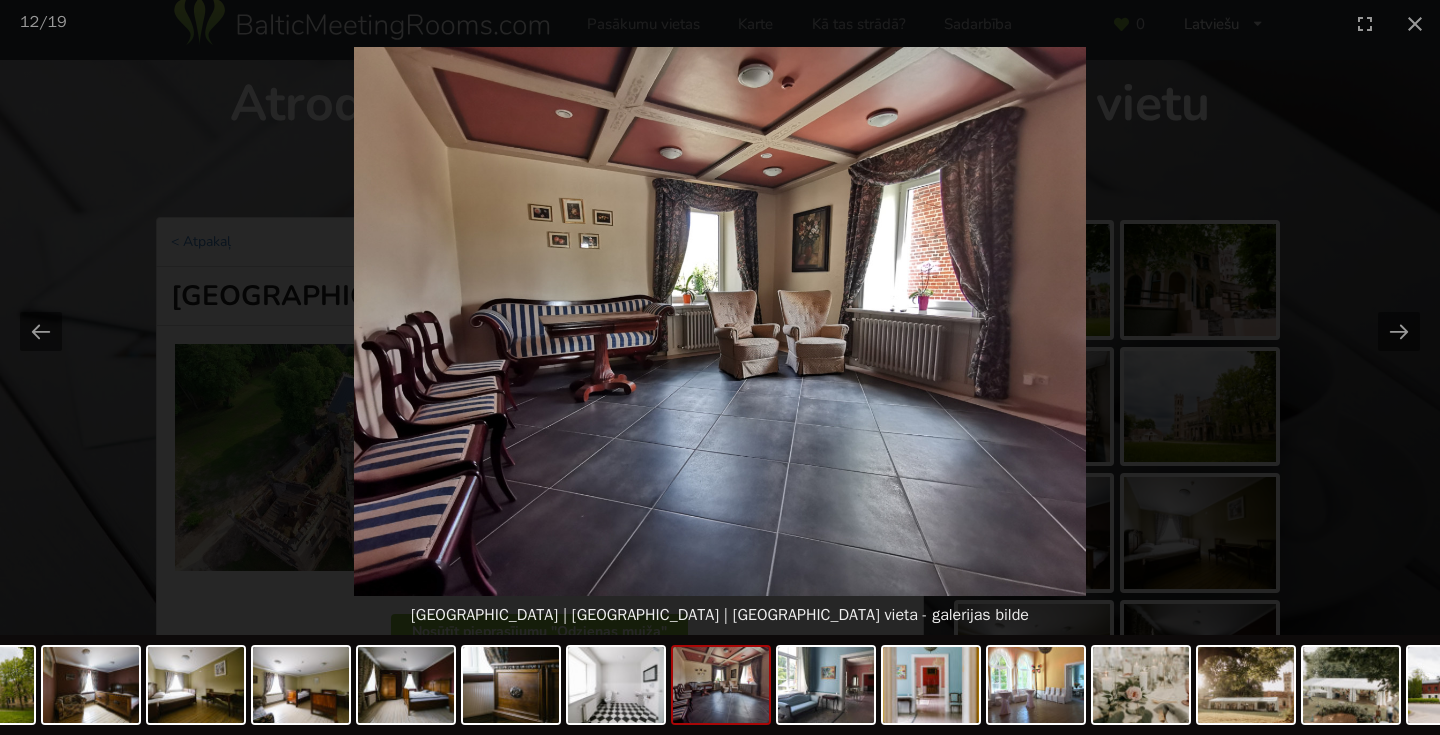 scroll, scrollTop: 18, scrollLeft: 0, axis: vertical 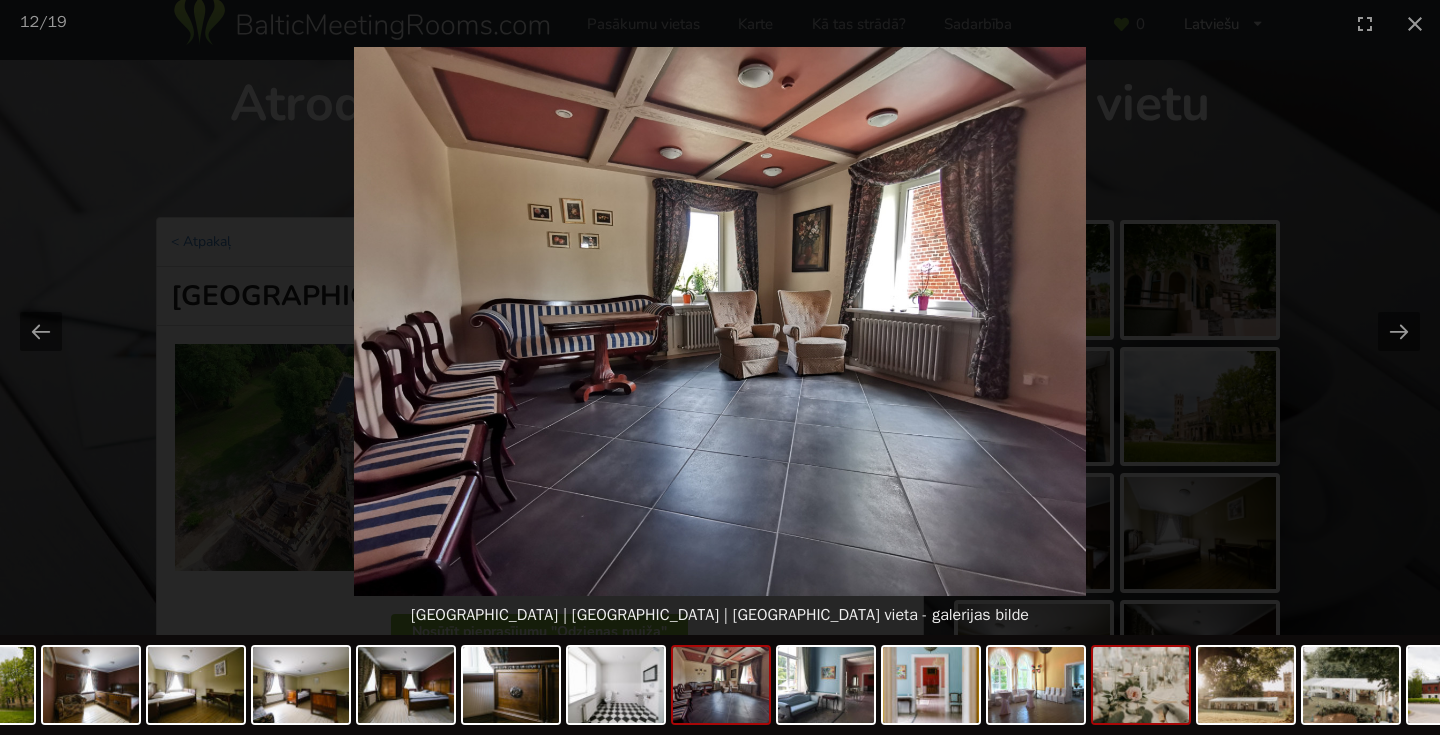 click at bounding box center (1141, 685) 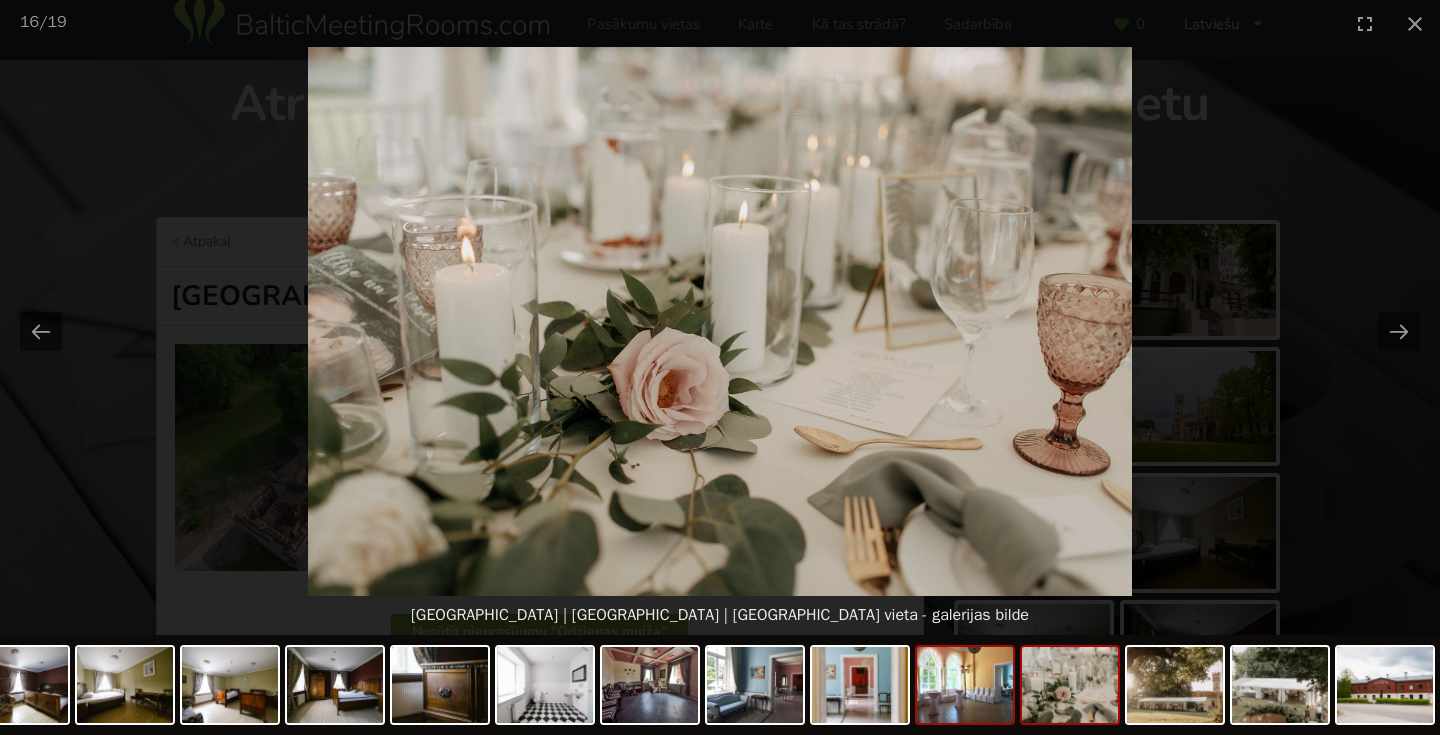 click at bounding box center (965, 685) 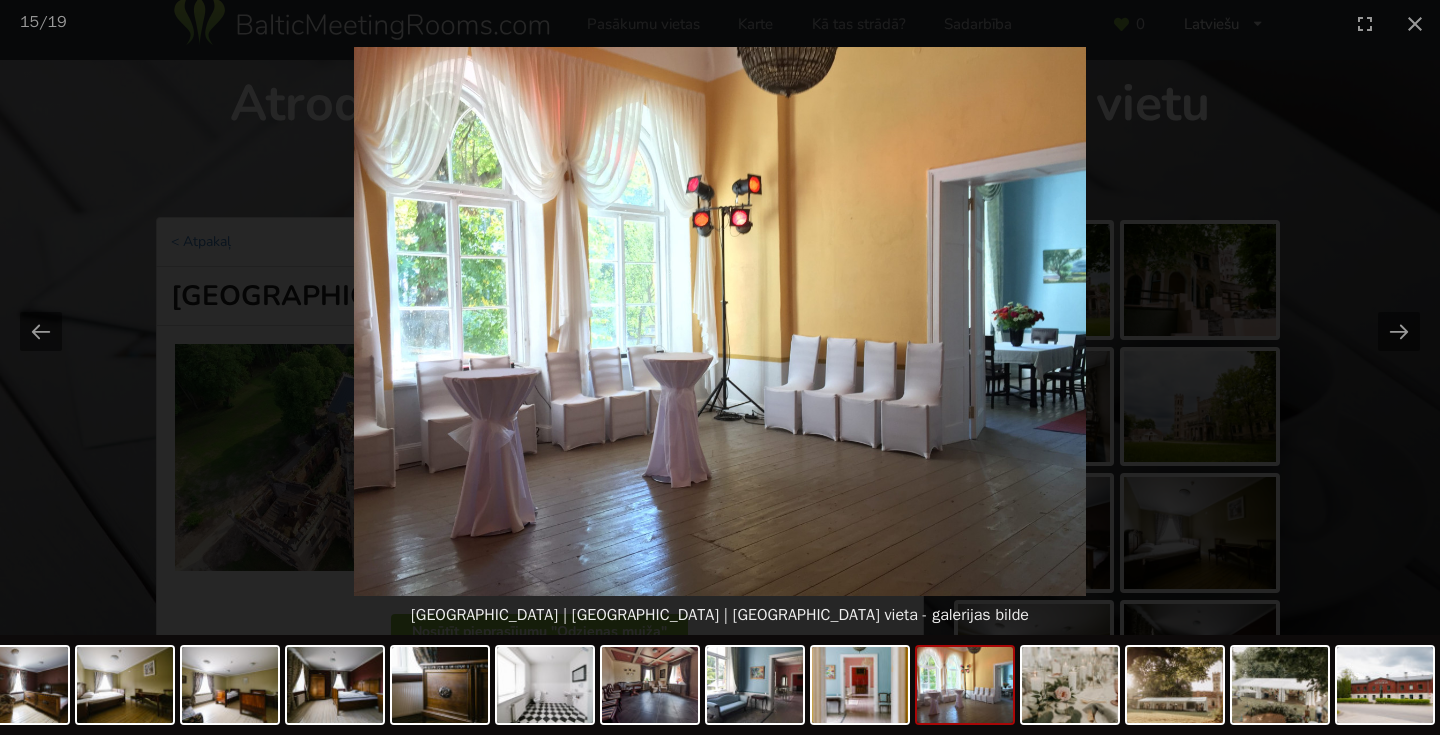 scroll, scrollTop: 0, scrollLeft: 0, axis: both 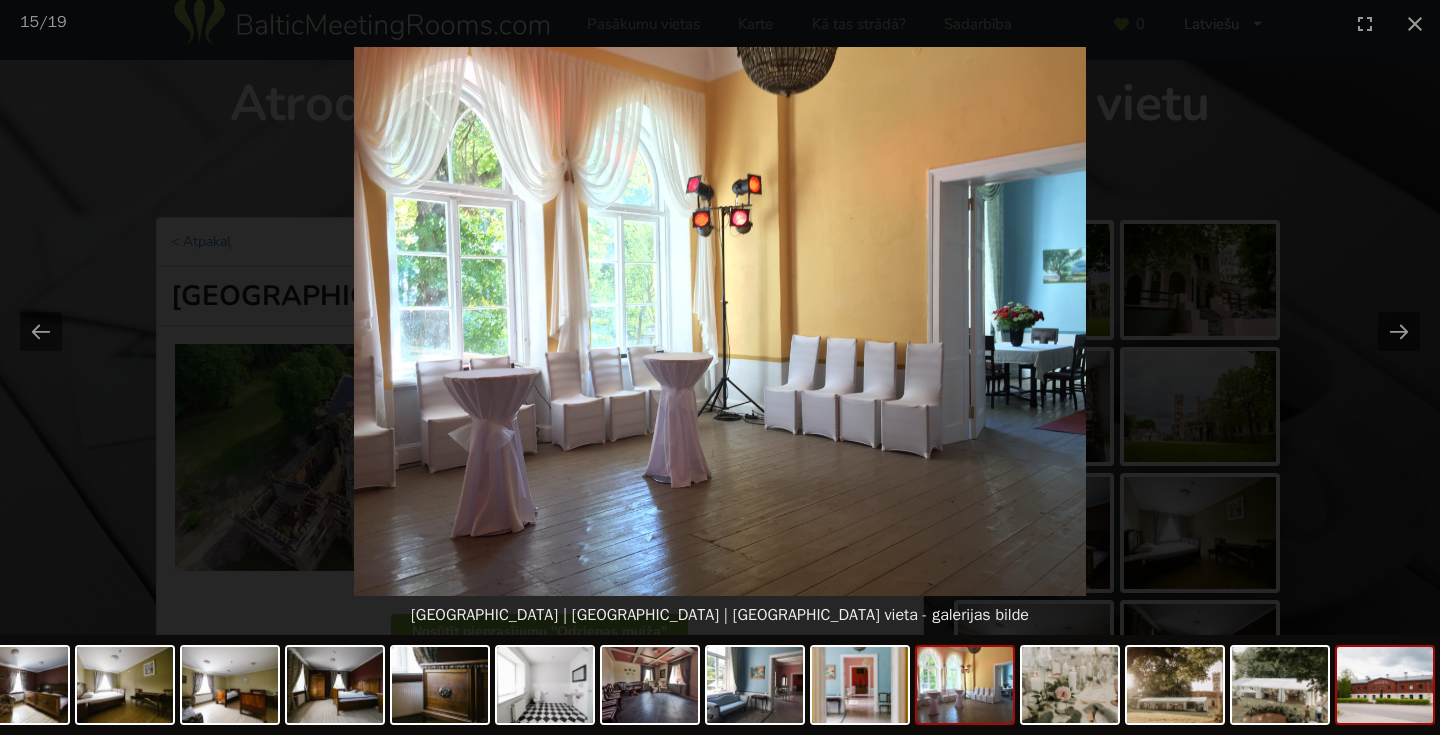 click at bounding box center (1385, 685) 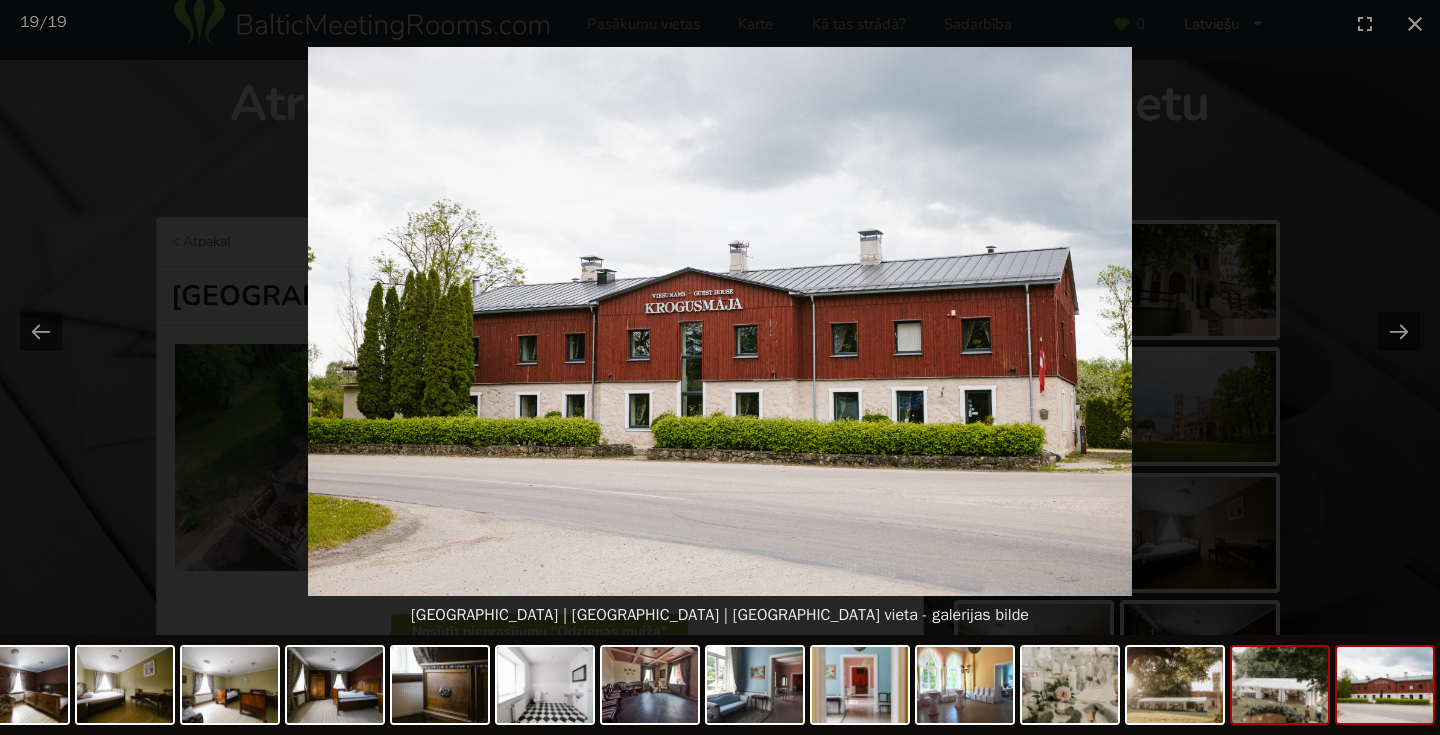 click at bounding box center (1280, 685) 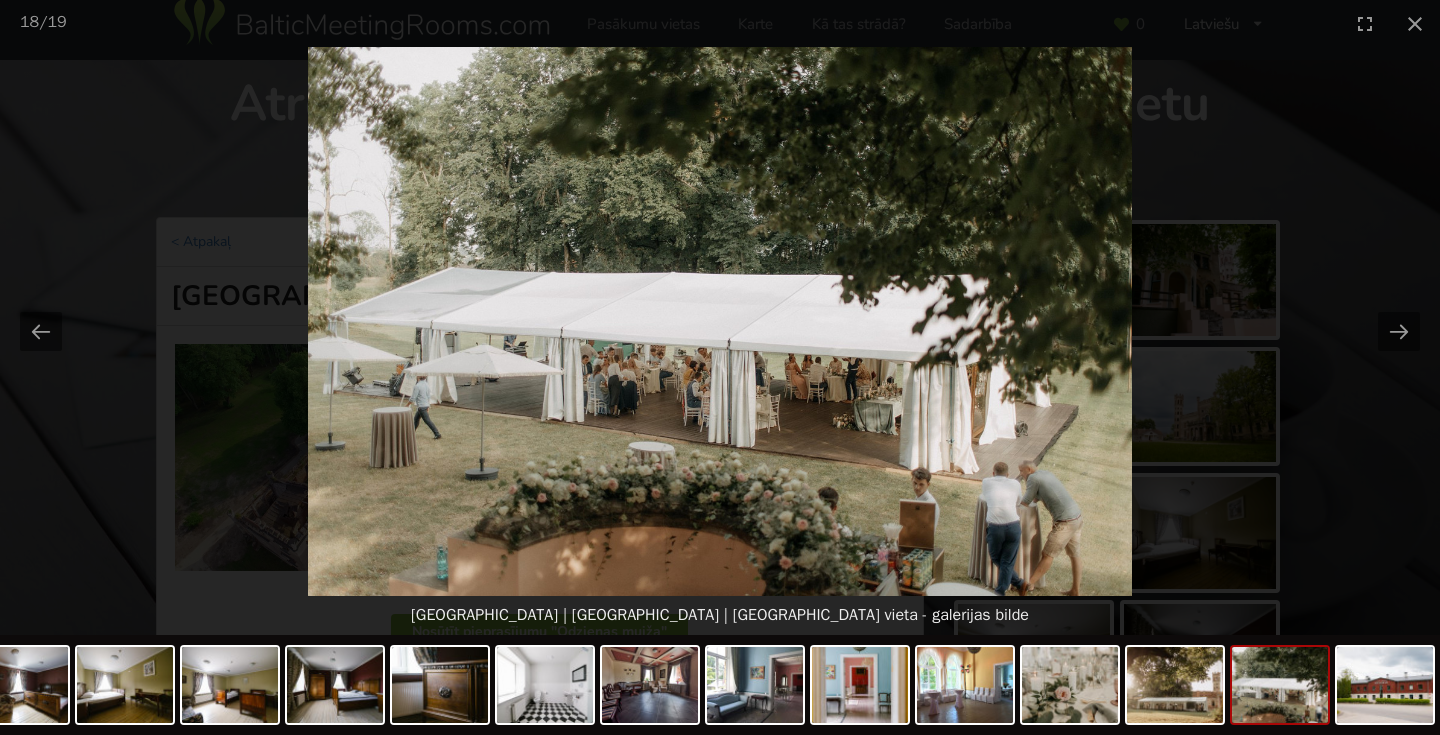 click at bounding box center [1280, 685] 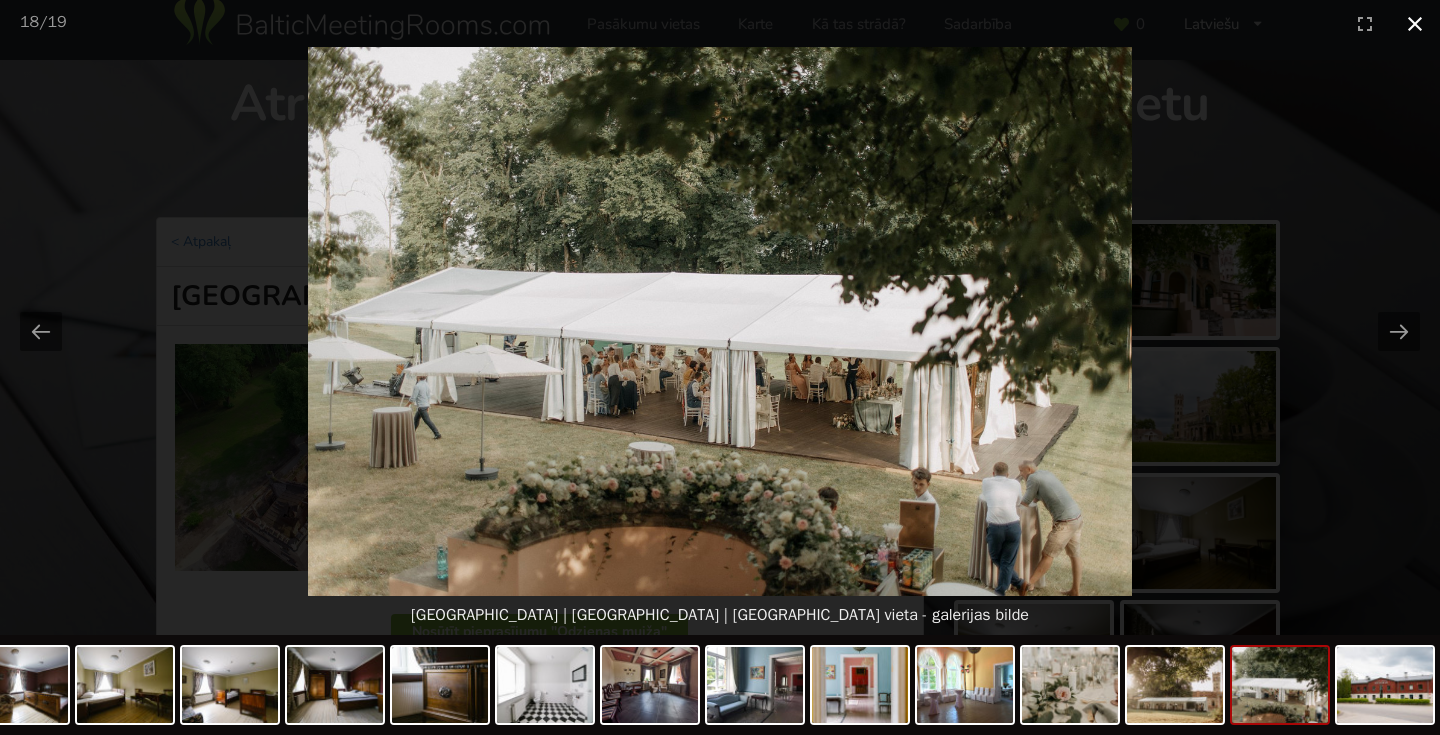 click at bounding box center (1415, 23) 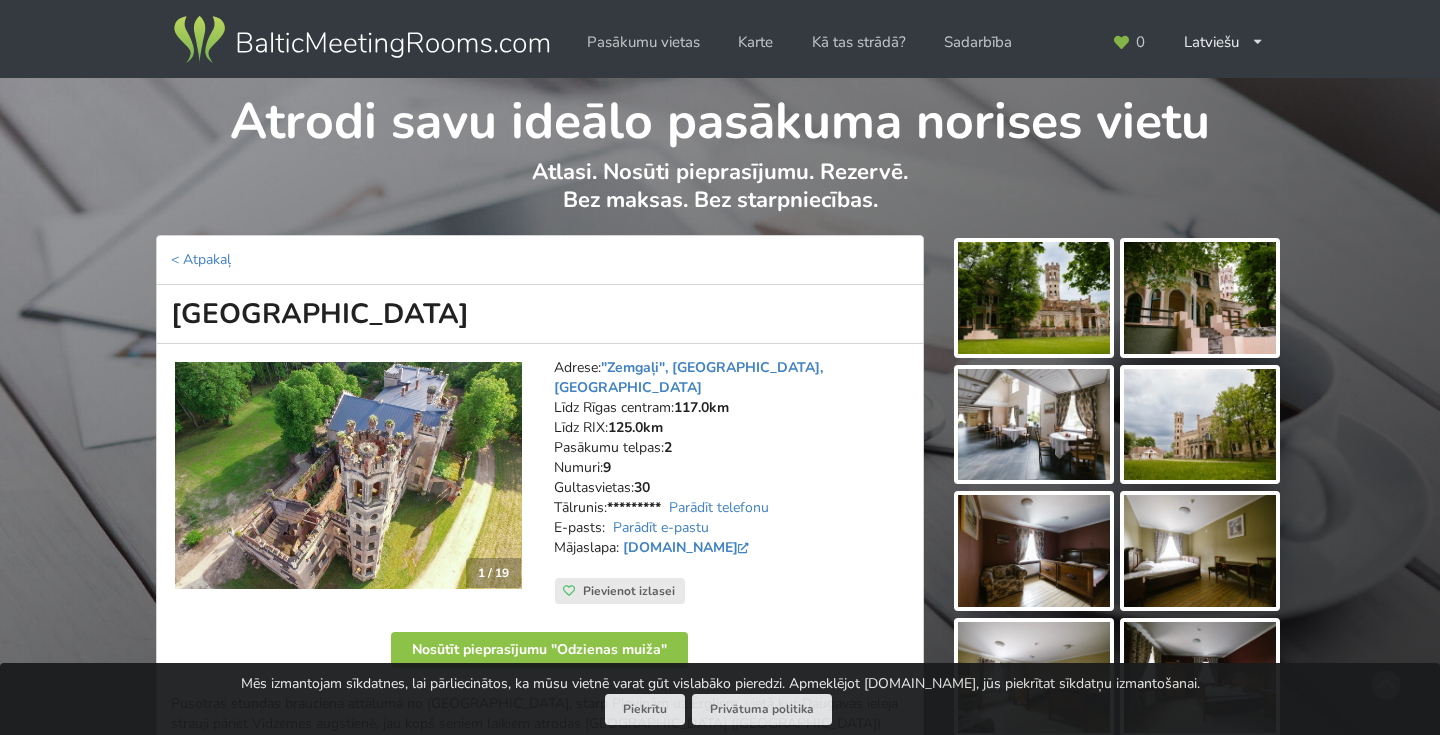 scroll, scrollTop: 0, scrollLeft: 0, axis: both 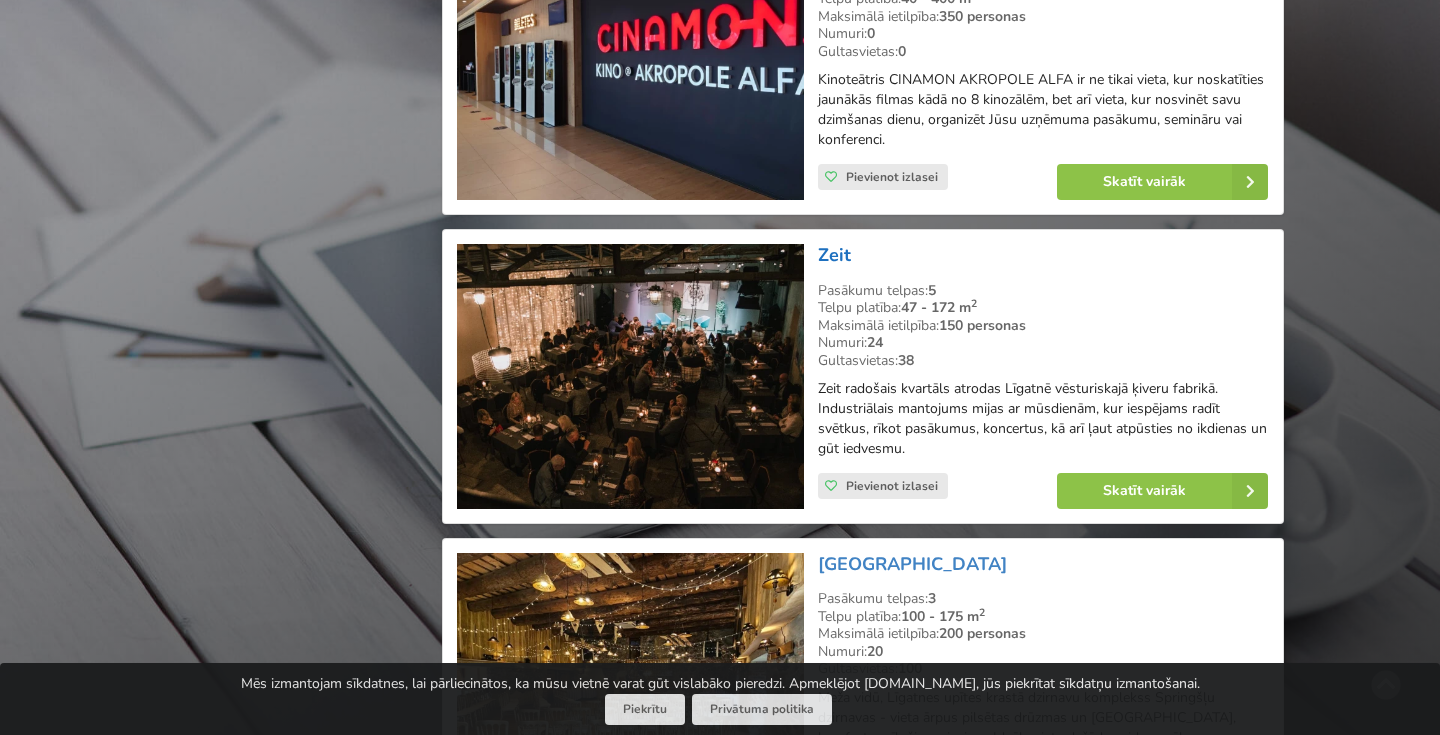 click on "Zeit" at bounding box center (834, 255) 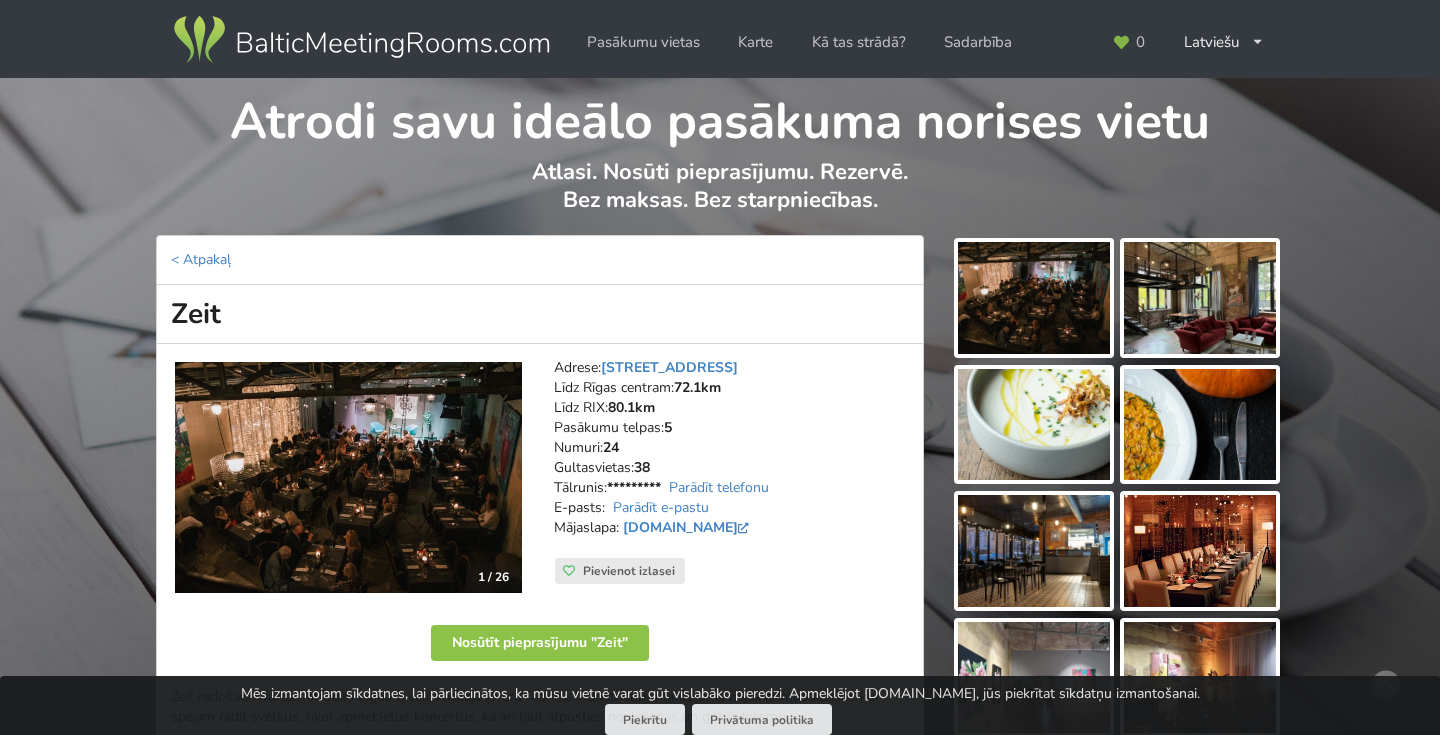 scroll, scrollTop: 0, scrollLeft: 0, axis: both 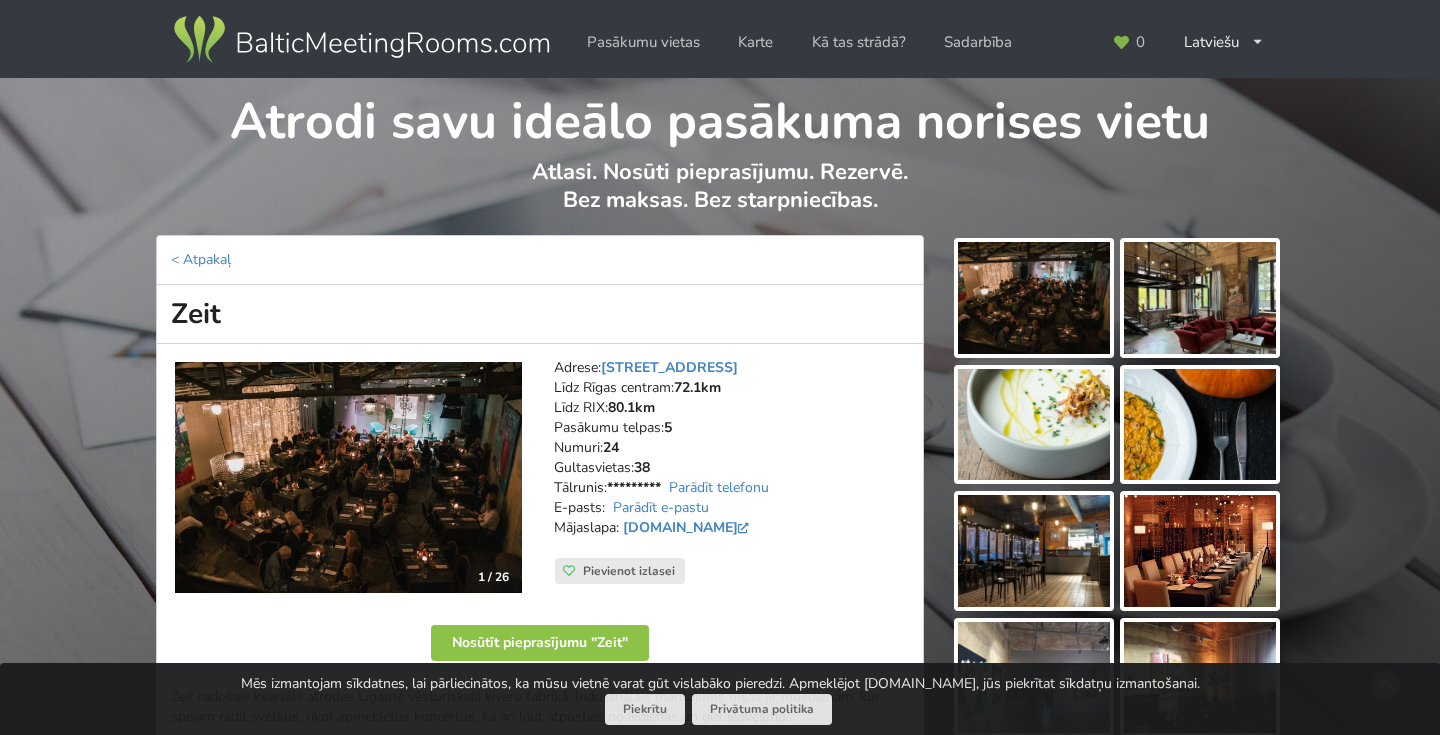 click at bounding box center [1034, 298] 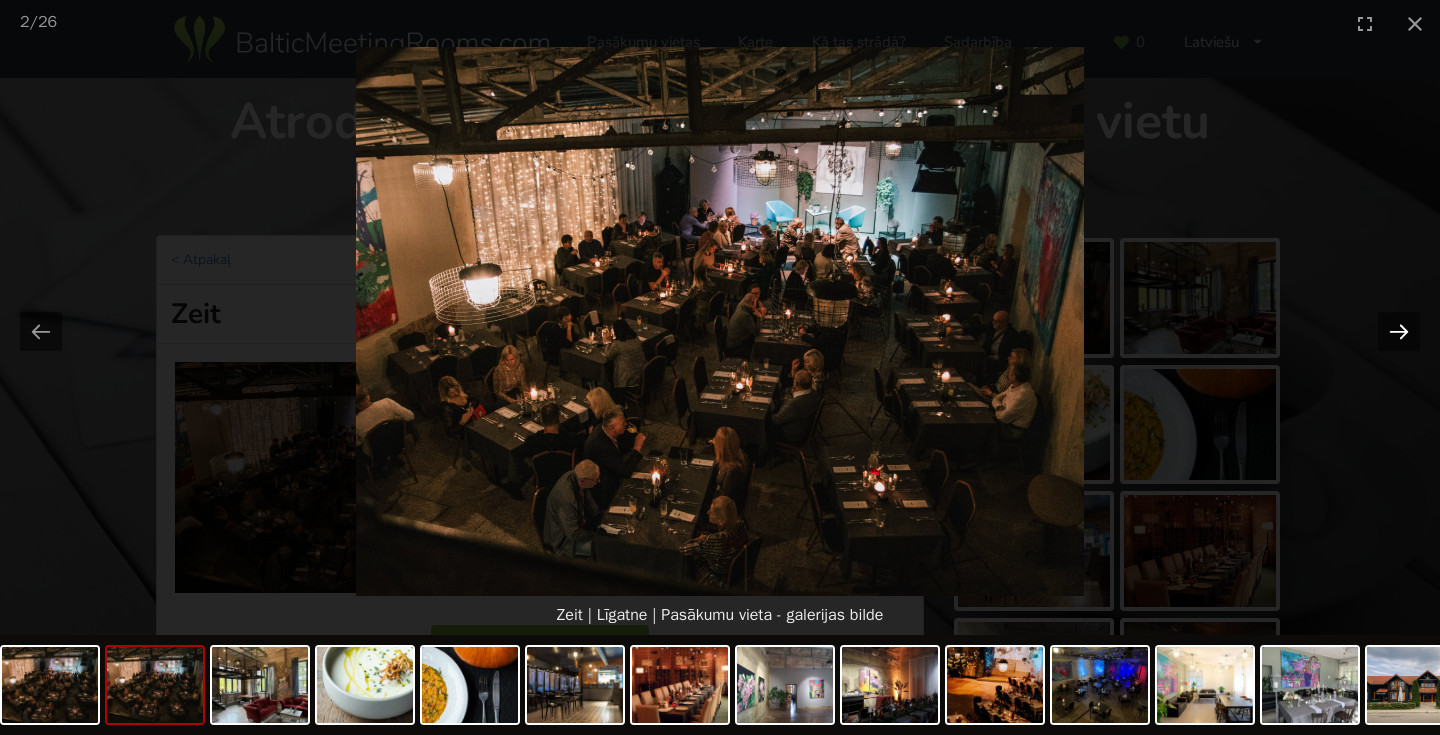 click at bounding box center [1399, 331] 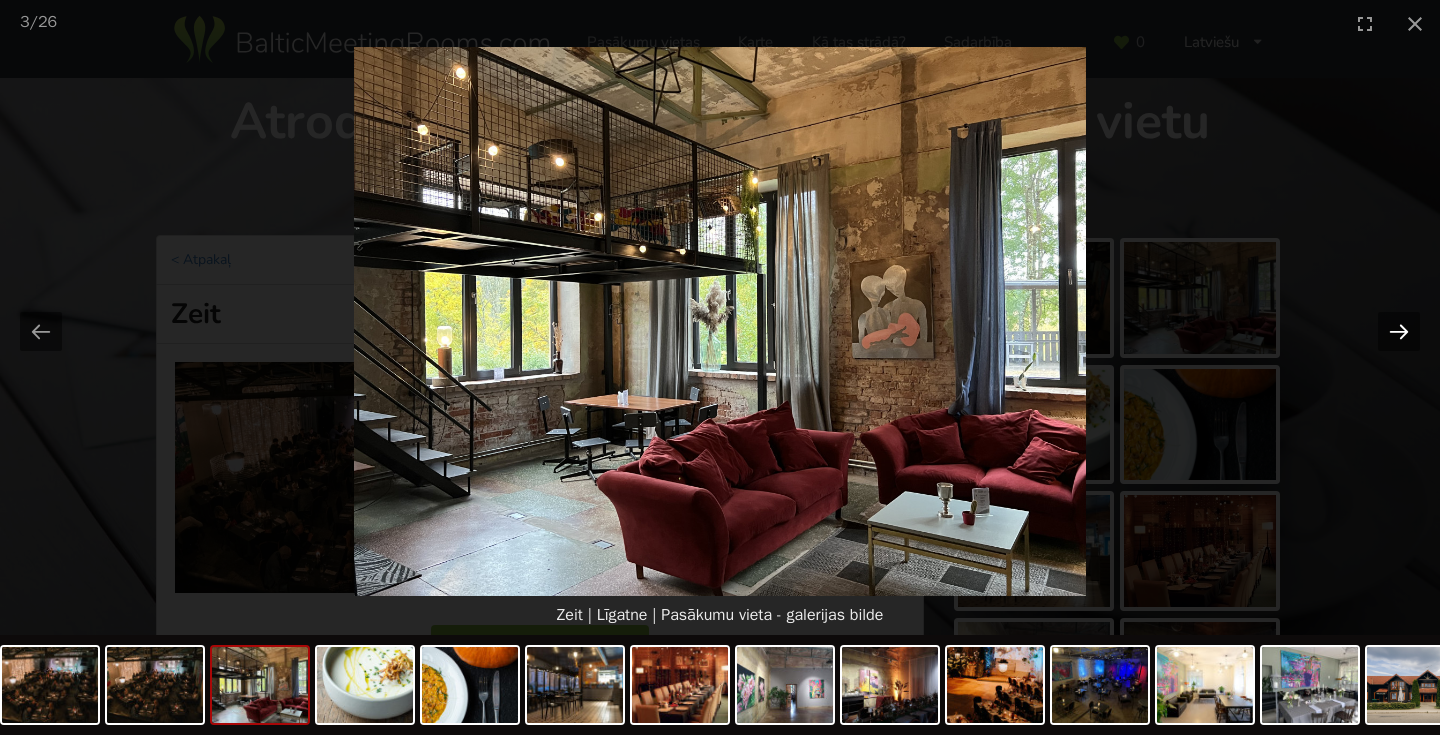 click at bounding box center (1399, 331) 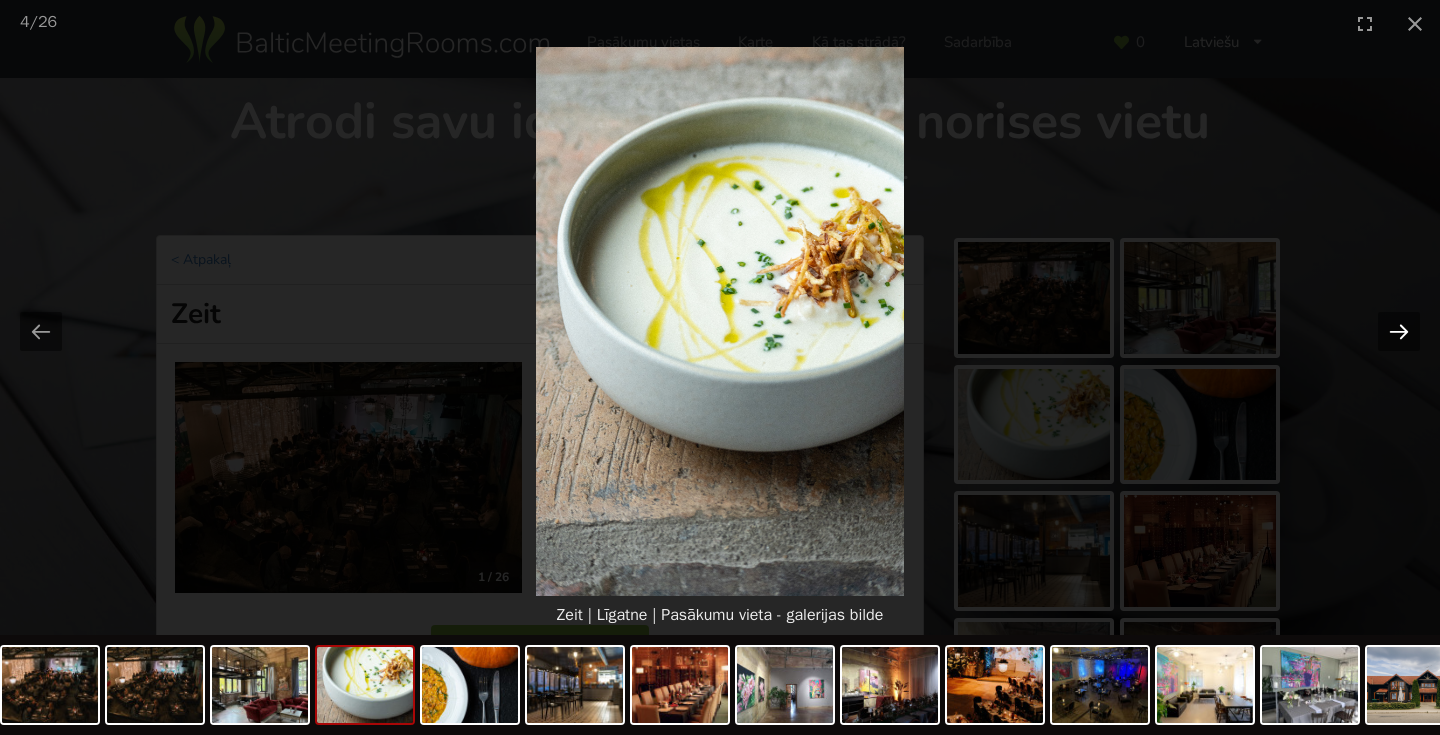 click at bounding box center [1399, 331] 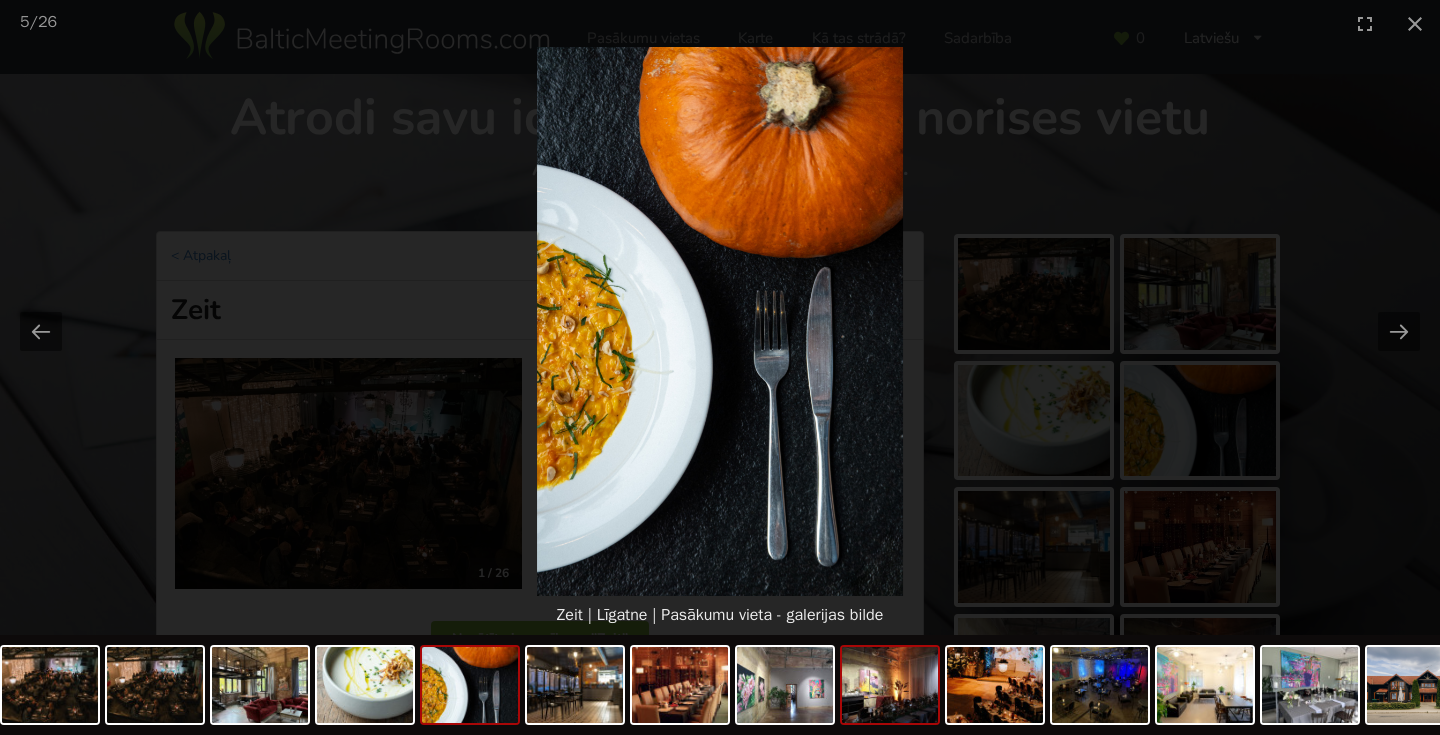scroll, scrollTop: 4, scrollLeft: 0, axis: vertical 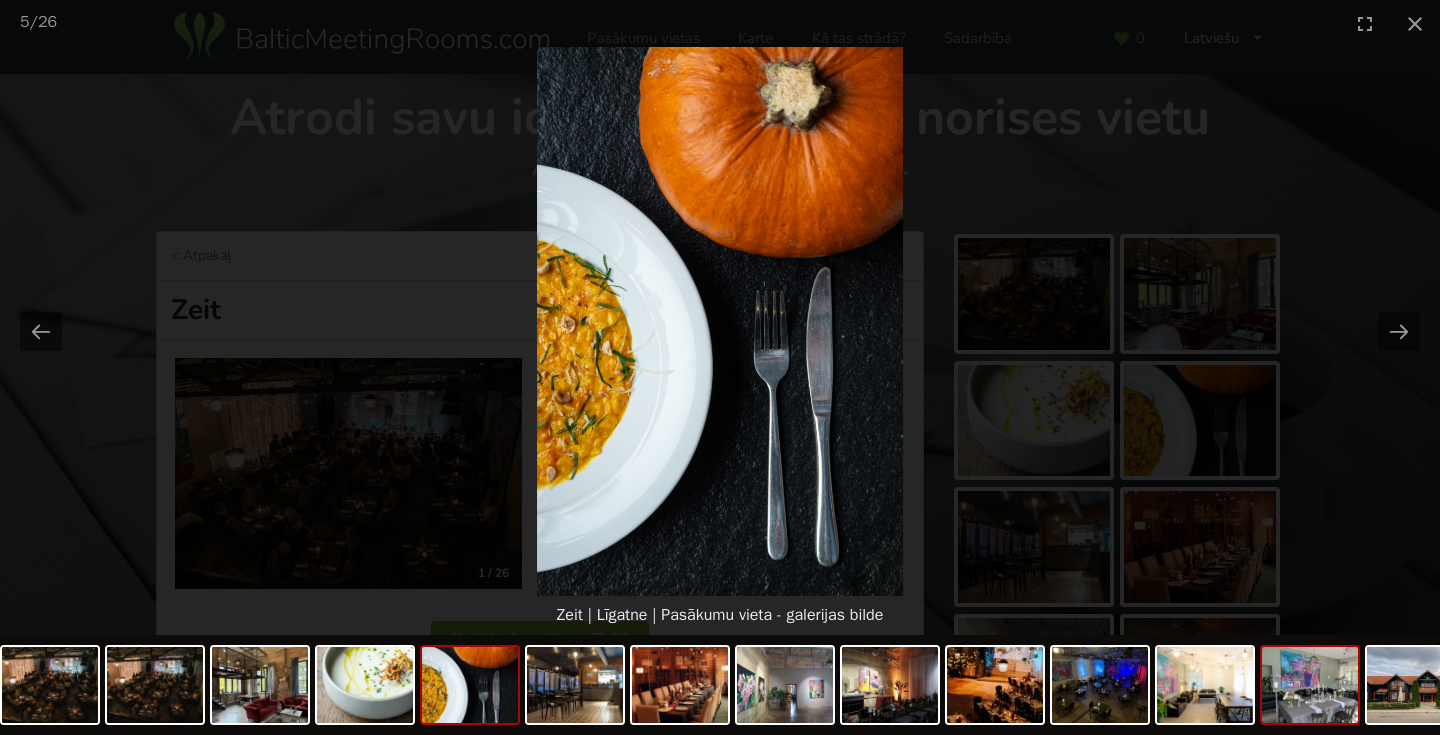 click at bounding box center [1310, 685] 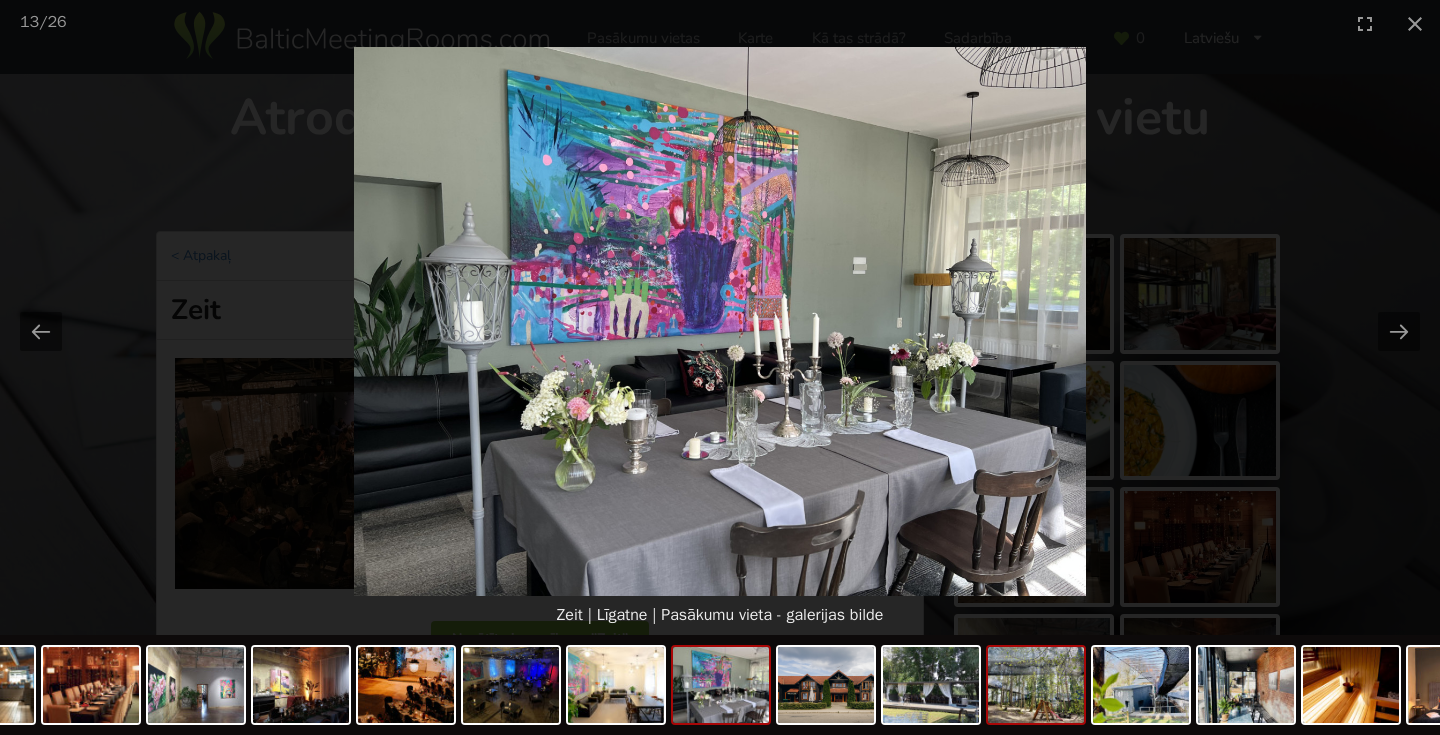 click at bounding box center [1036, 685] 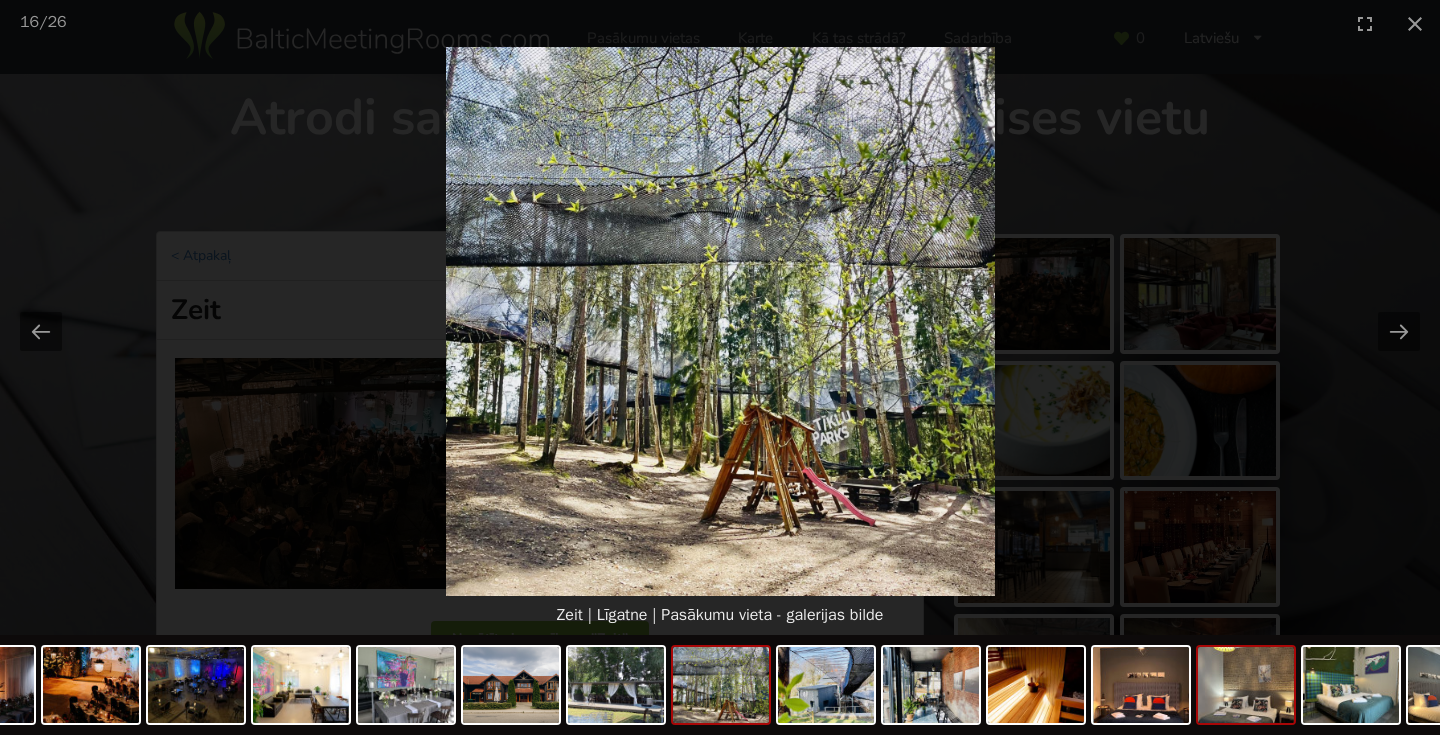 click at bounding box center [1246, 685] 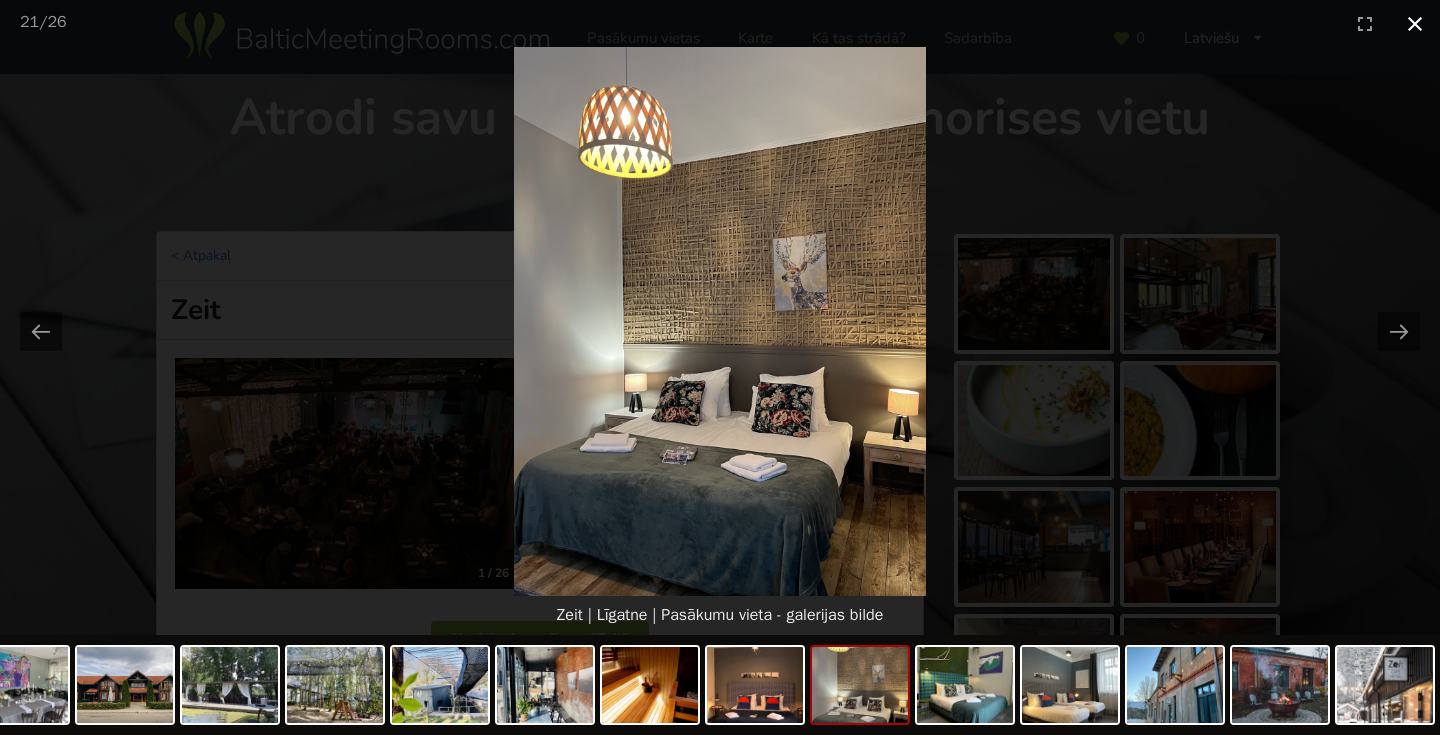 click at bounding box center (1415, 23) 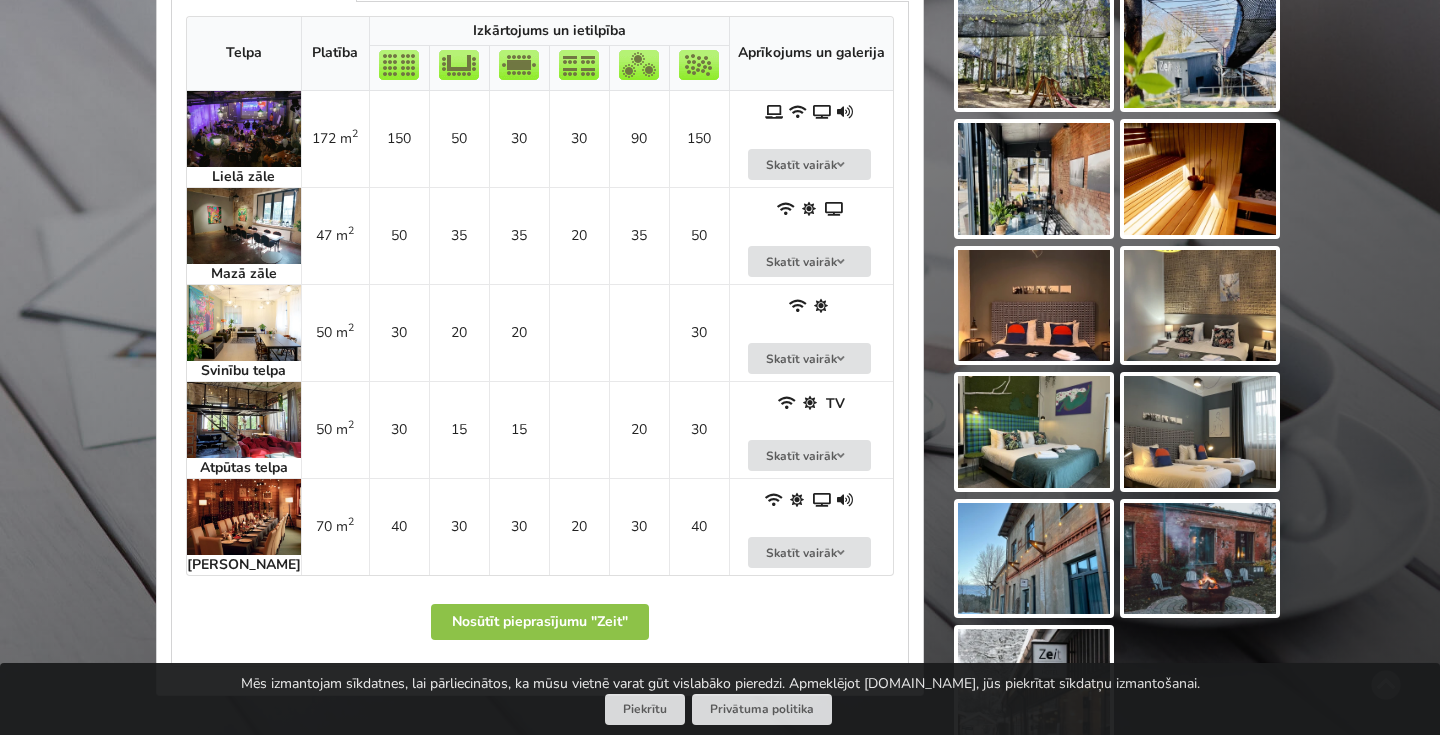 scroll, scrollTop: 1132, scrollLeft: 0, axis: vertical 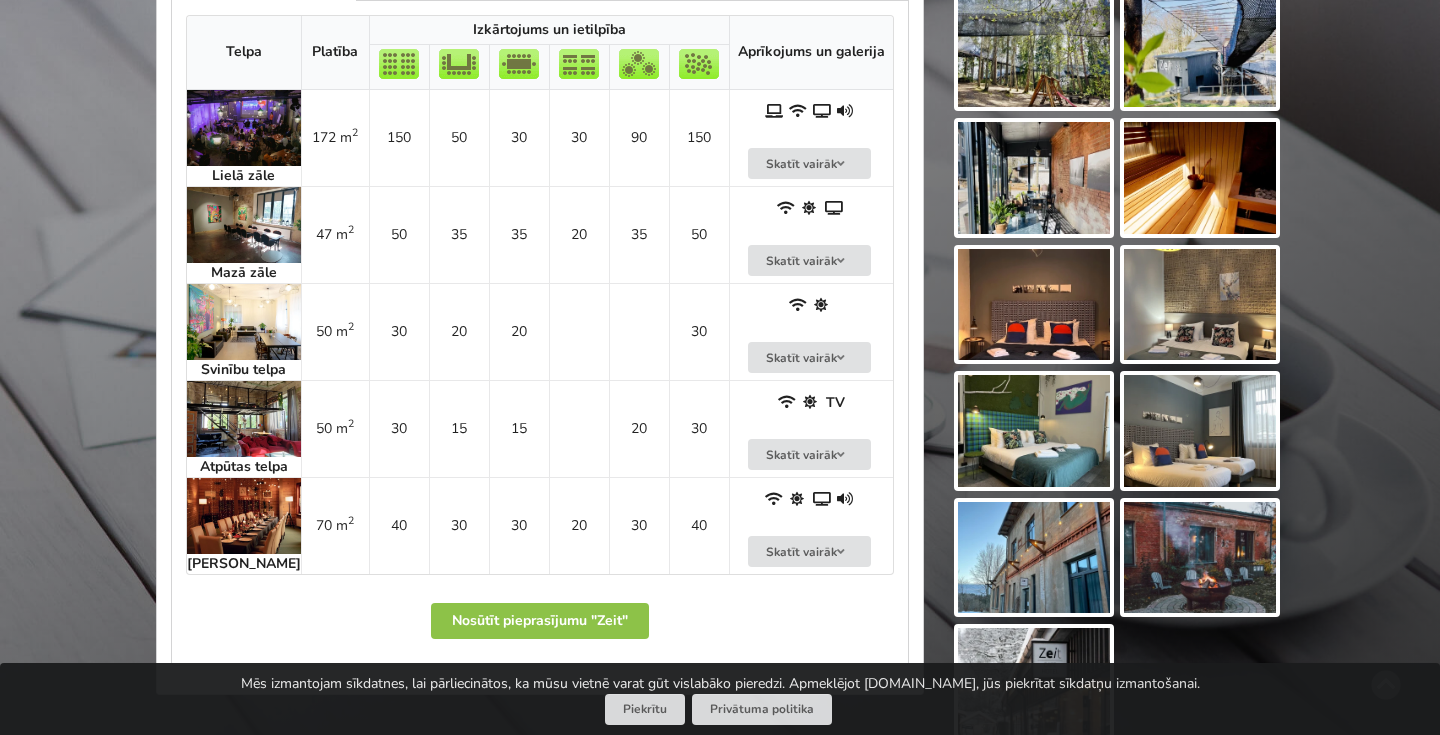 click at bounding box center (244, 128) 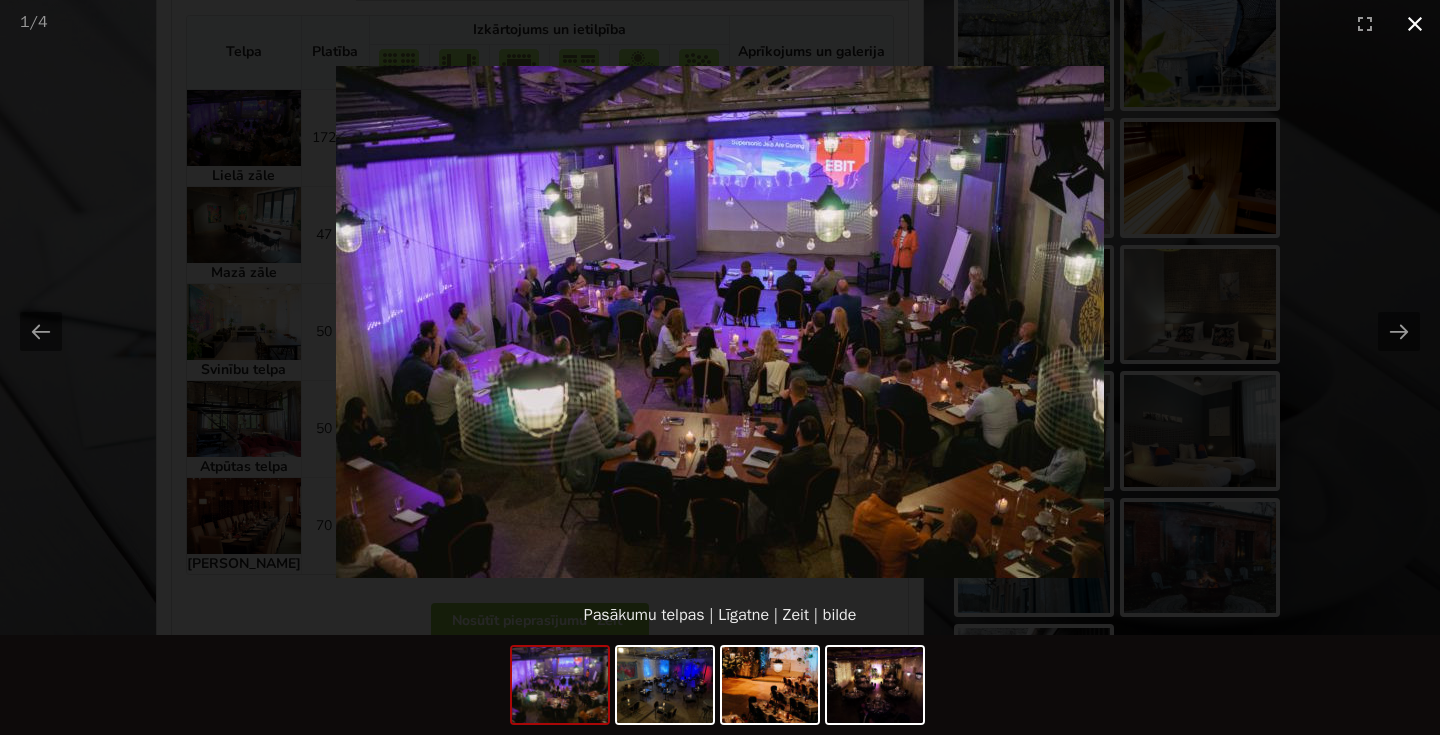 click at bounding box center [1415, 23] 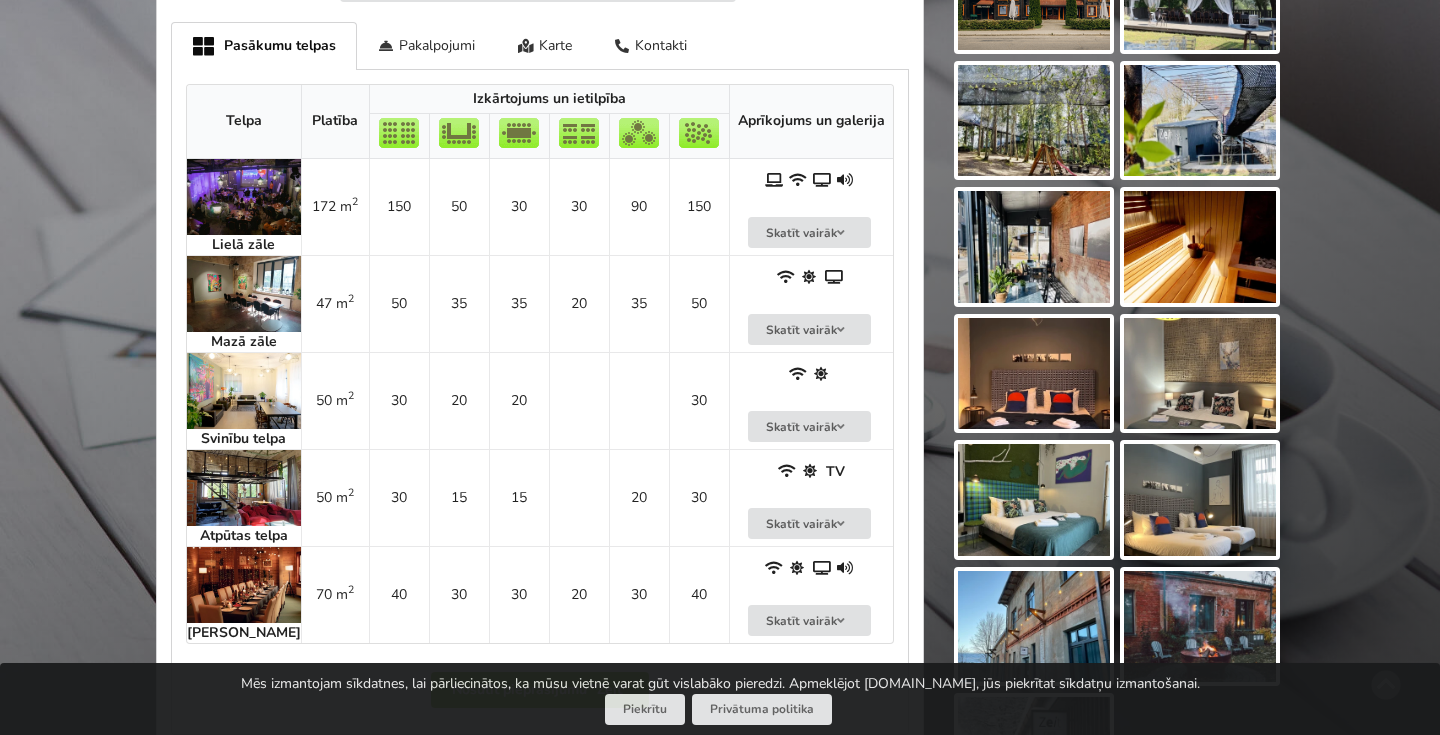 scroll, scrollTop: 1064, scrollLeft: 0, axis: vertical 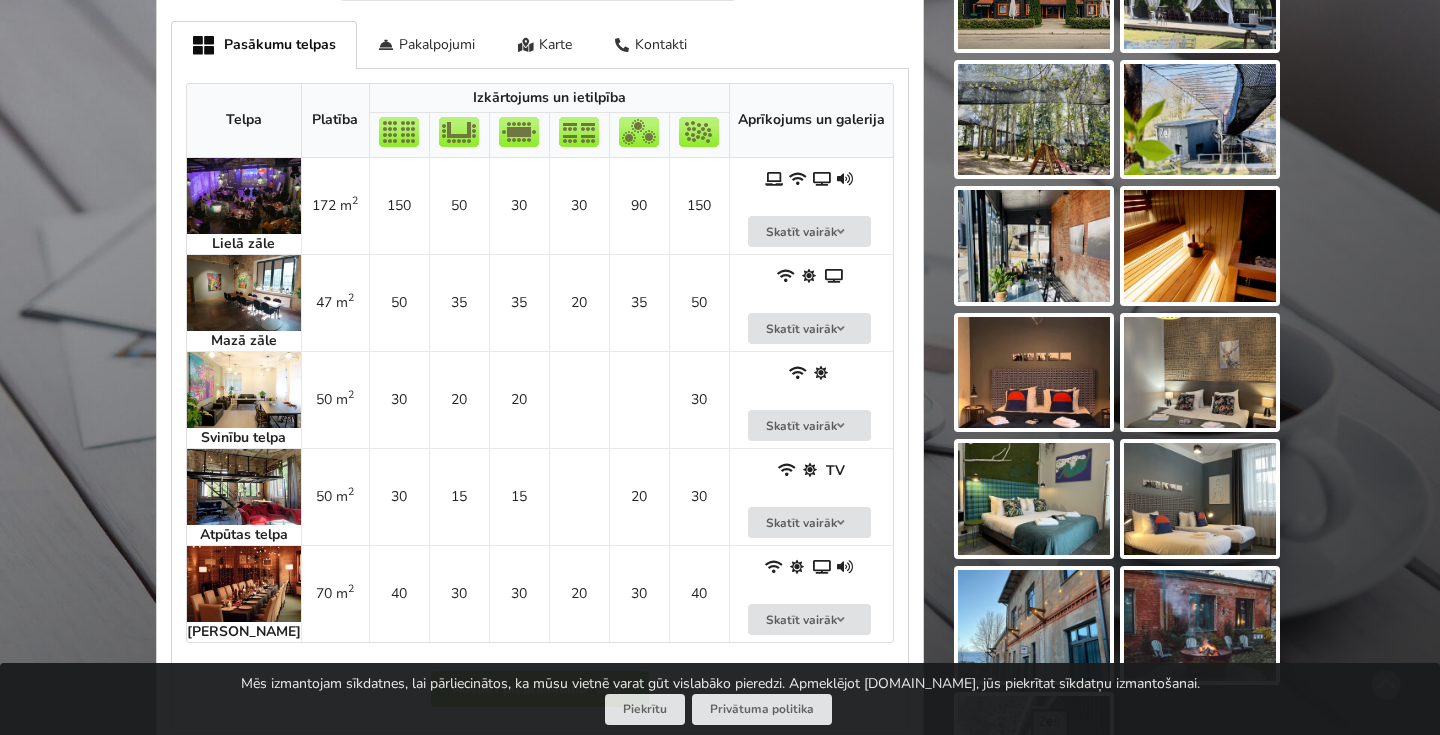 click at bounding box center (244, 390) 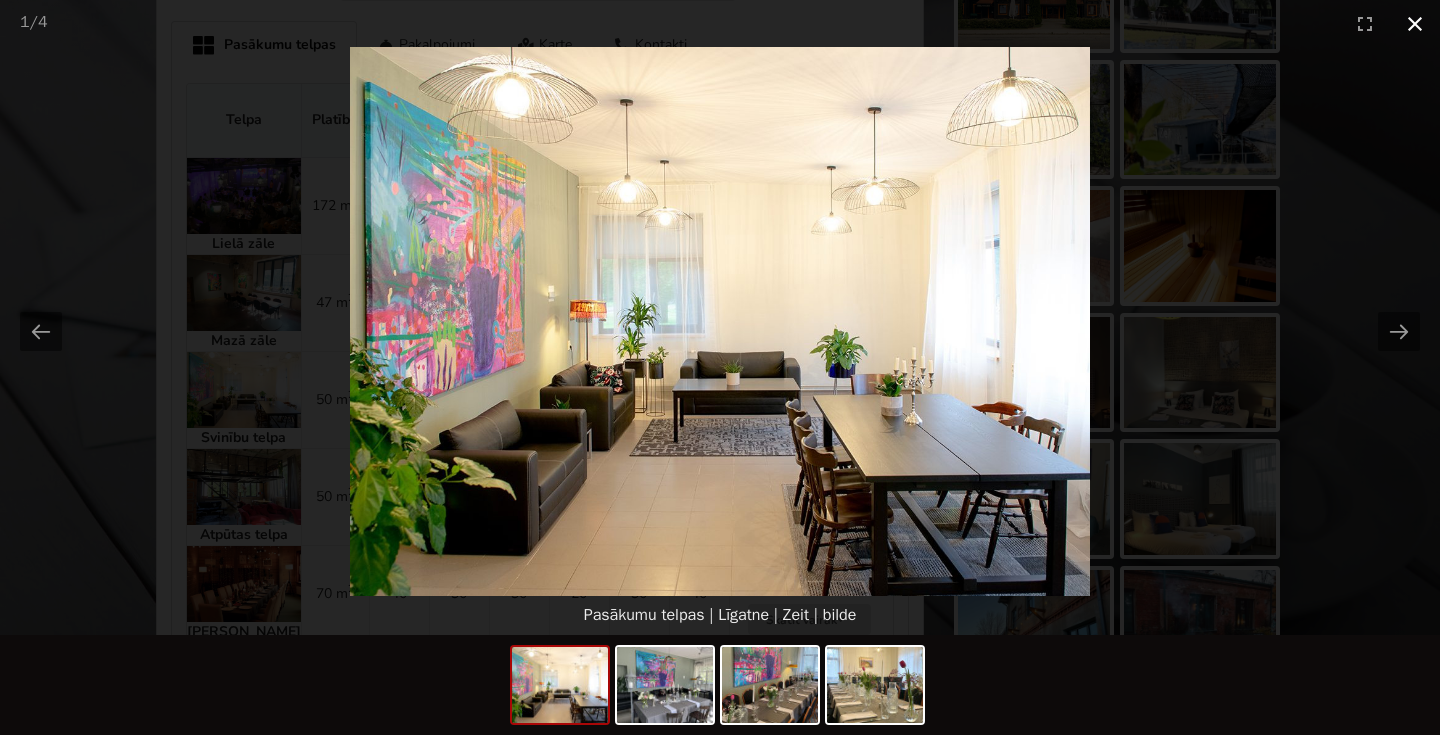 click at bounding box center [1415, 23] 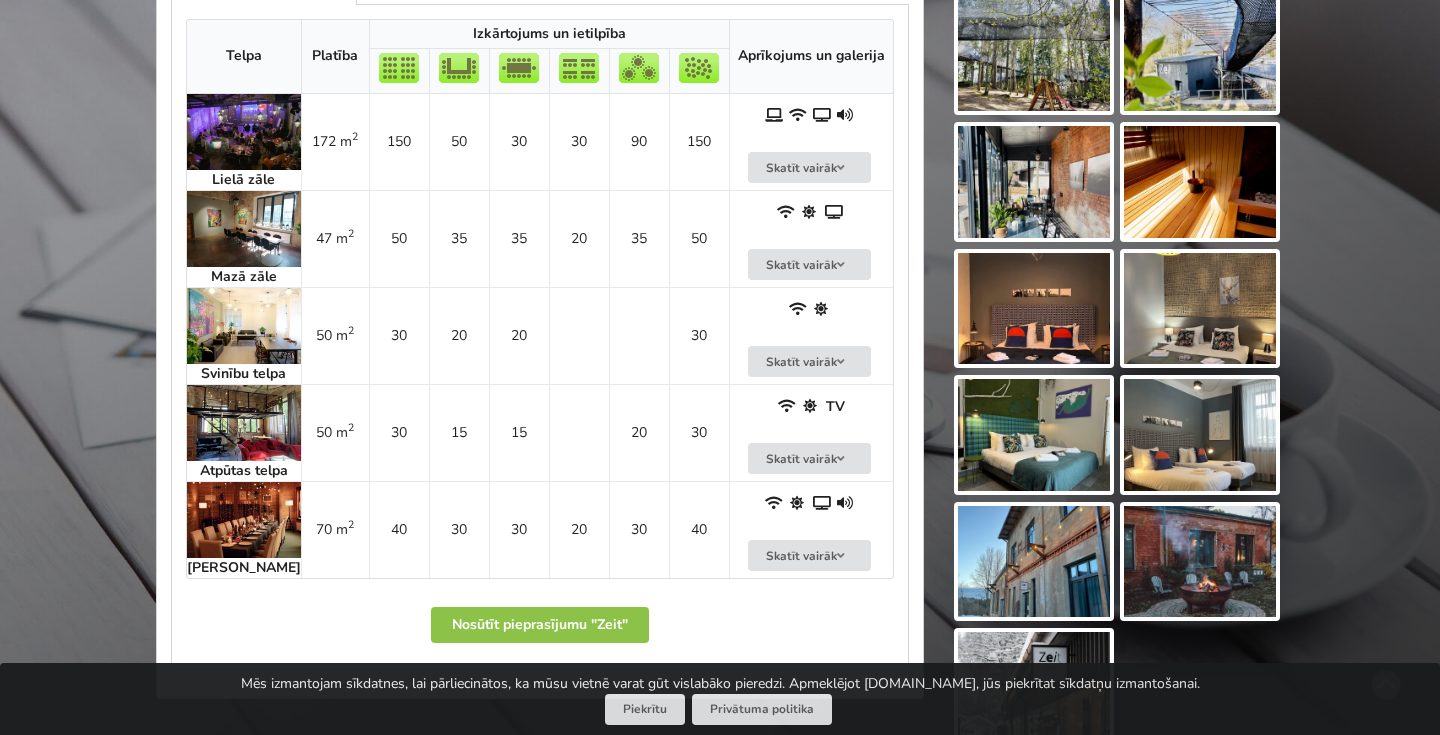 scroll, scrollTop: 1129, scrollLeft: 0, axis: vertical 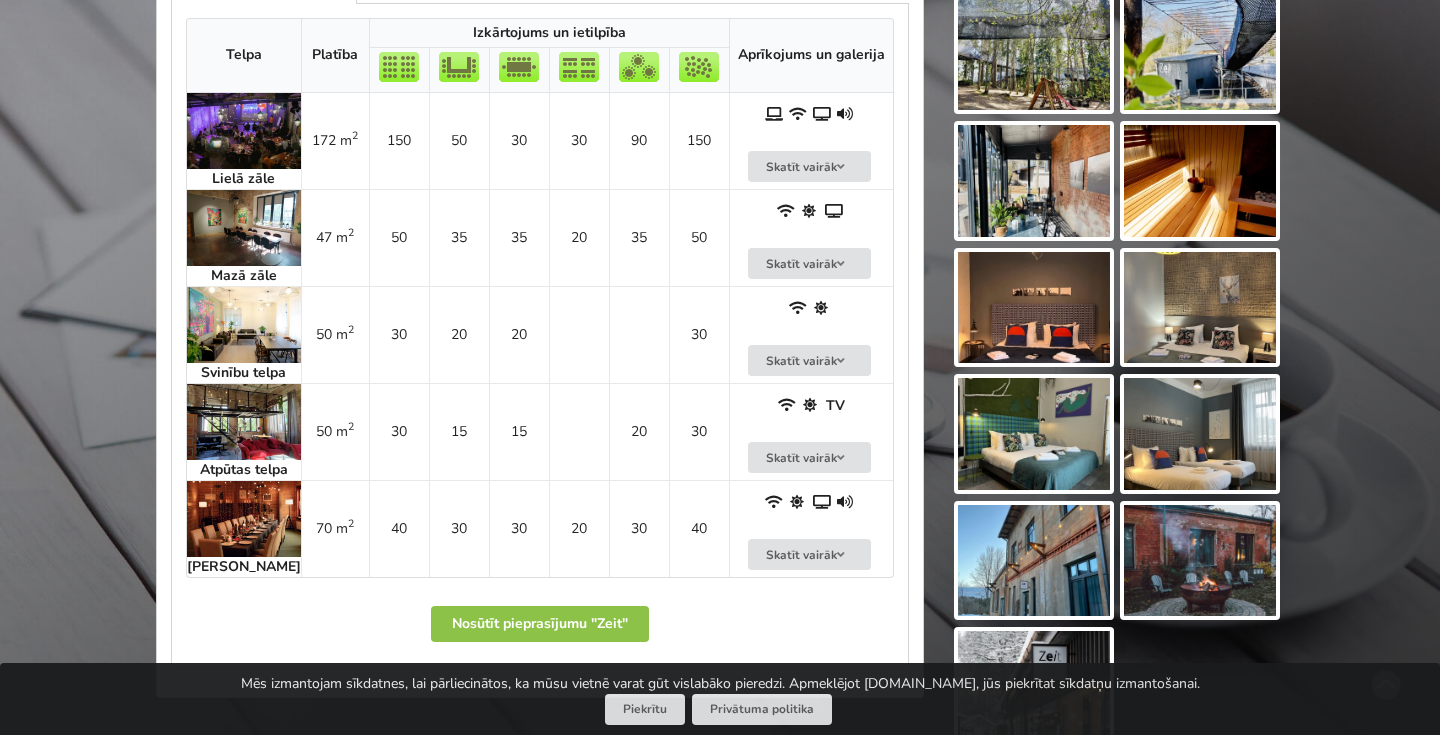 click at bounding box center [244, 422] 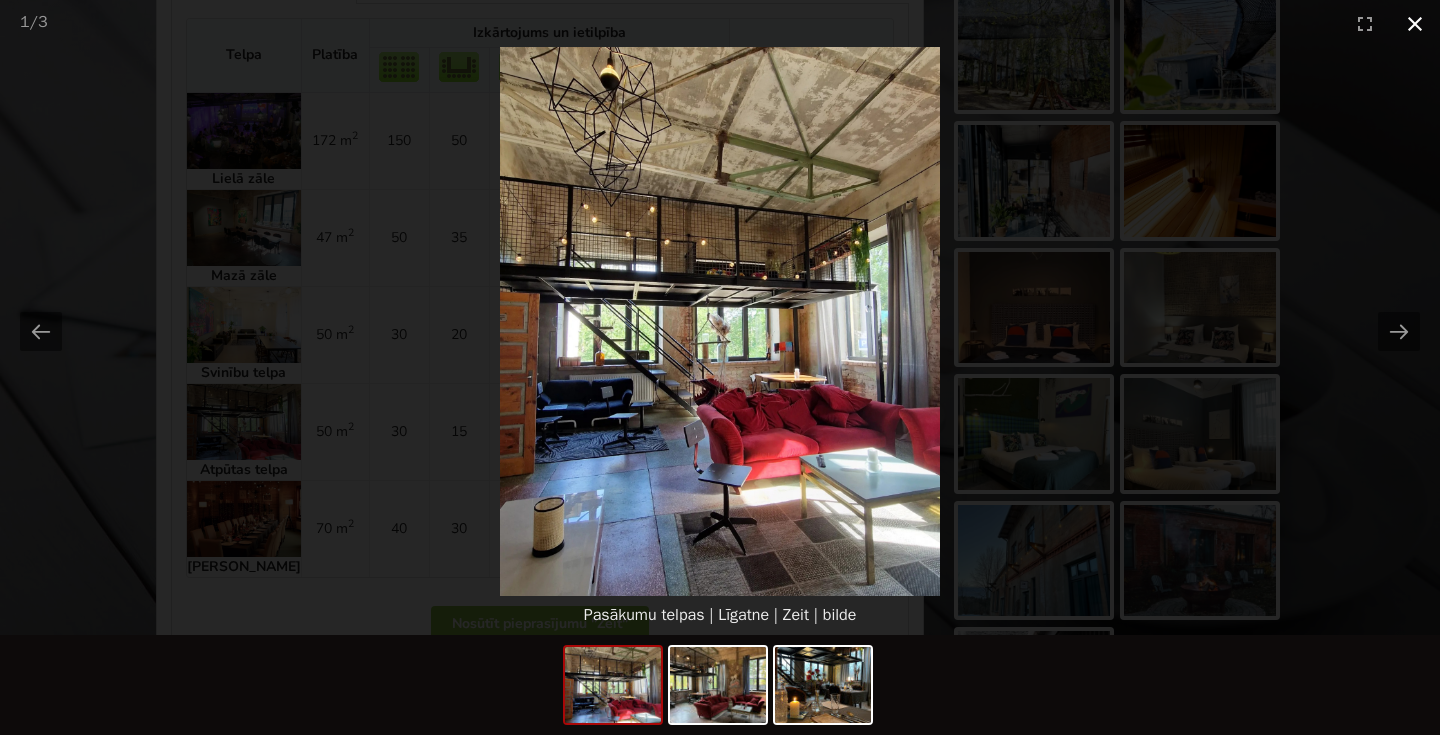 click at bounding box center [1415, 23] 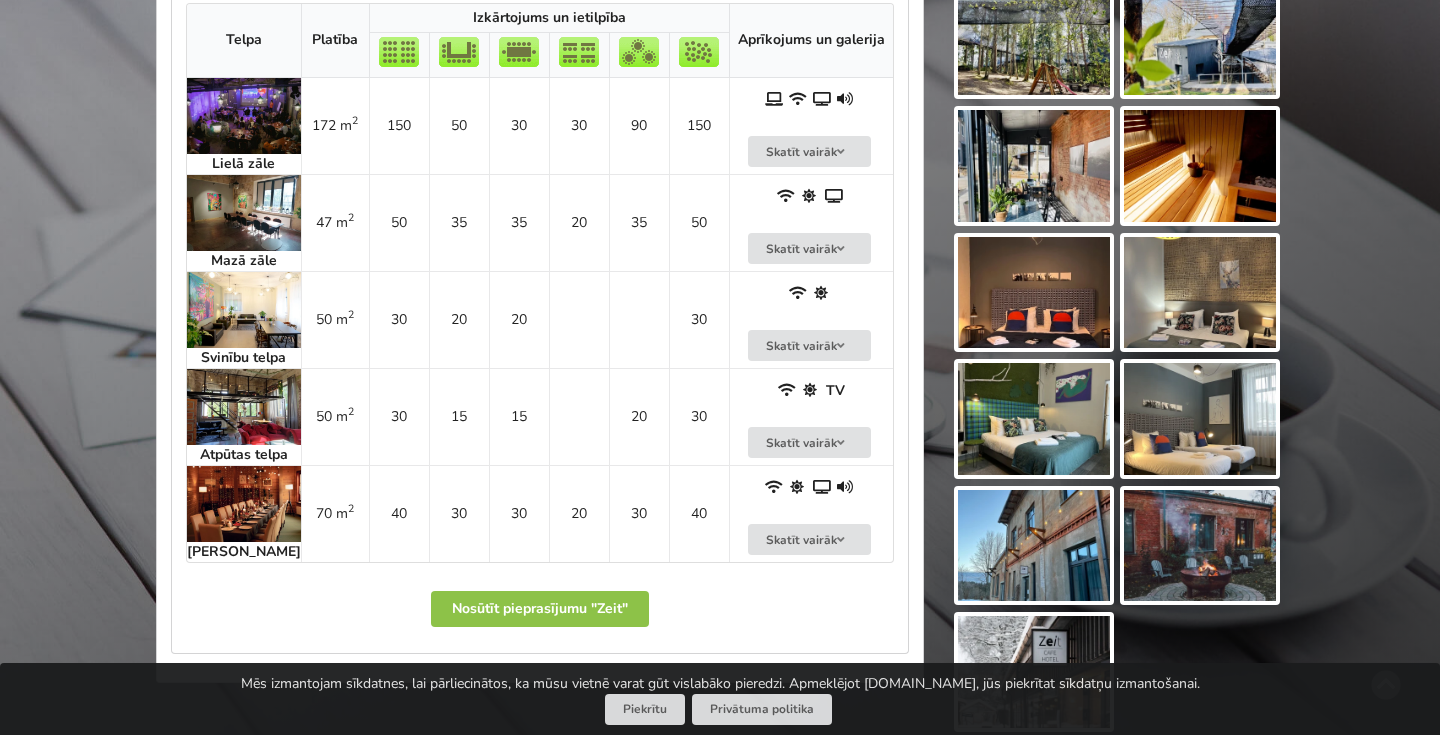 scroll, scrollTop: 1140, scrollLeft: 0, axis: vertical 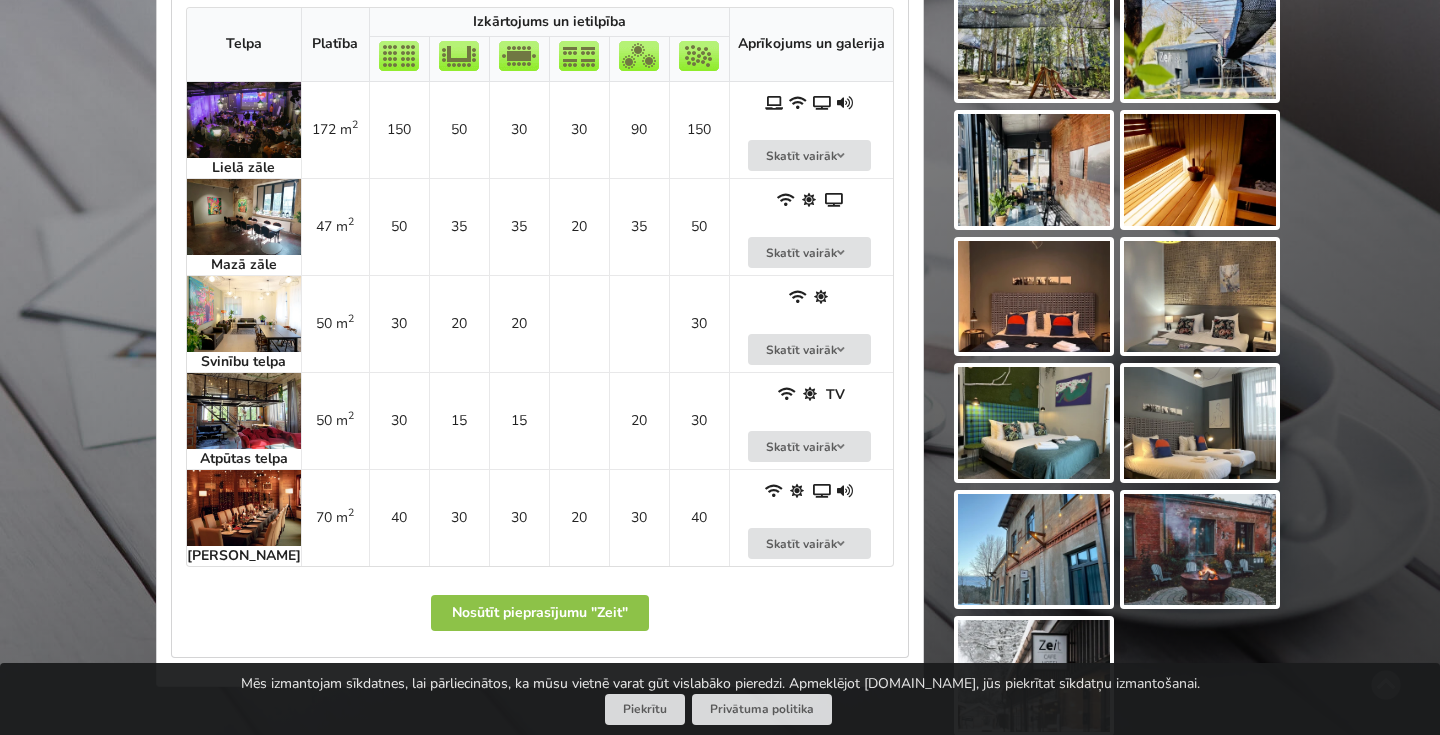 click at bounding box center [244, 508] 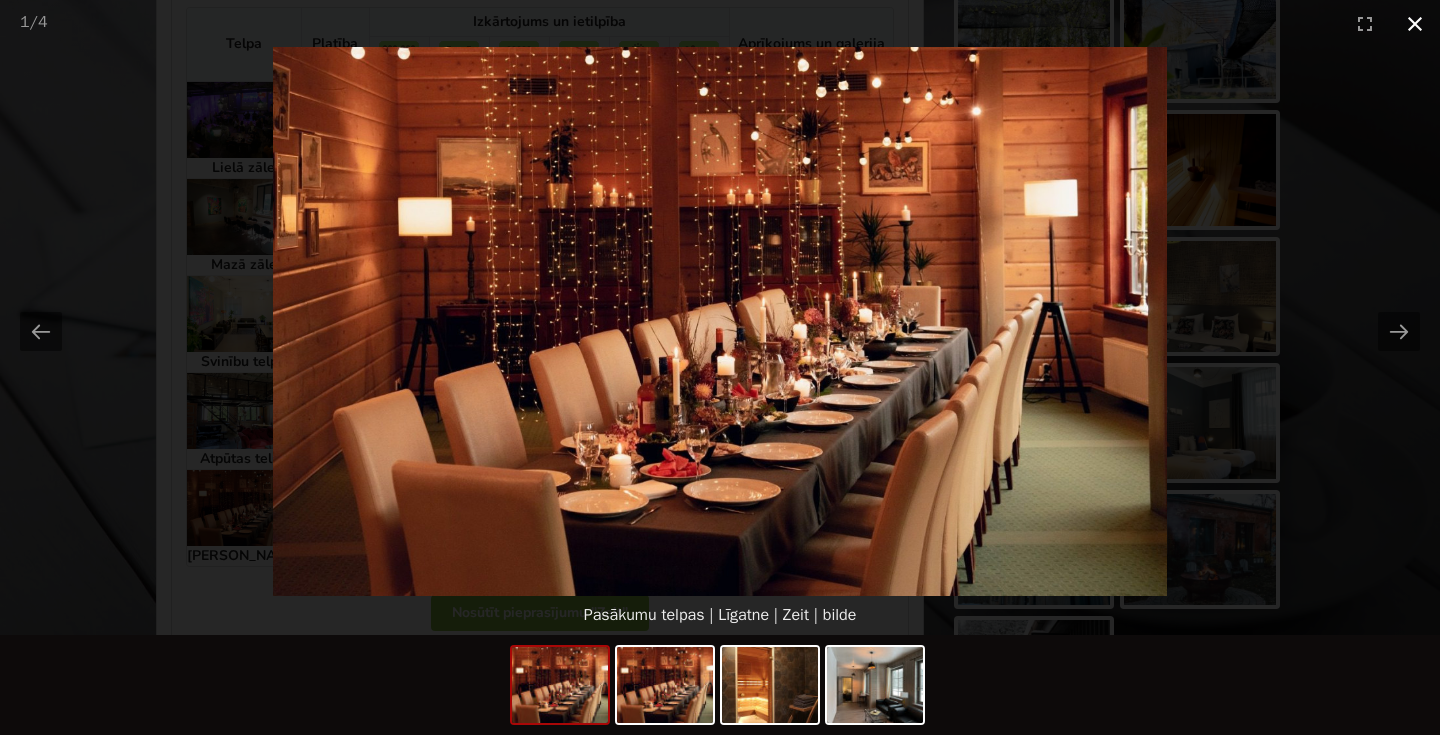 click at bounding box center [1415, 23] 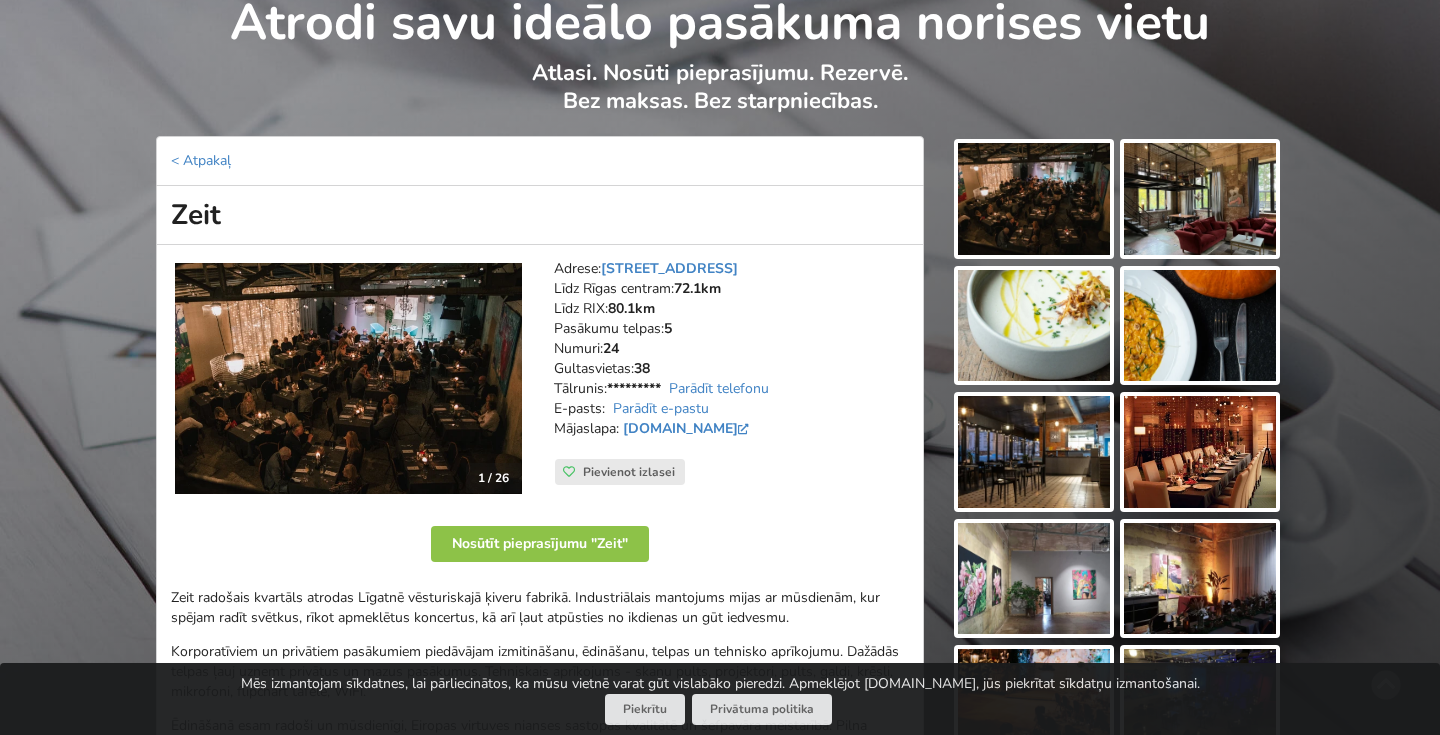 scroll, scrollTop: 107, scrollLeft: 0, axis: vertical 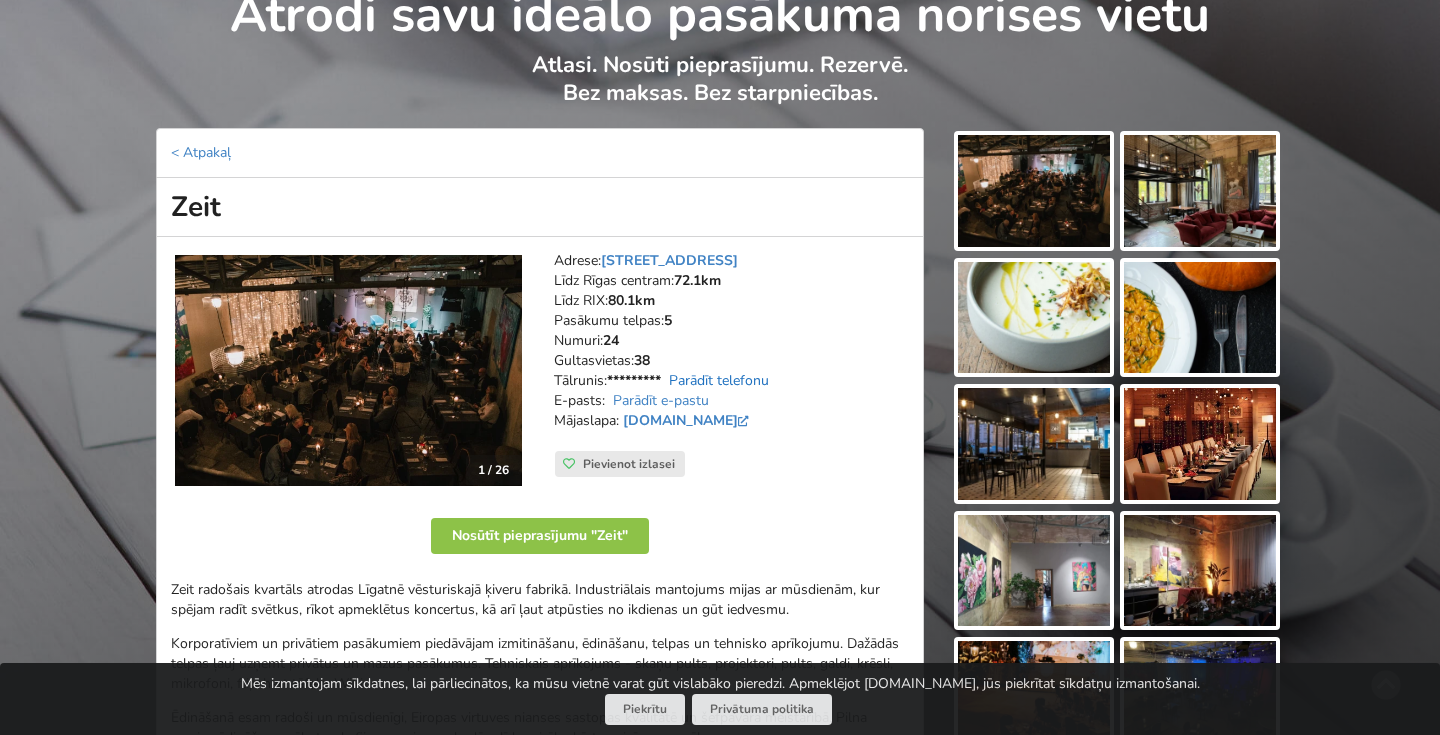 click on "Parādīt telefonu" at bounding box center [719, 380] 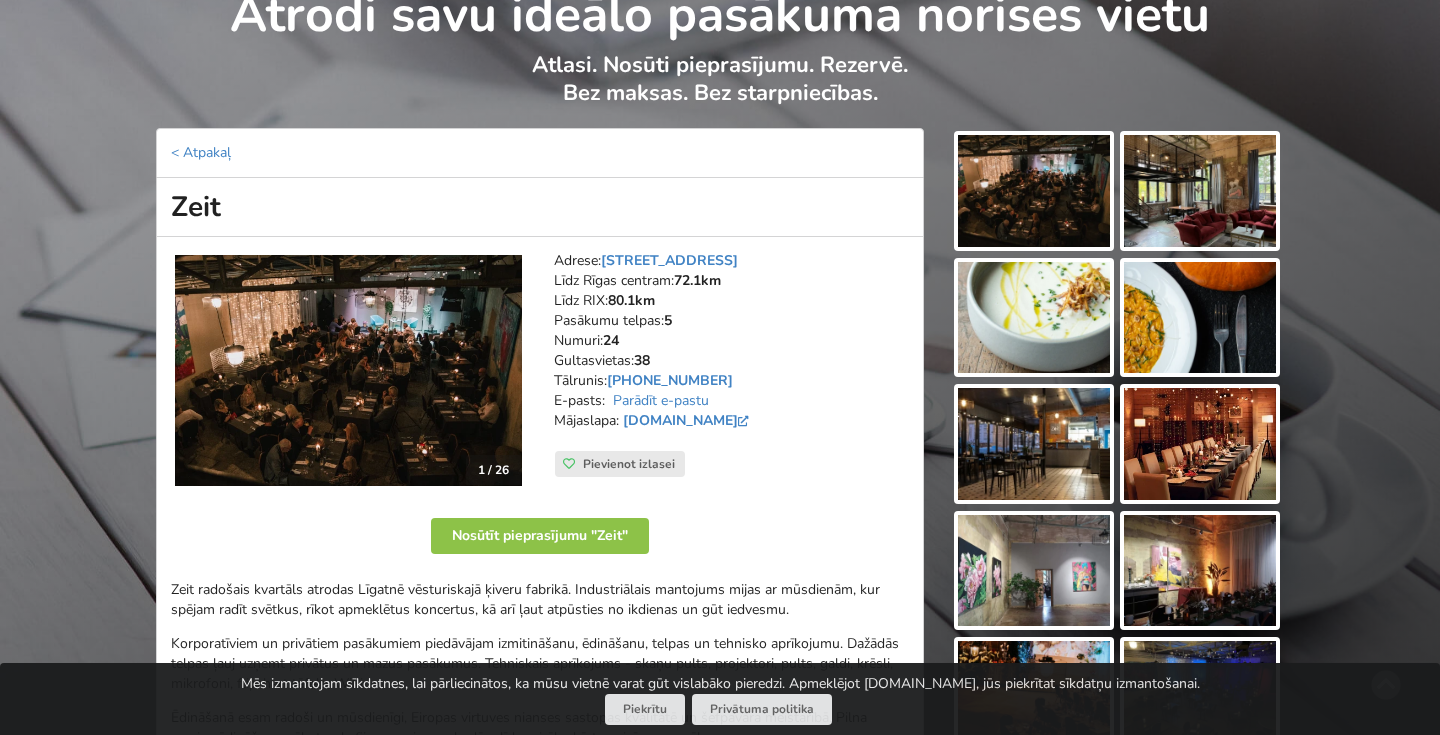 drag, startPoint x: 610, startPoint y: 373, endPoint x: 739, endPoint y: 373, distance: 129 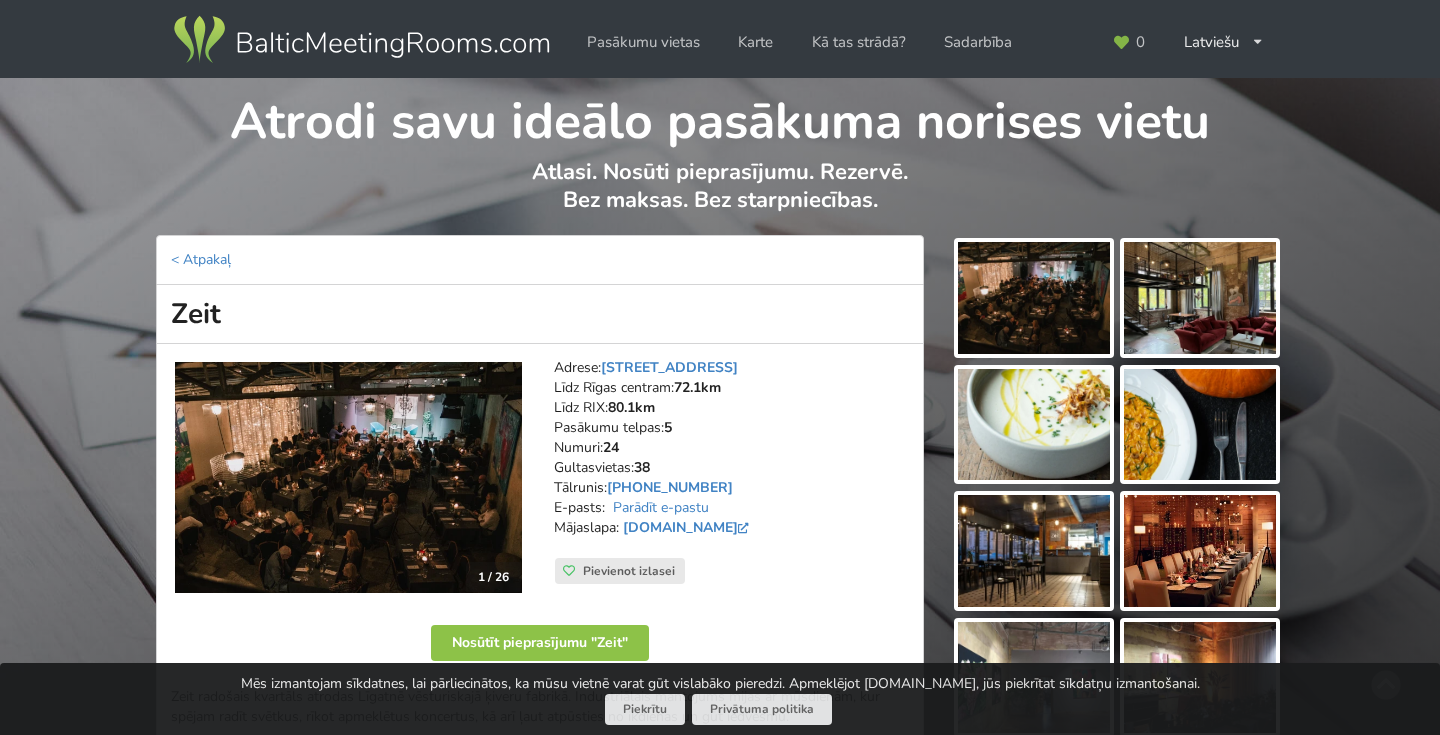 scroll, scrollTop: 0, scrollLeft: 0, axis: both 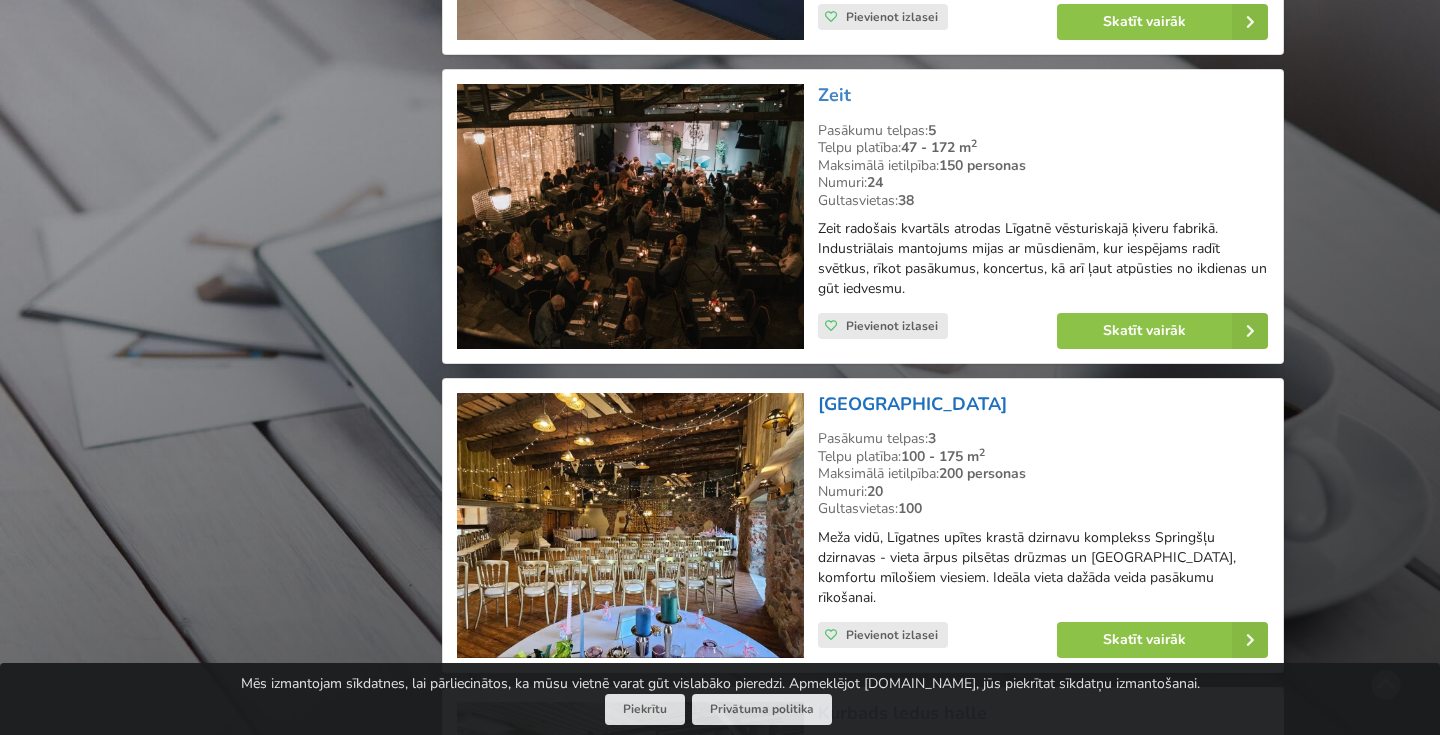 click on "[GEOGRAPHIC_DATA]" at bounding box center (912, 404) 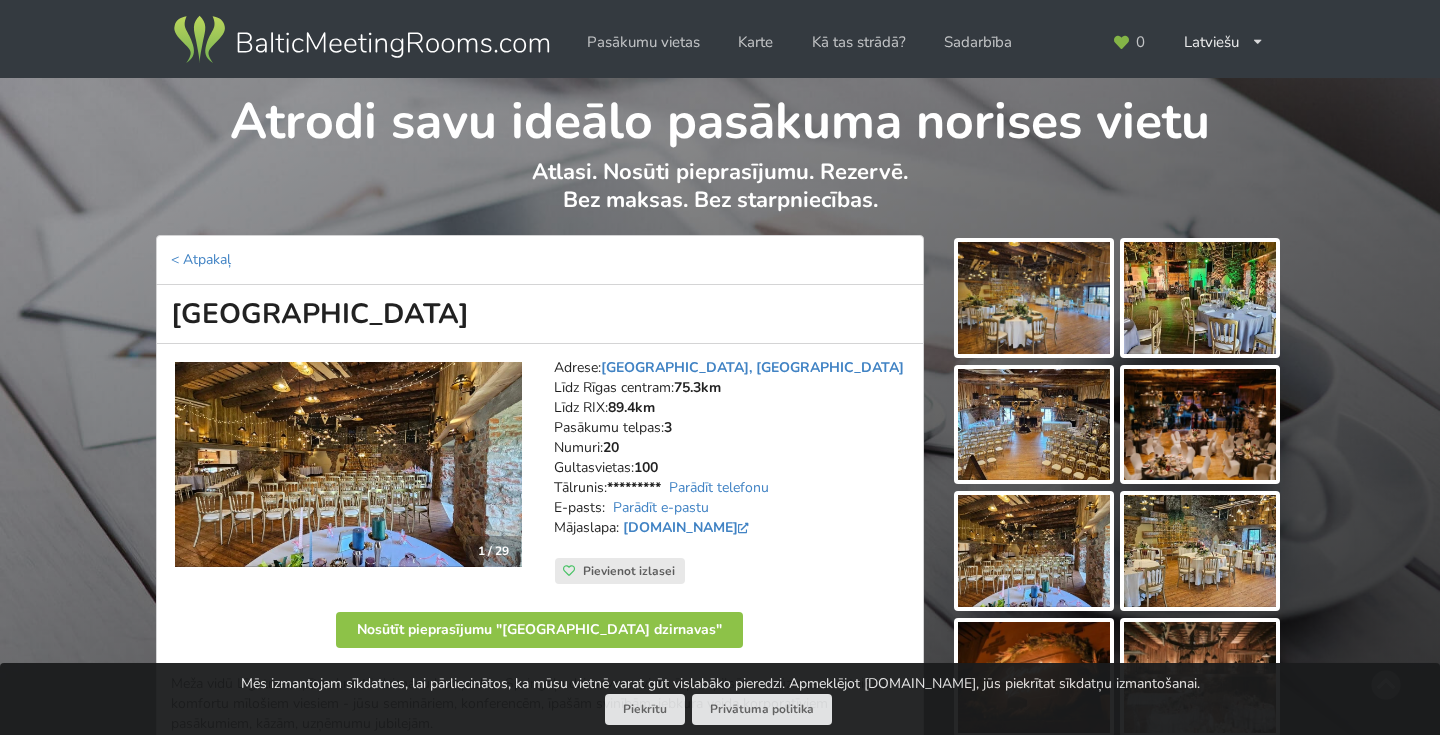 scroll, scrollTop: 0, scrollLeft: 0, axis: both 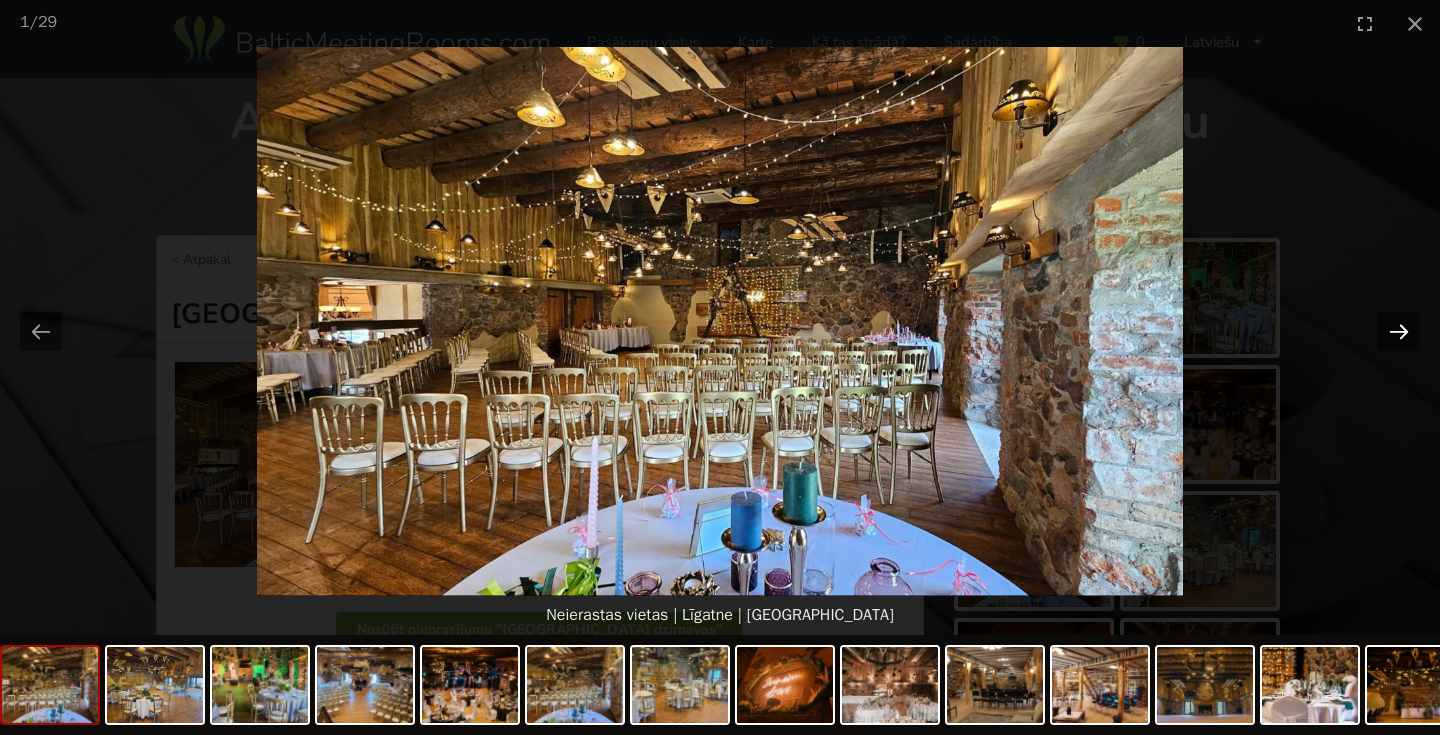 click at bounding box center (1399, 331) 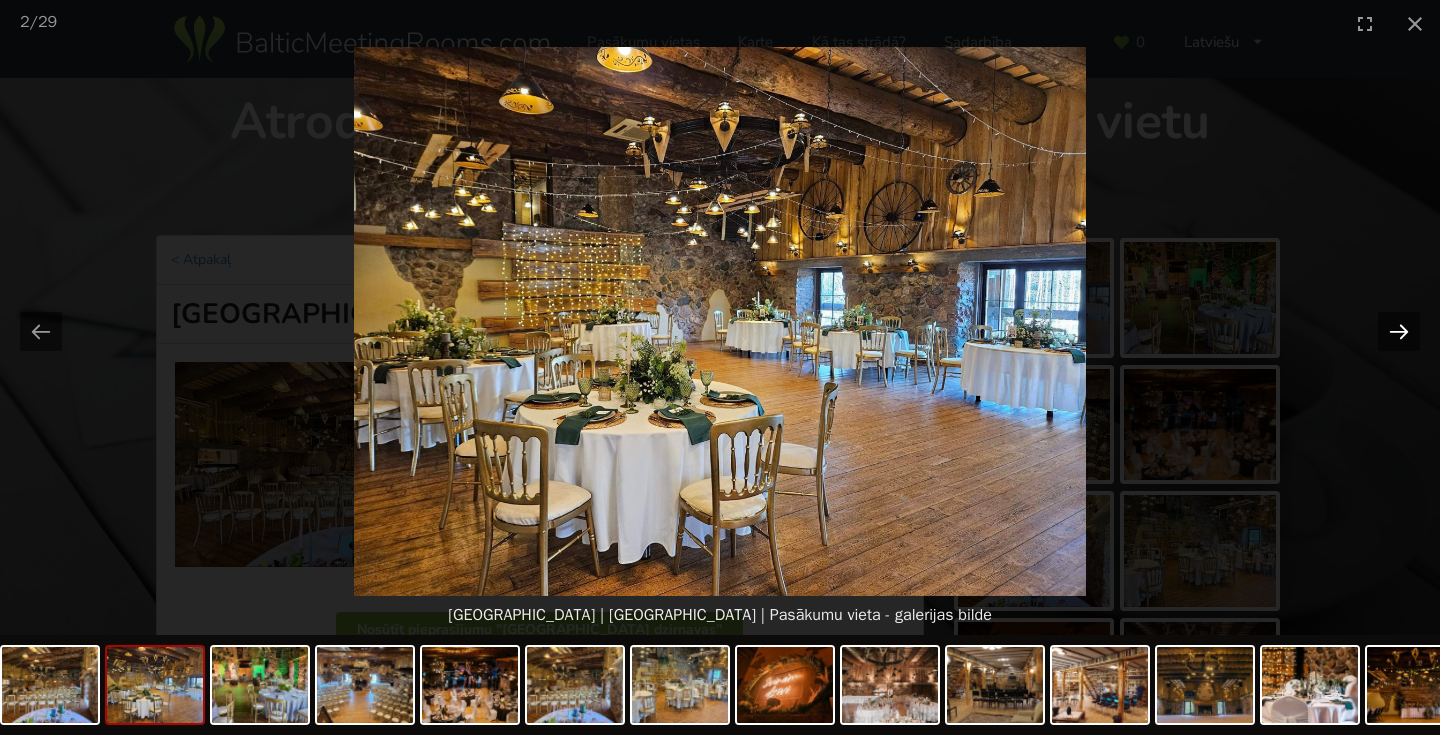 click at bounding box center (1399, 331) 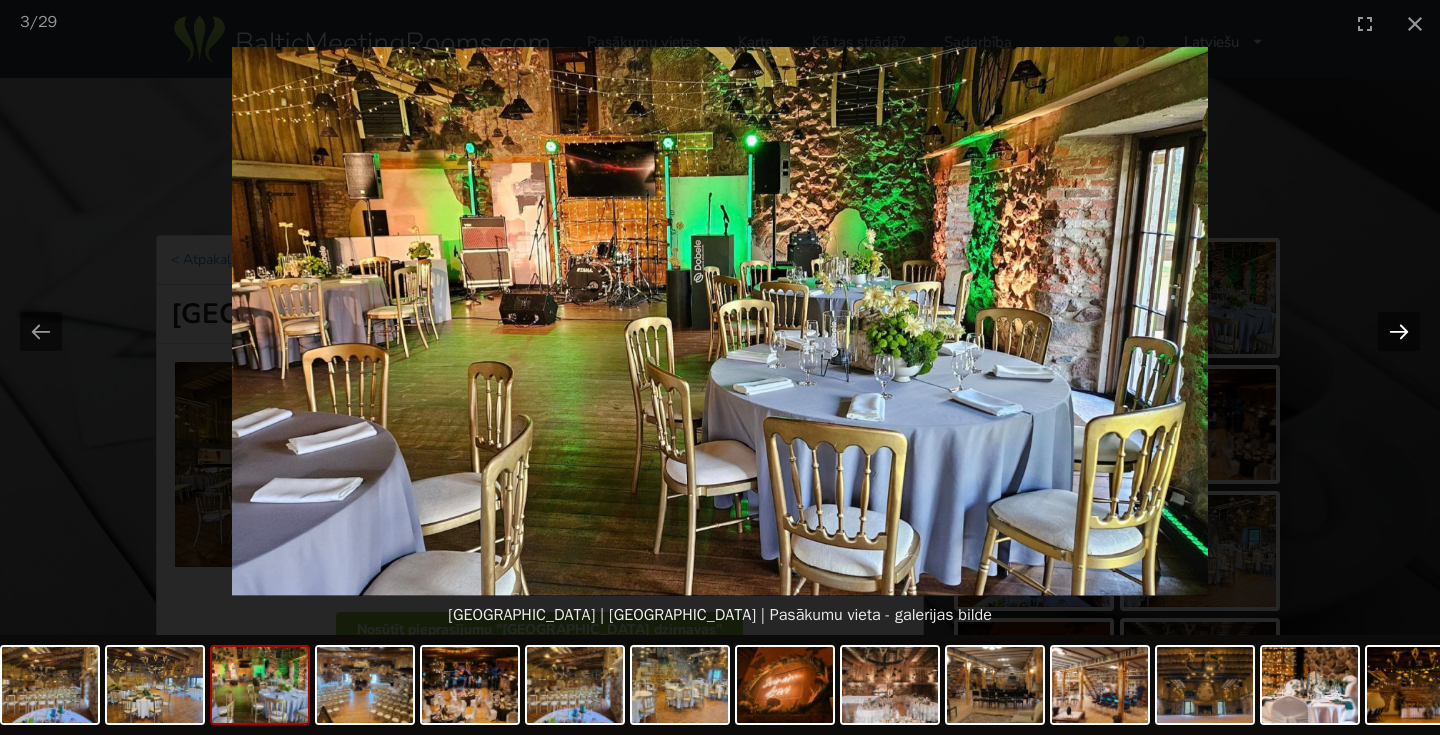 click at bounding box center (1399, 331) 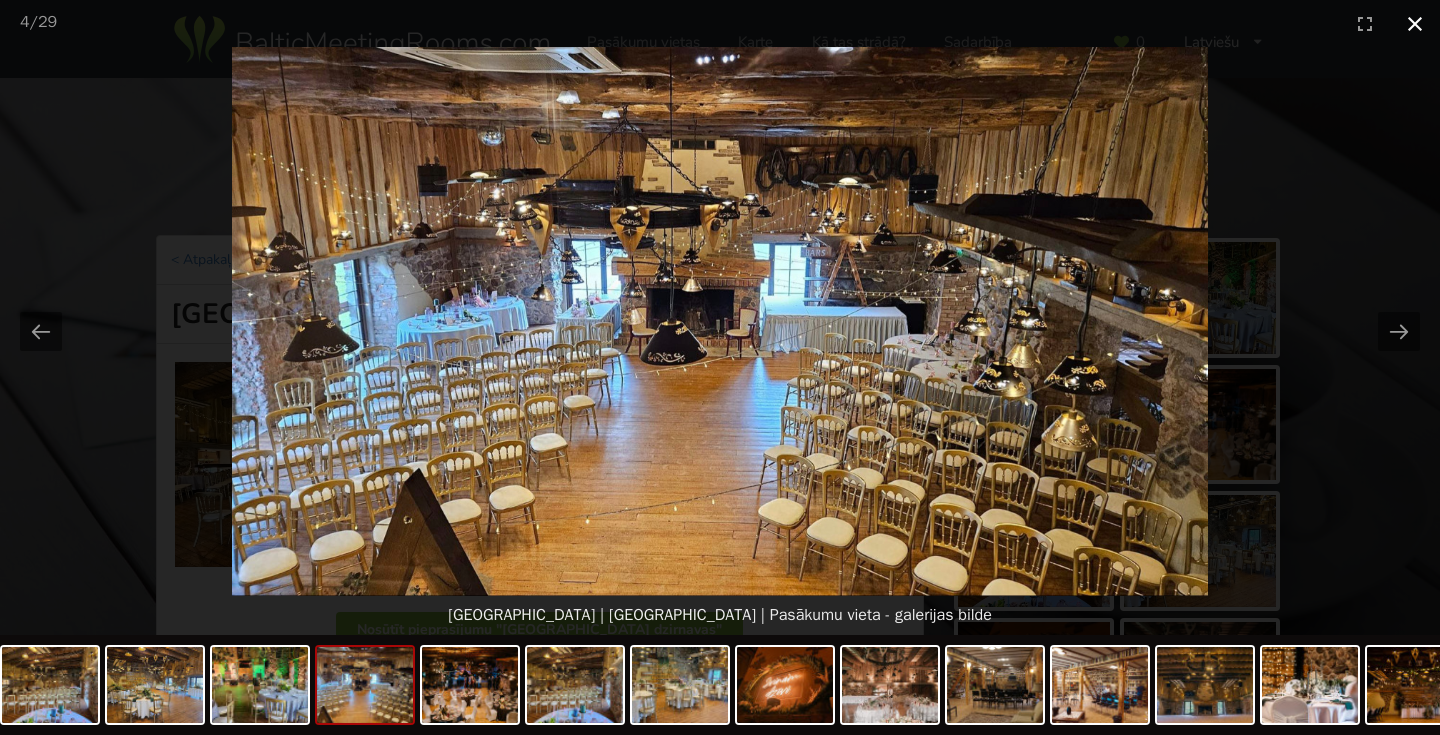 click at bounding box center (1415, 23) 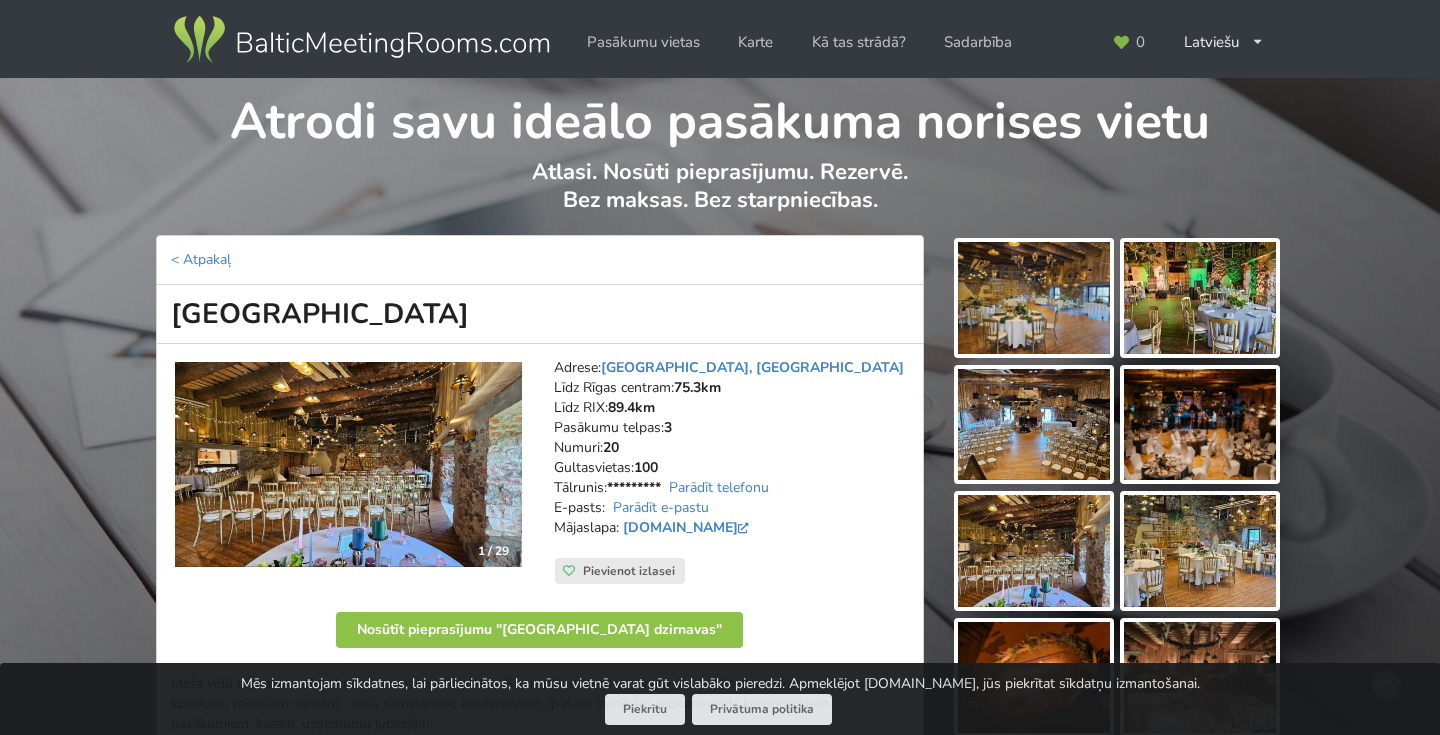 scroll, scrollTop: 0, scrollLeft: 0, axis: both 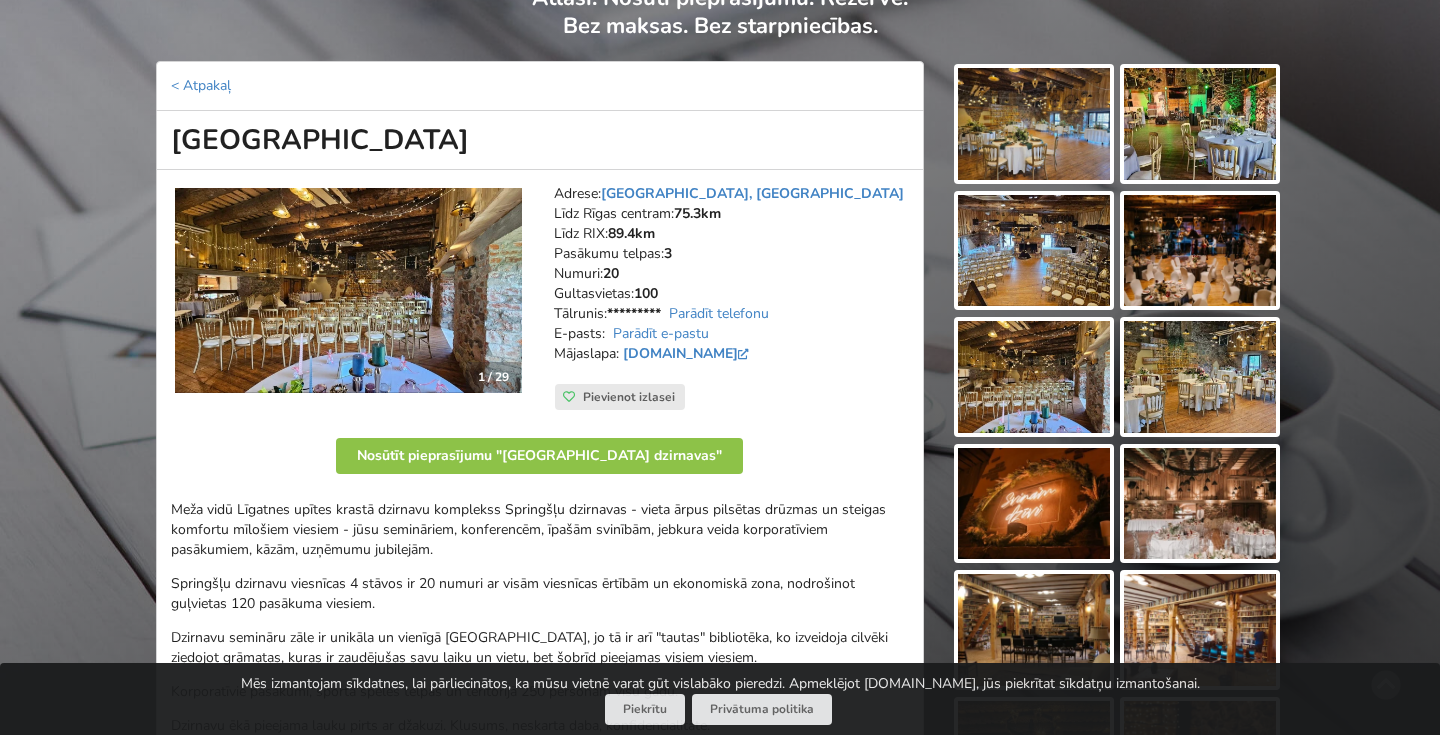 click on "*********" at bounding box center (634, 313) 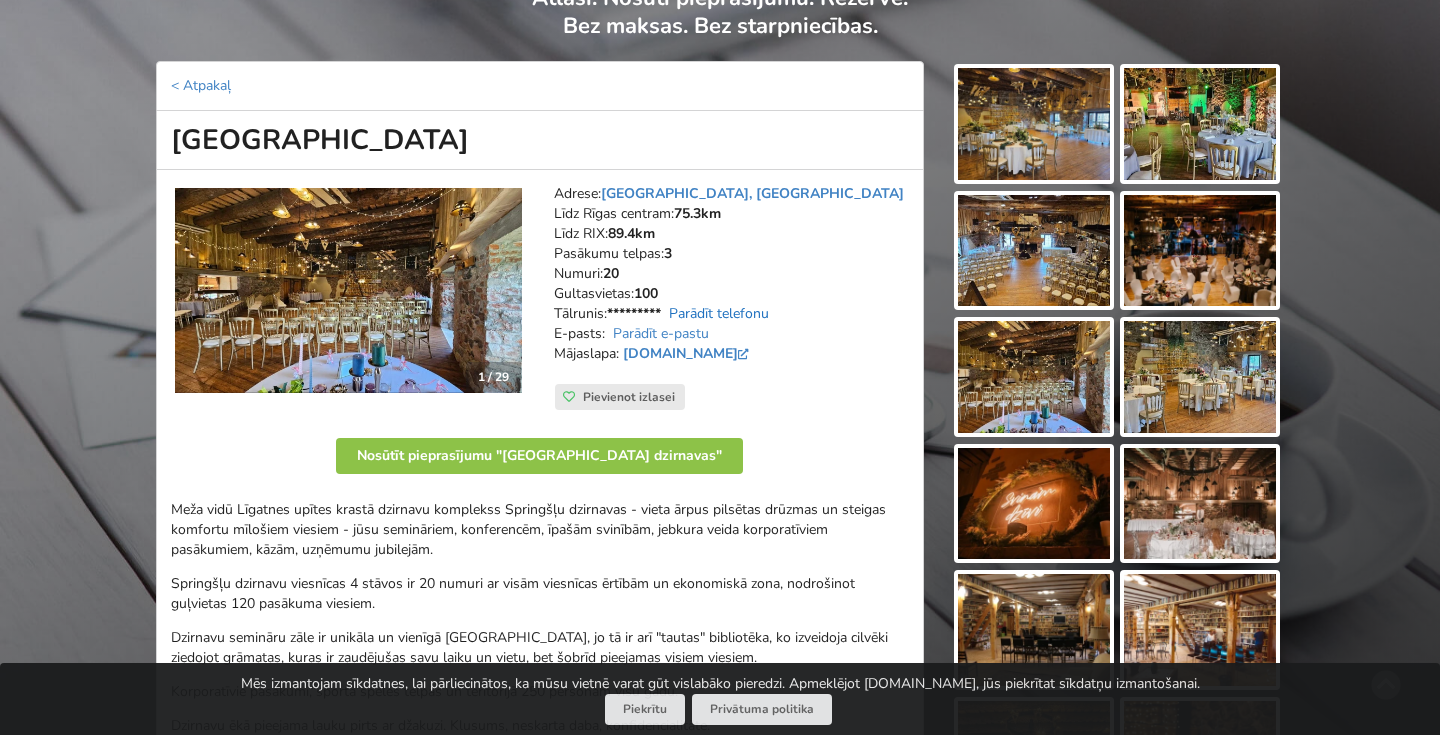 click on "Parādīt telefonu" at bounding box center [719, 313] 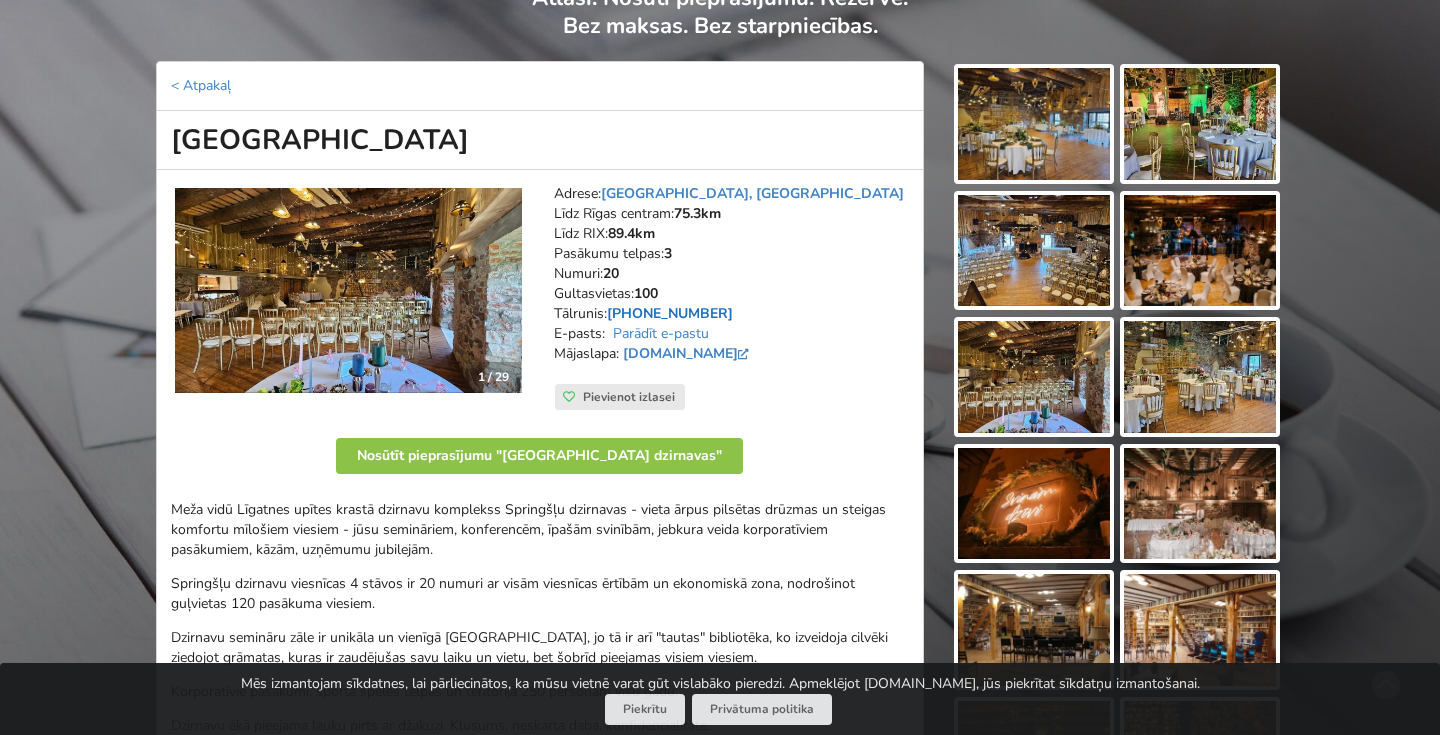 drag, startPoint x: 725, startPoint y: 300, endPoint x: 615, endPoint y: 305, distance: 110.11358 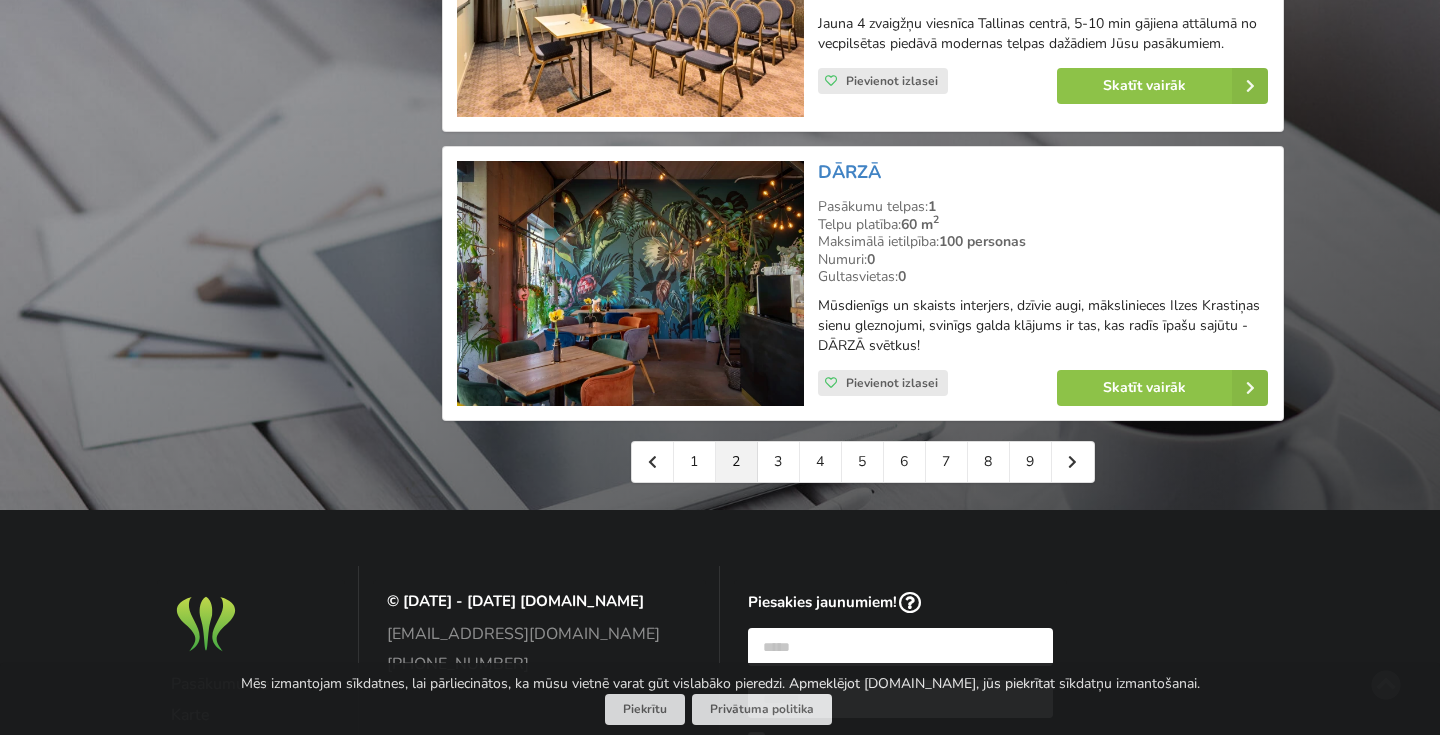 scroll, scrollTop: 4557, scrollLeft: 0, axis: vertical 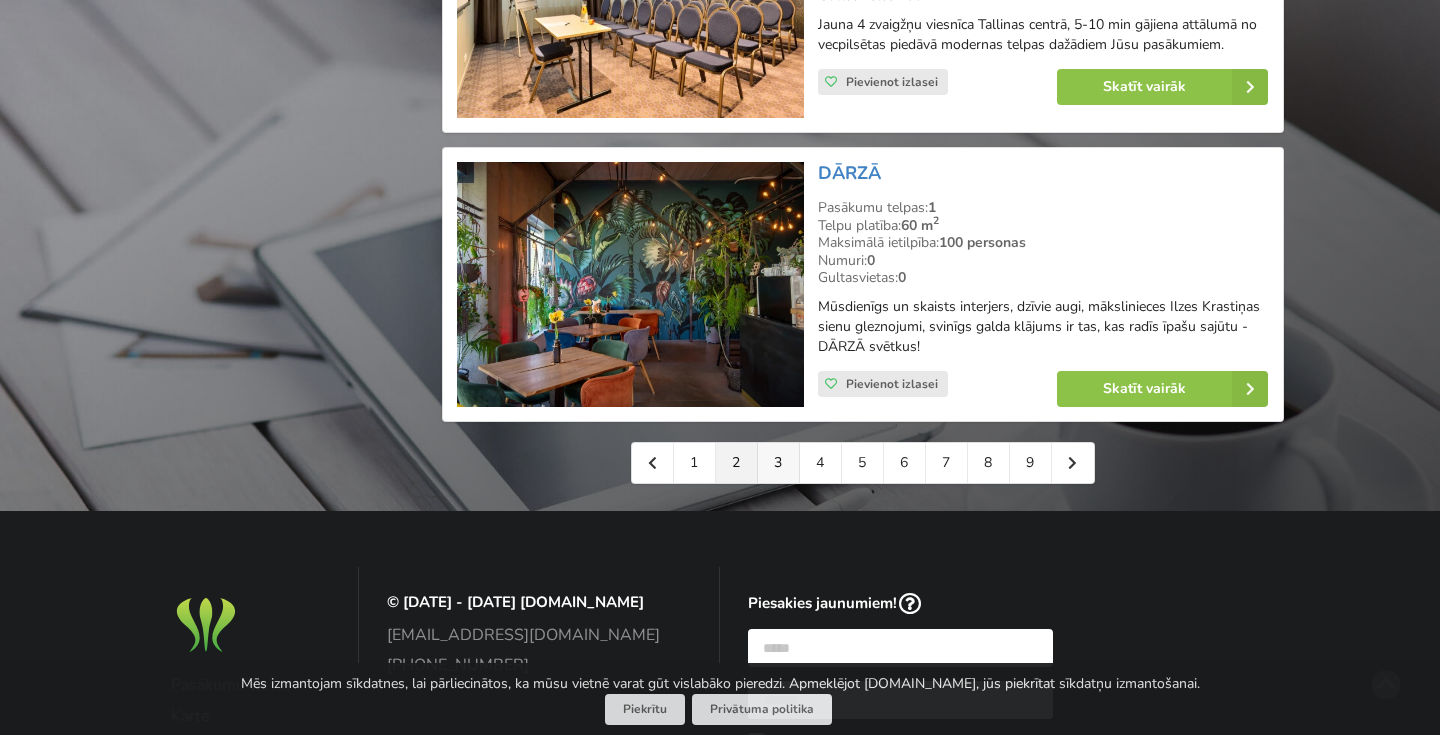 click on "3" at bounding box center [779, 463] 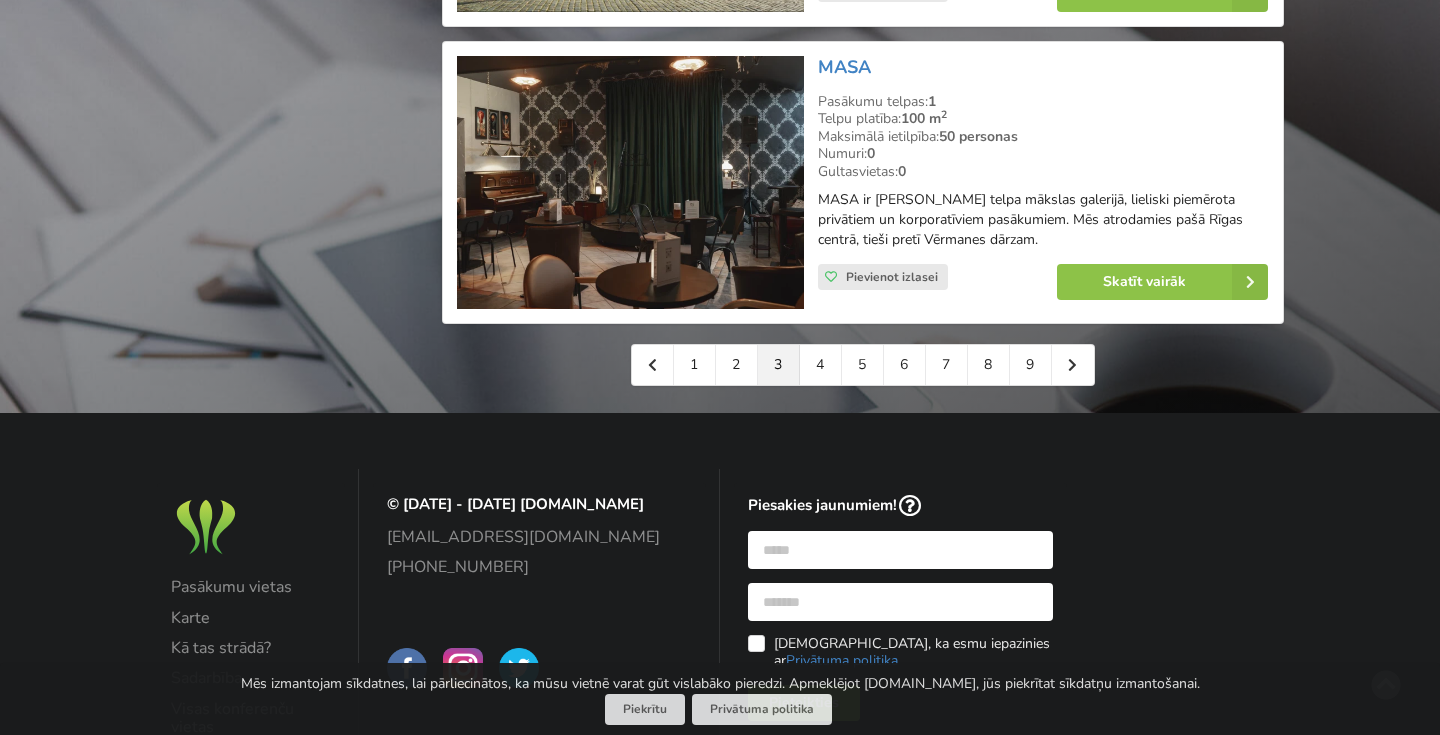 scroll, scrollTop: 4609, scrollLeft: 0, axis: vertical 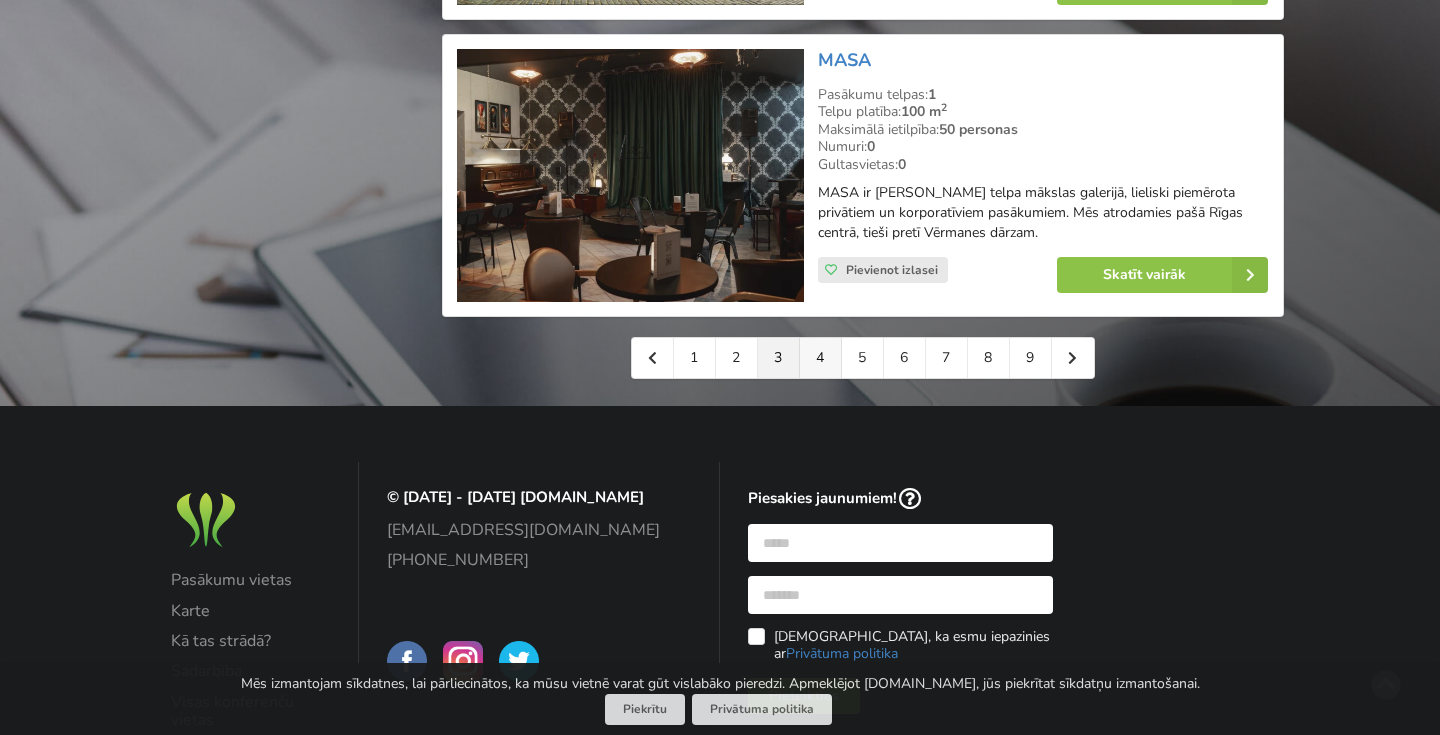 click on "4" at bounding box center [821, 358] 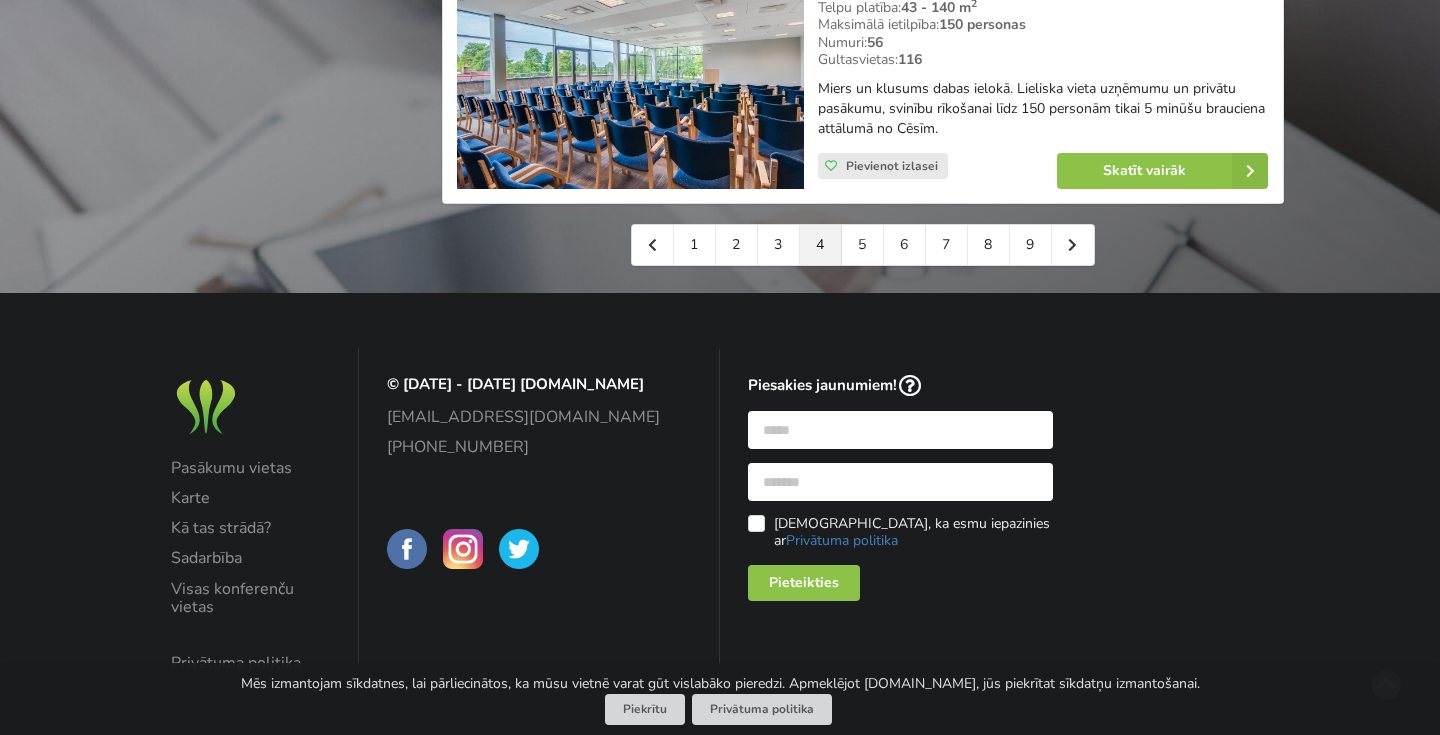 scroll, scrollTop: 4819, scrollLeft: 0, axis: vertical 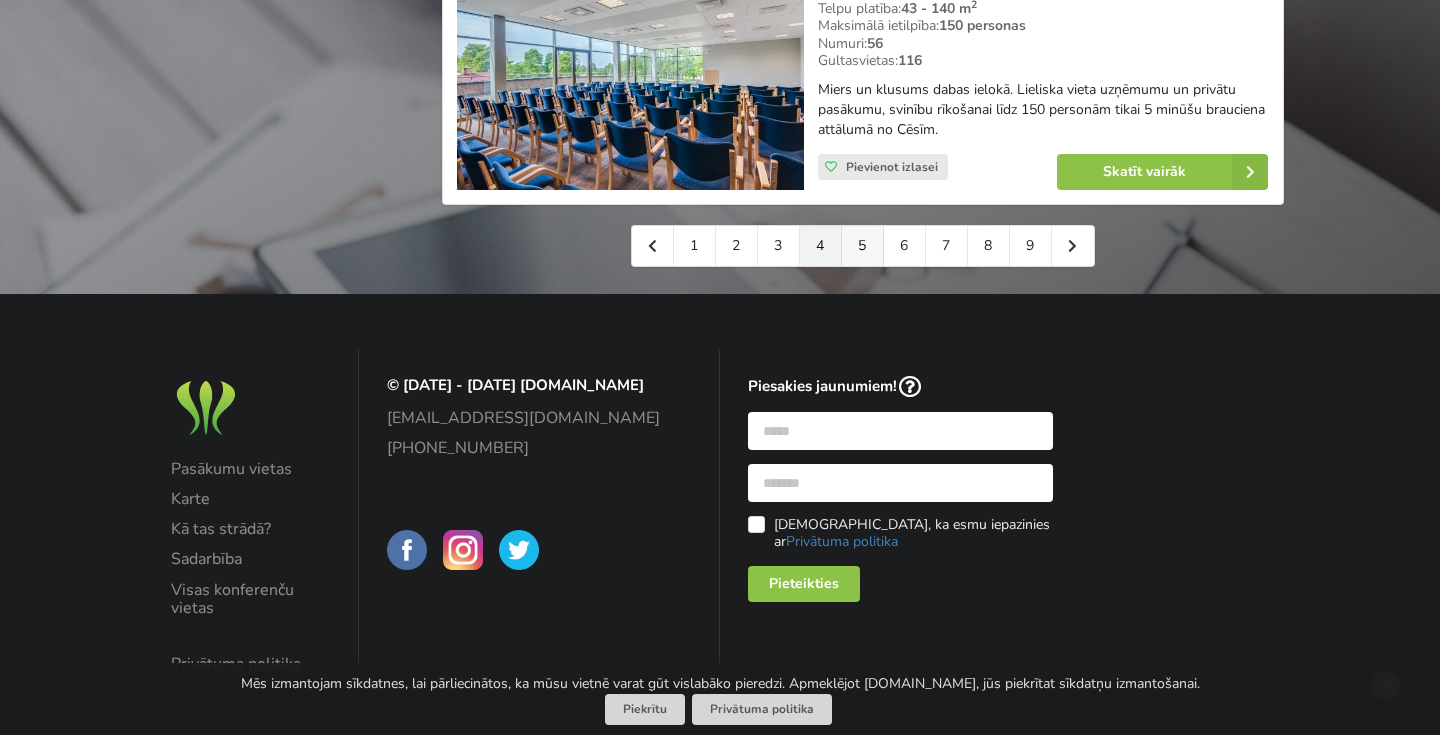 click on "5" at bounding box center [863, 246] 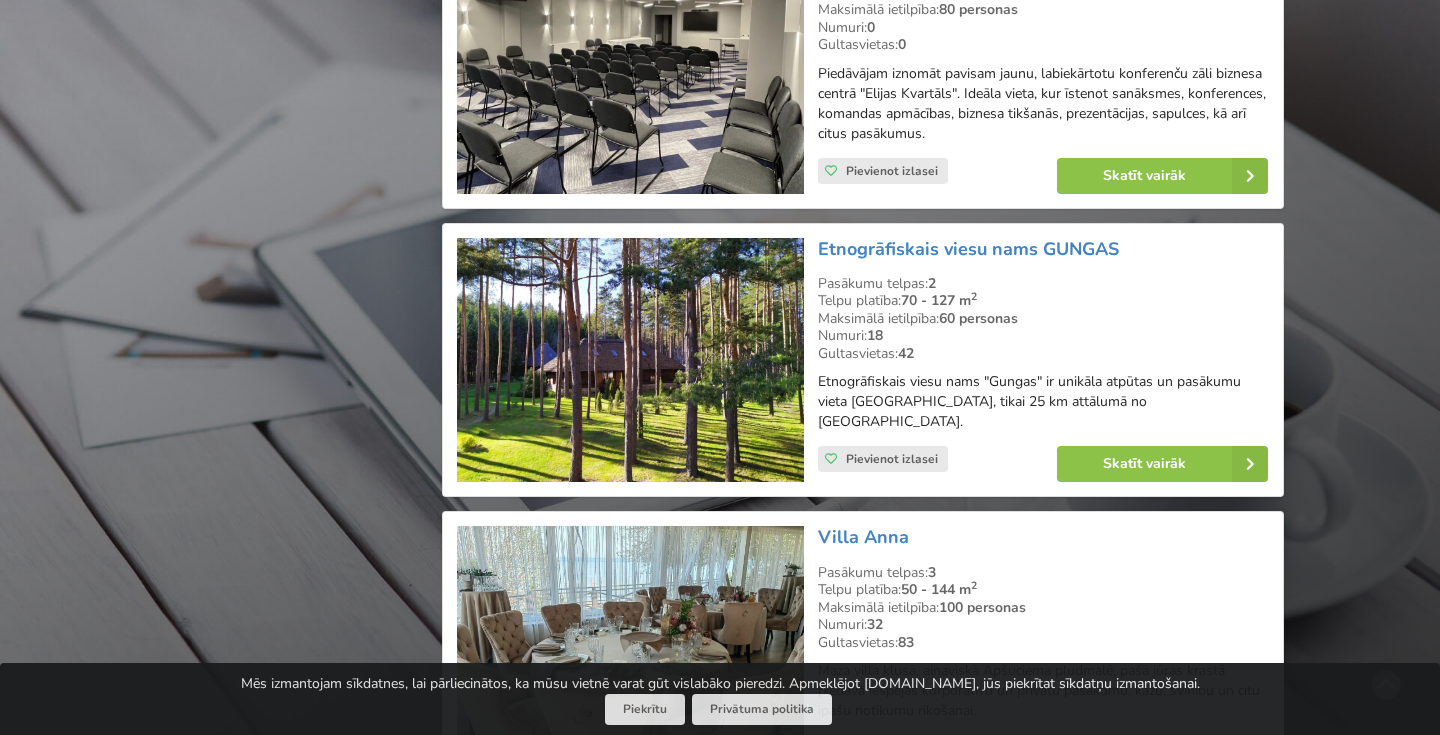 scroll, scrollTop: 3630, scrollLeft: 0, axis: vertical 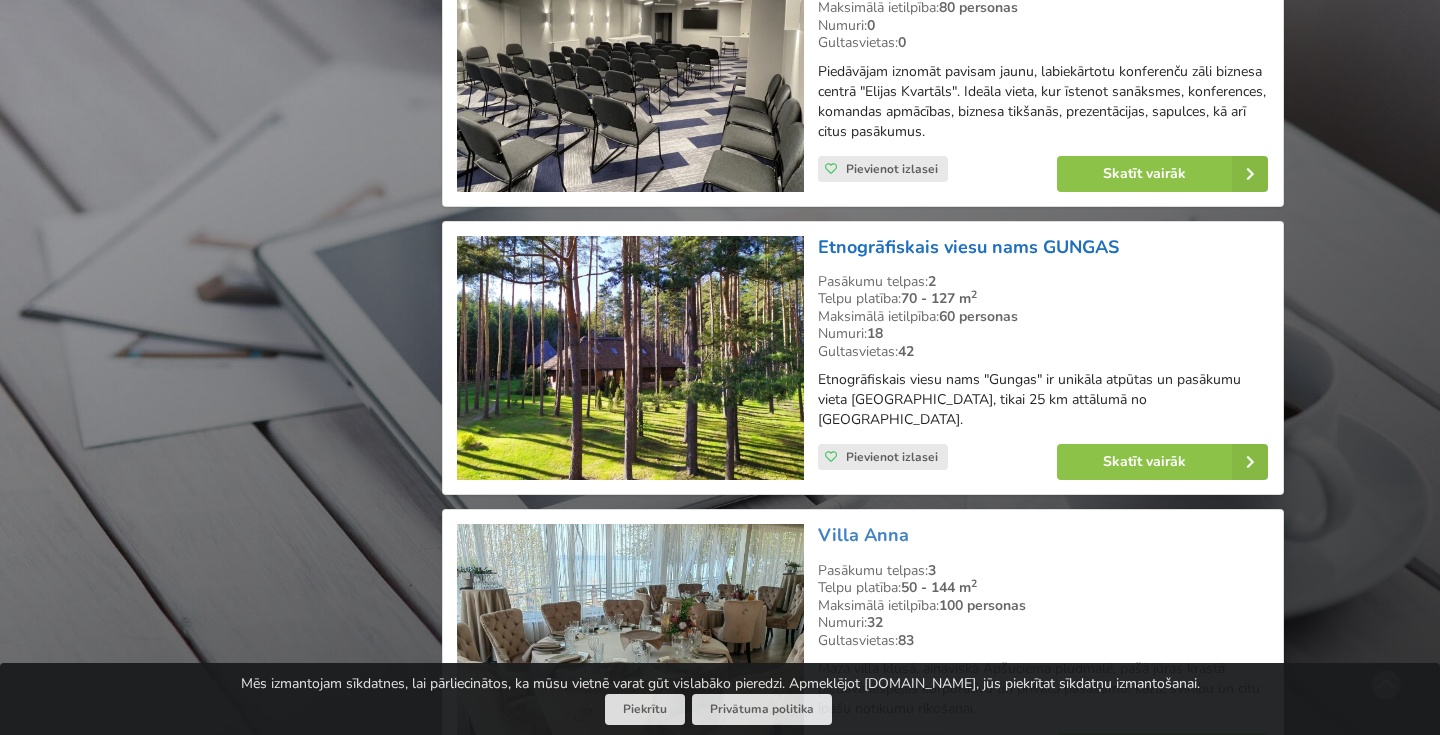 click on "Etnogrāfiskais viesu nams GUNGAS" at bounding box center [968, 247] 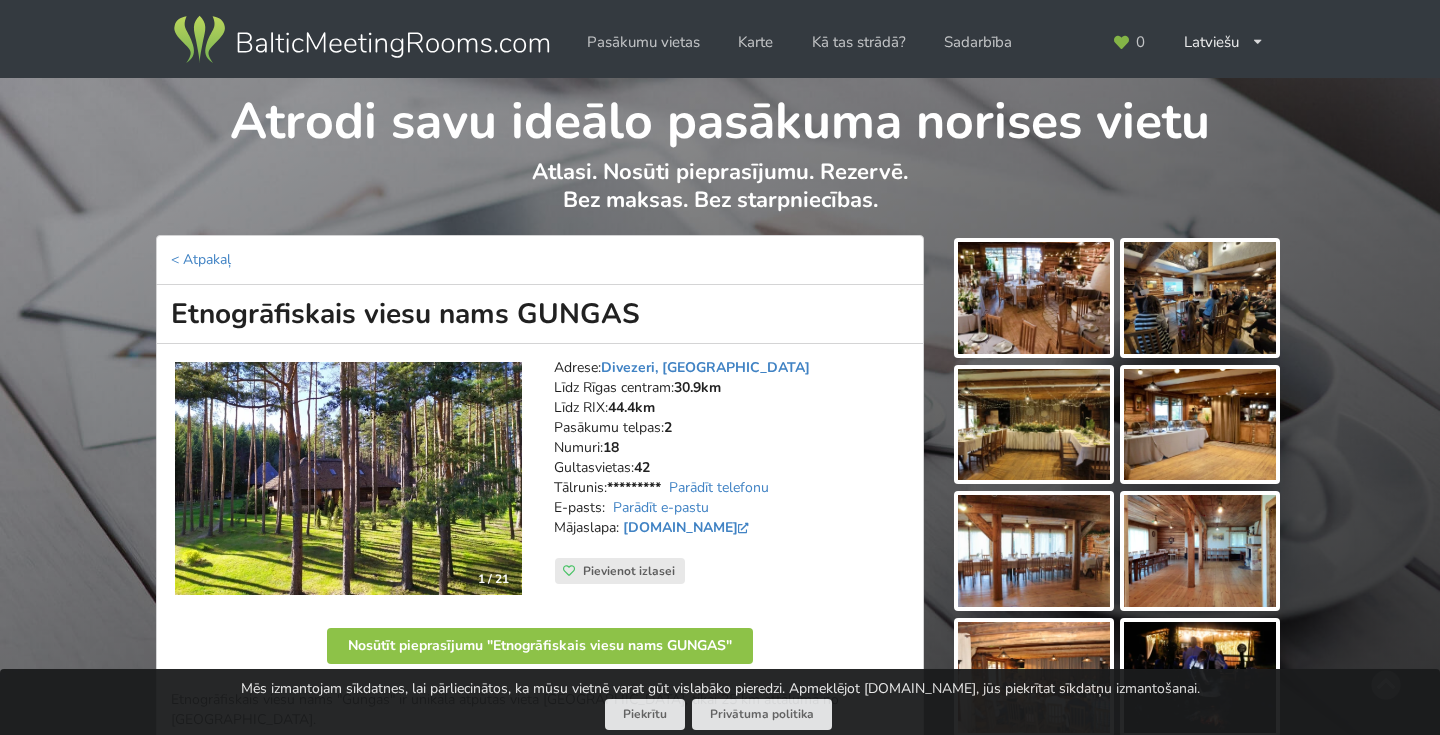 scroll, scrollTop: 0, scrollLeft: 0, axis: both 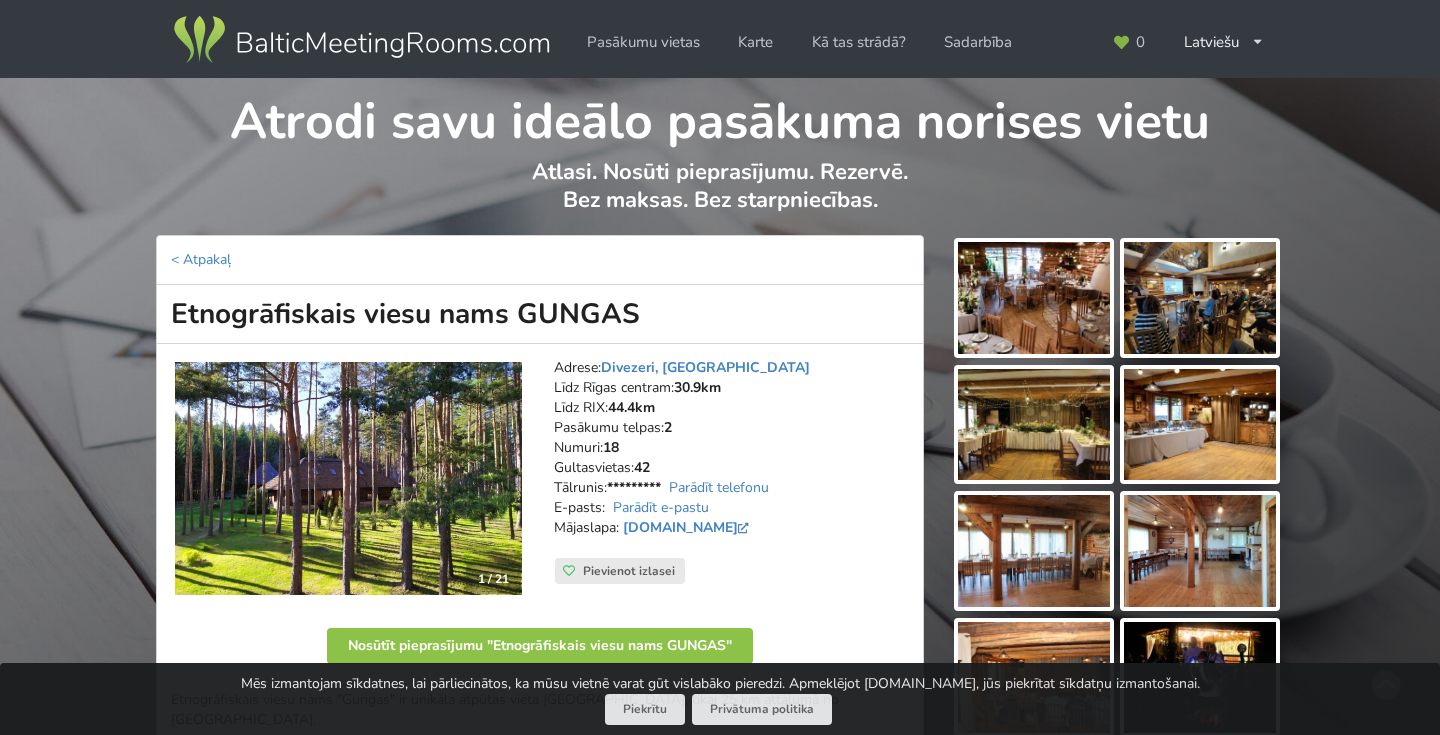 click at bounding box center (1034, 298) 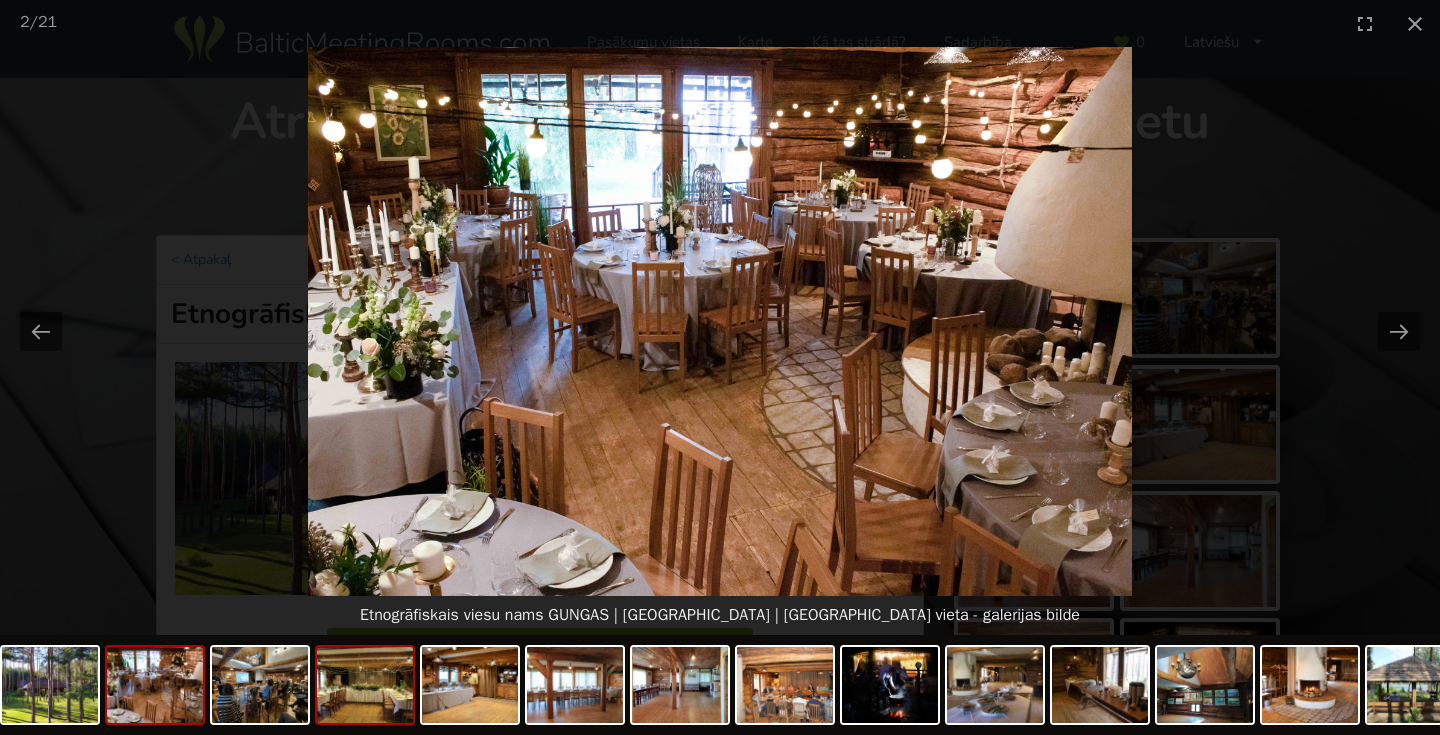 click at bounding box center (365, 685) 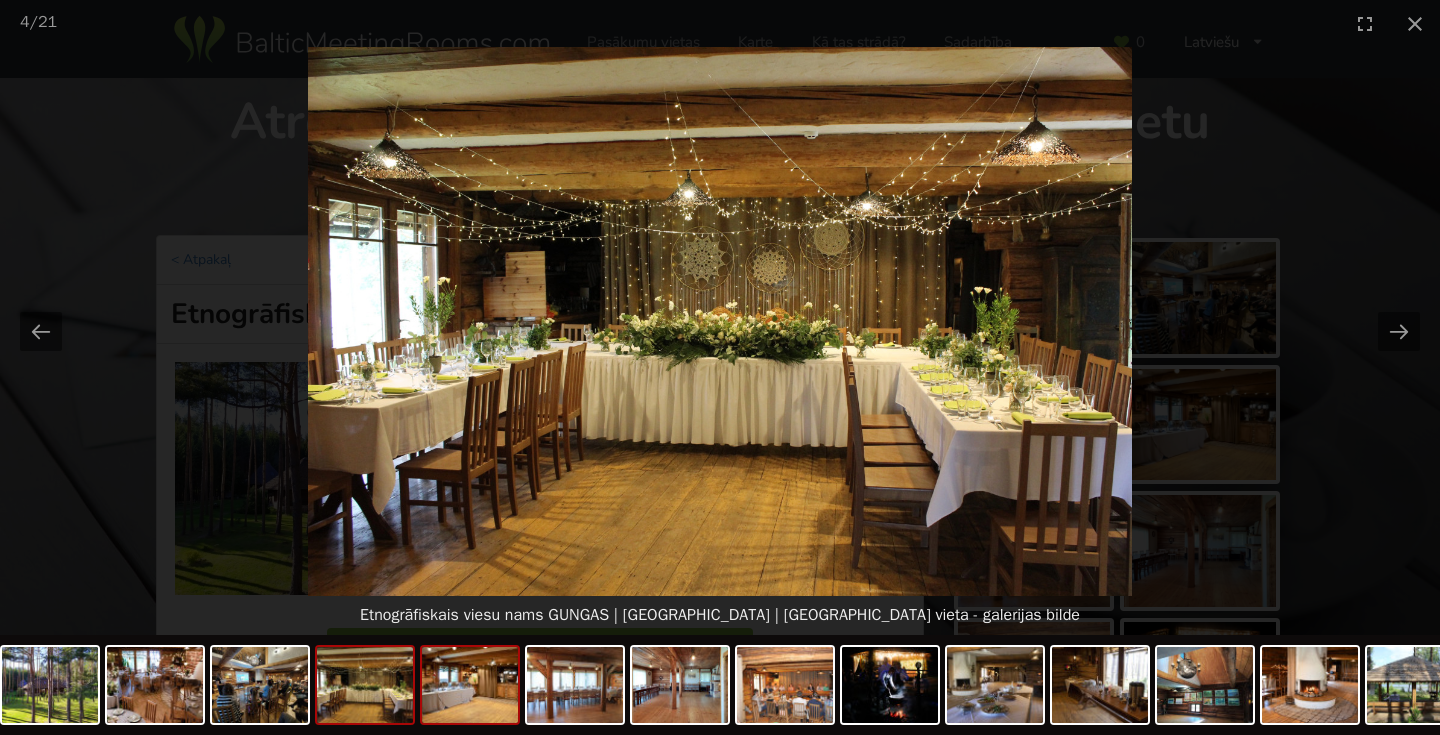 click at bounding box center (470, 685) 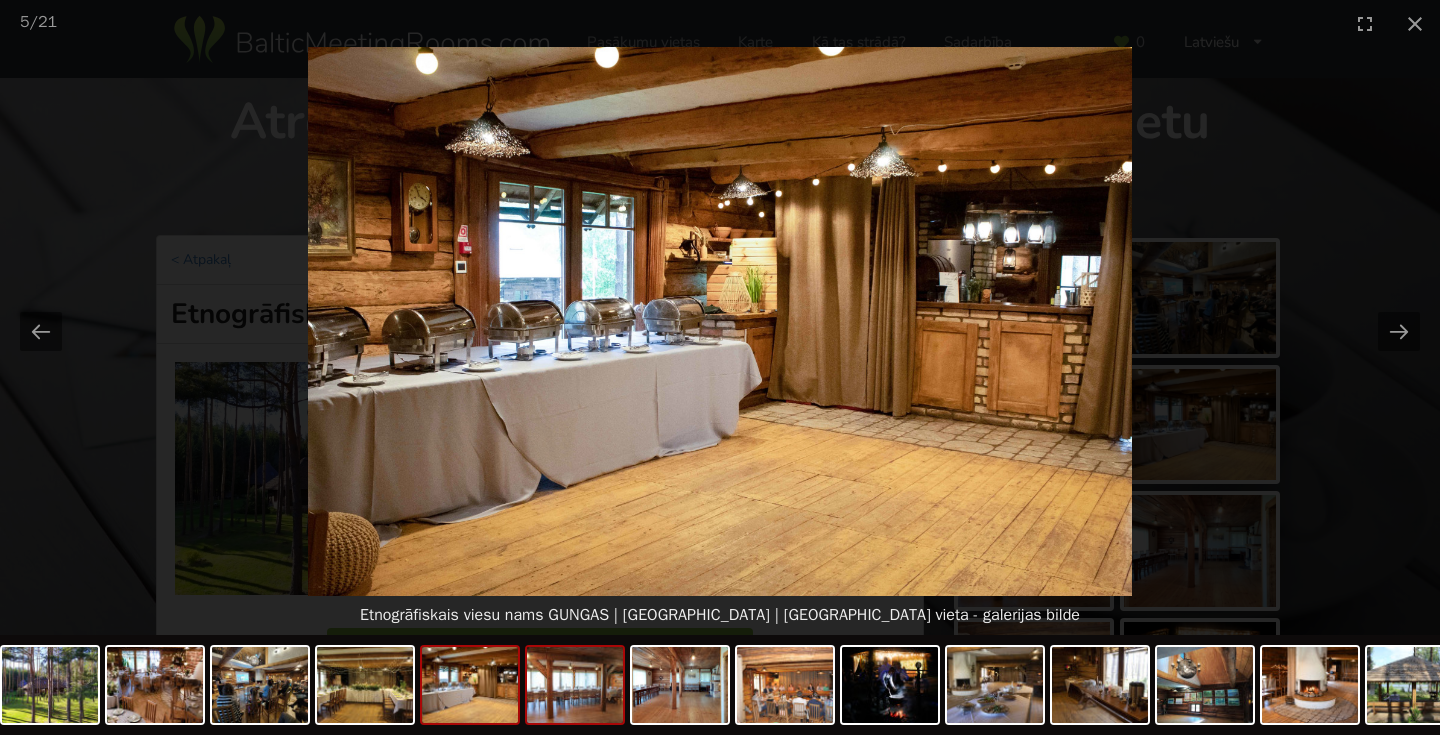 click at bounding box center (575, 685) 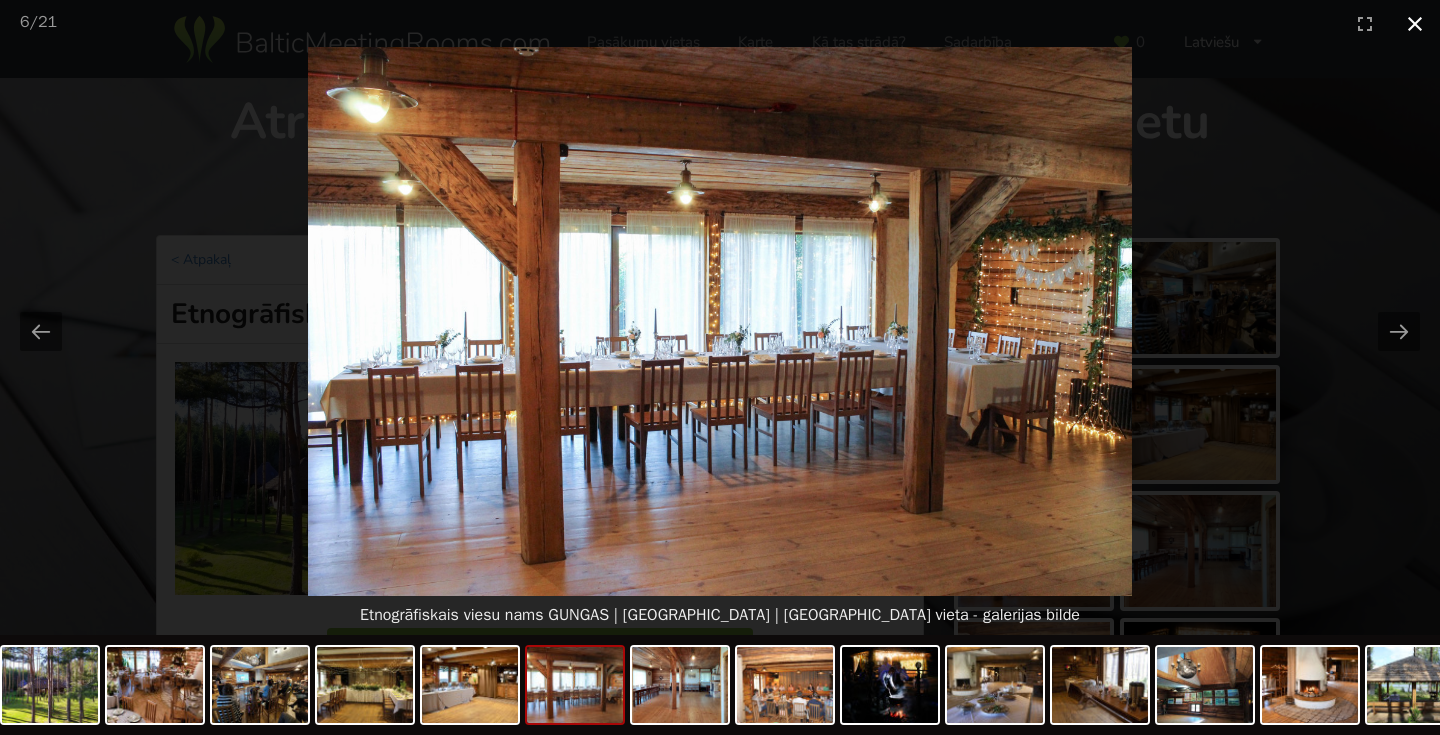 click at bounding box center [1415, 23] 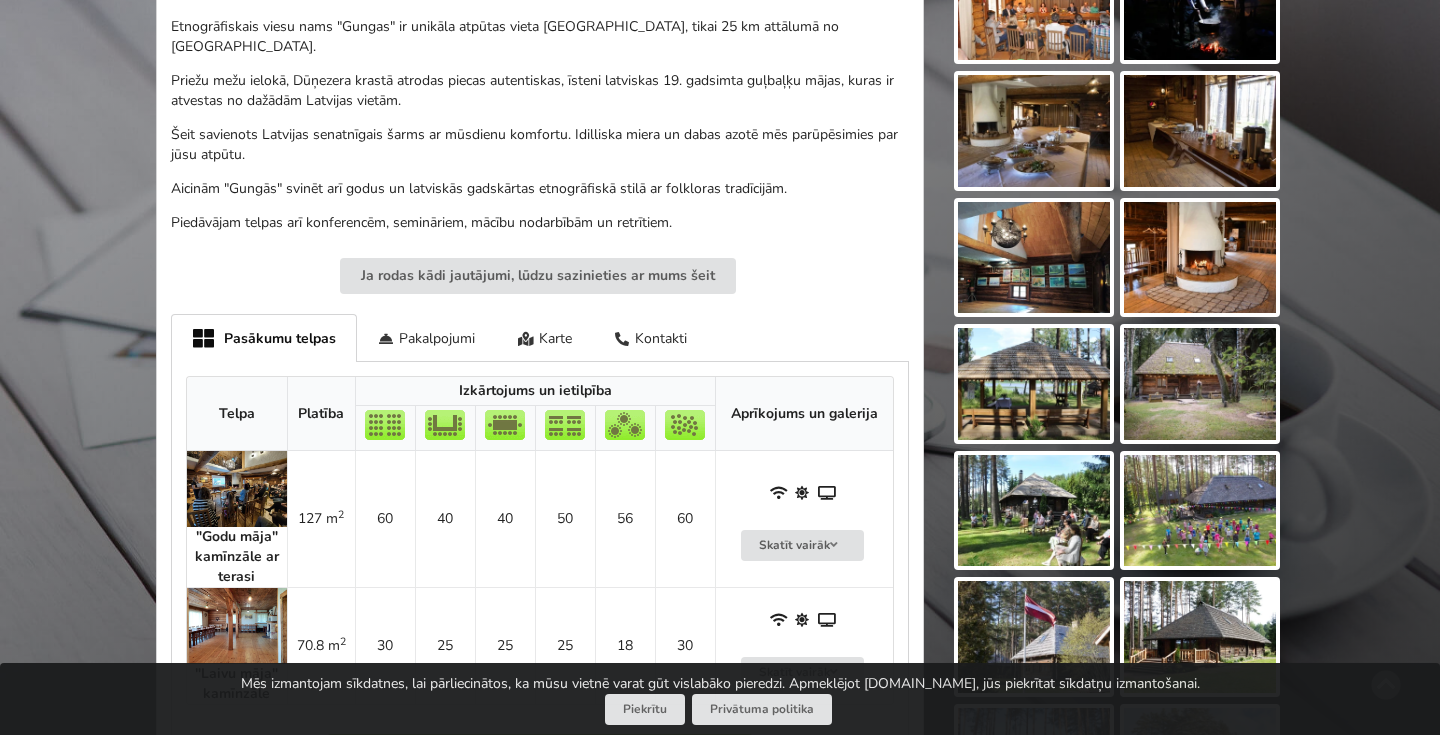 scroll, scrollTop: 675, scrollLeft: 0, axis: vertical 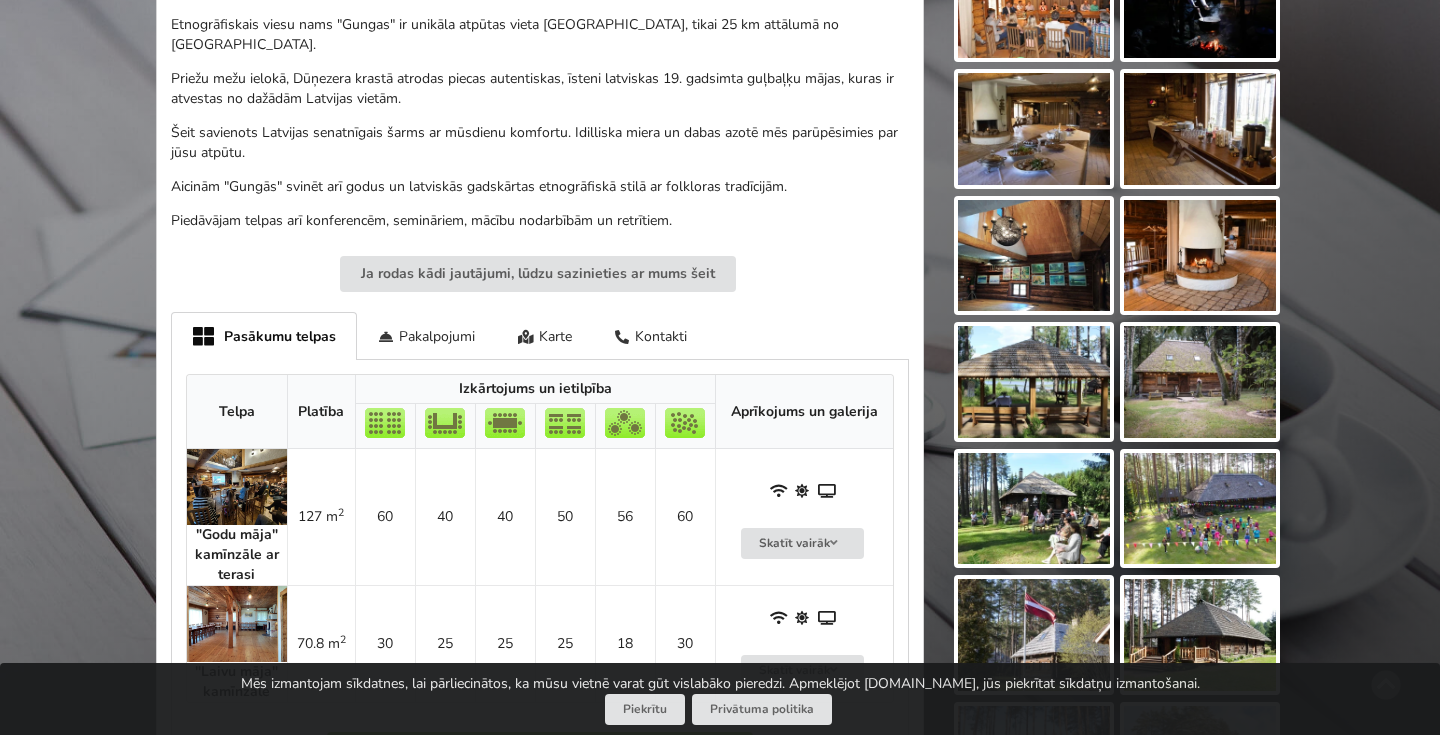 click at bounding box center (1034, 382) 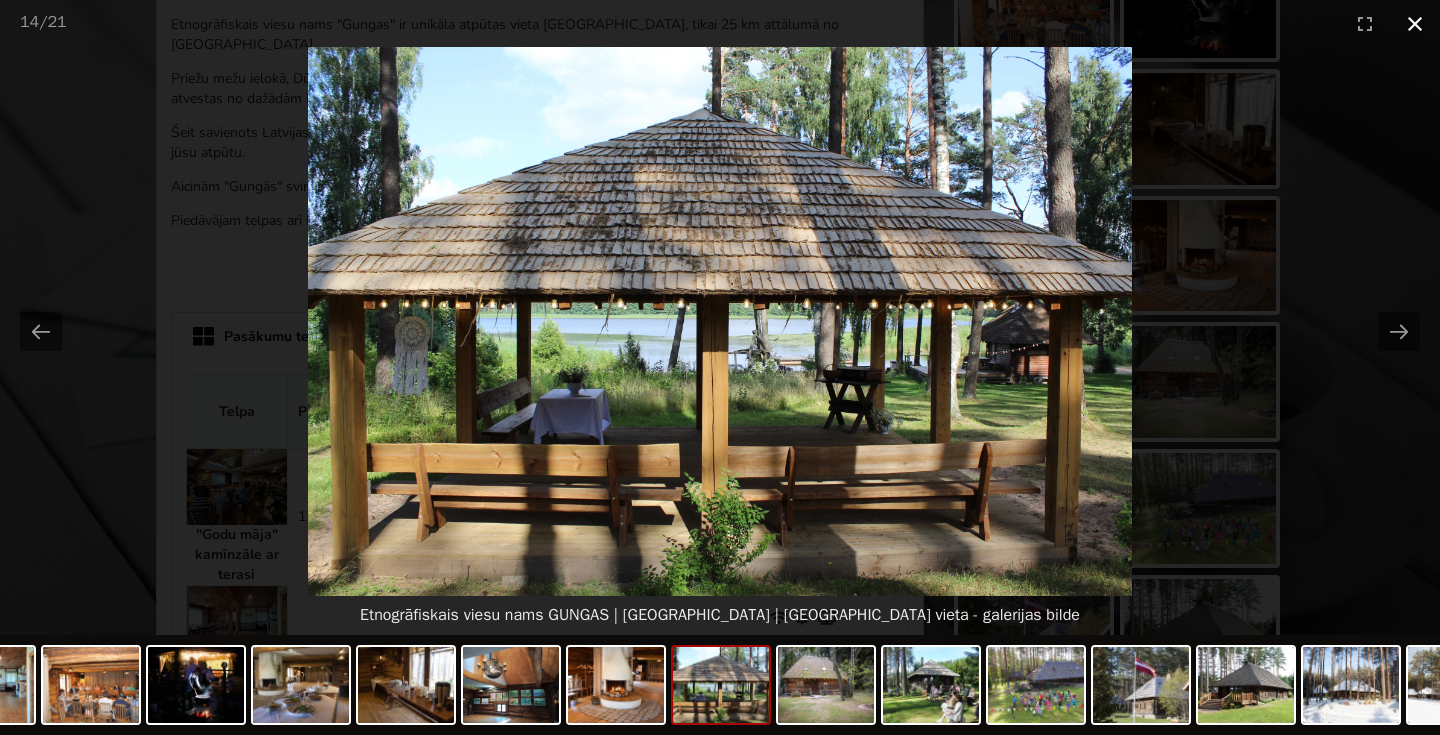 click at bounding box center [1415, 23] 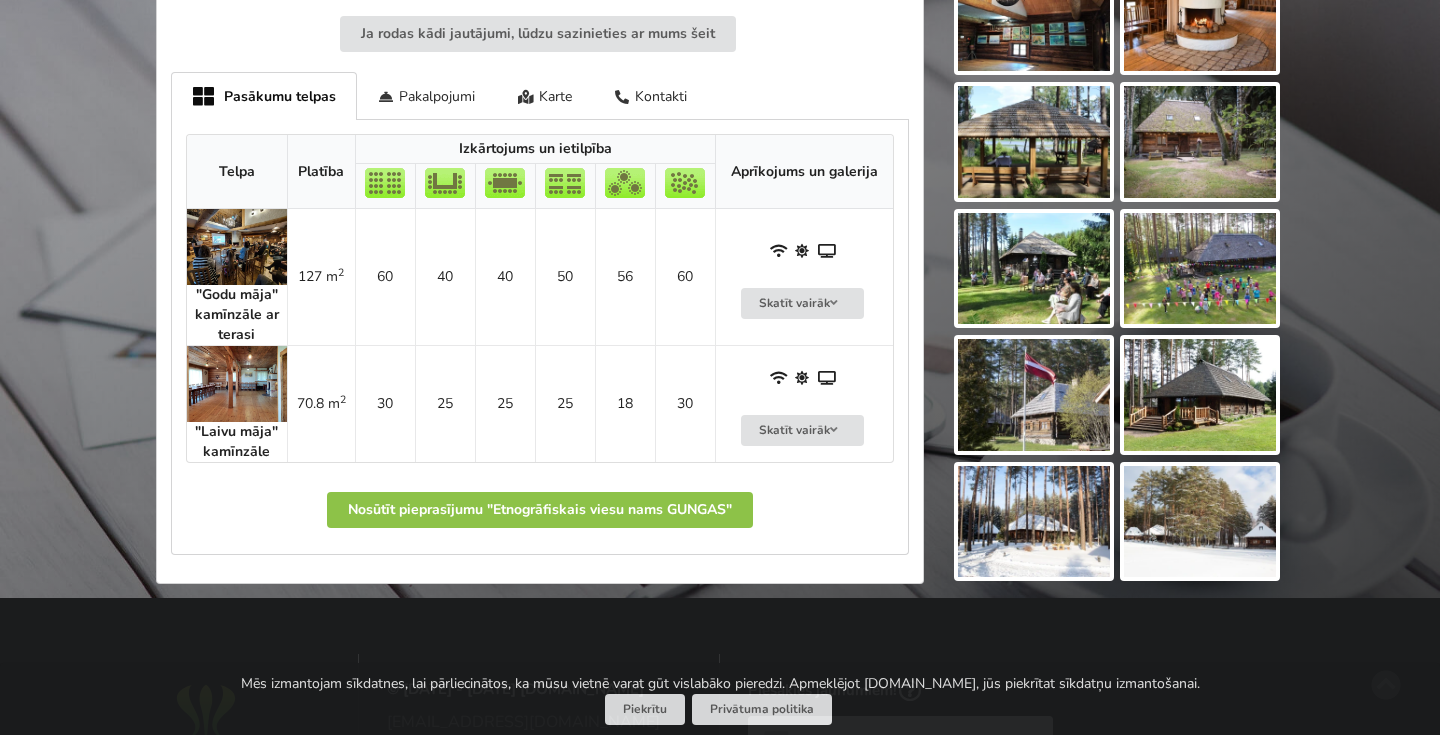 scroll, scrollTop: 916, scrollLeft: 0, axis: vertical 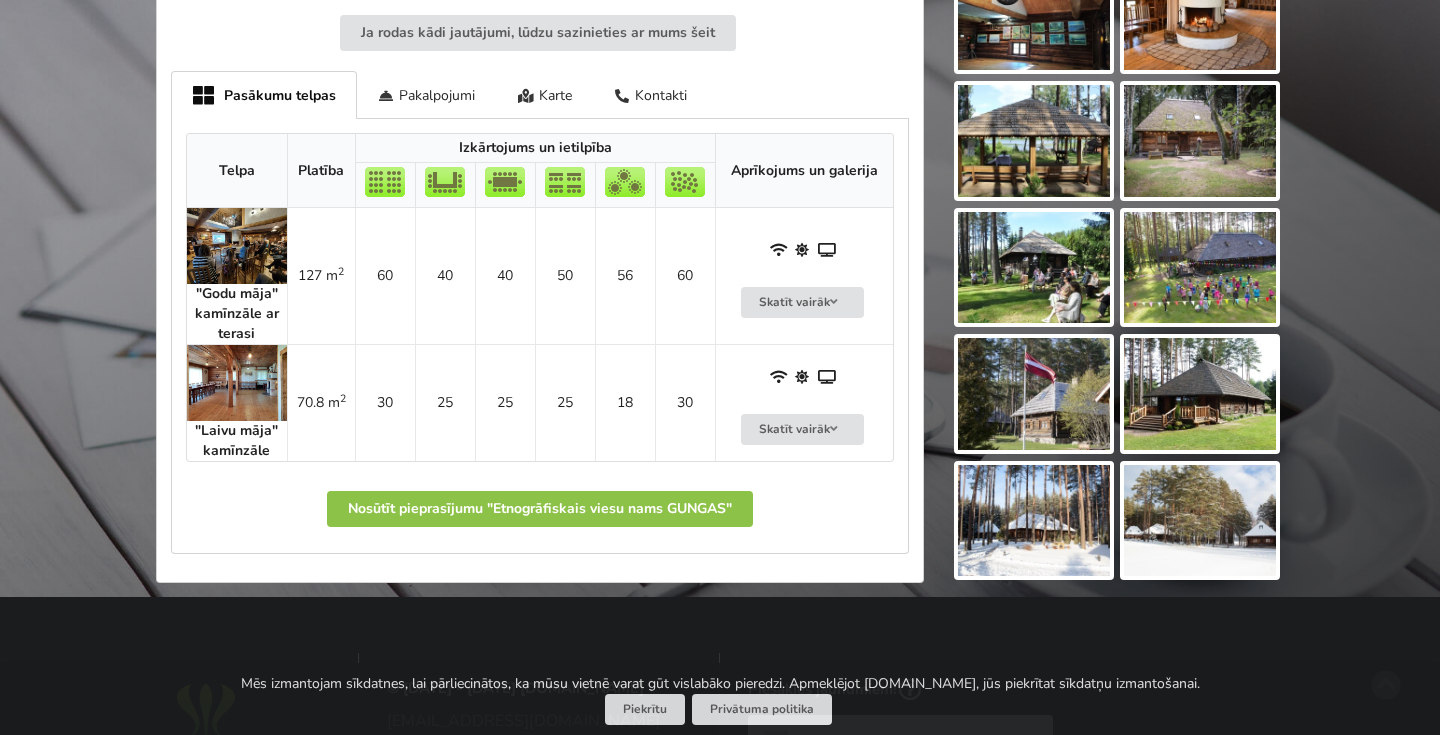 click at bounding box center (1200, 268) 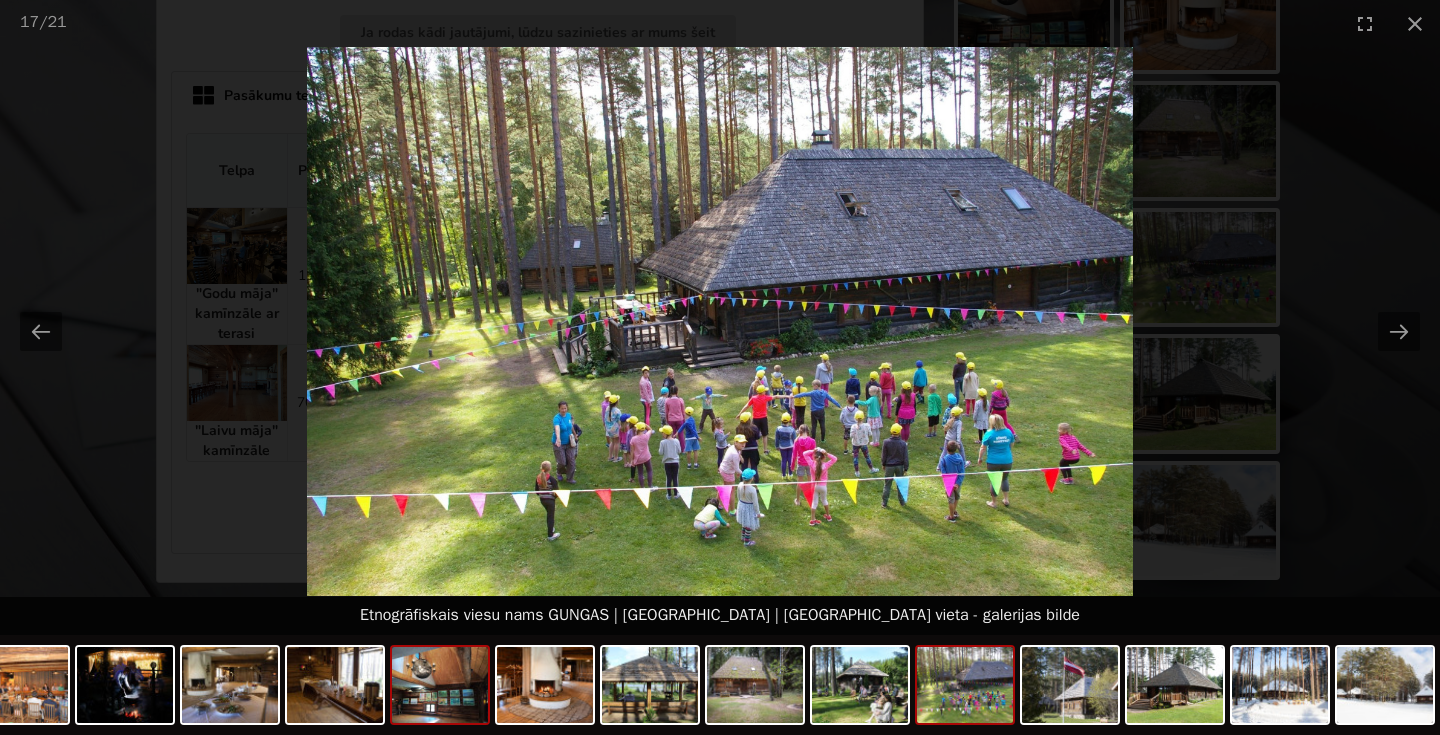 click at bounding box center (440, 685) 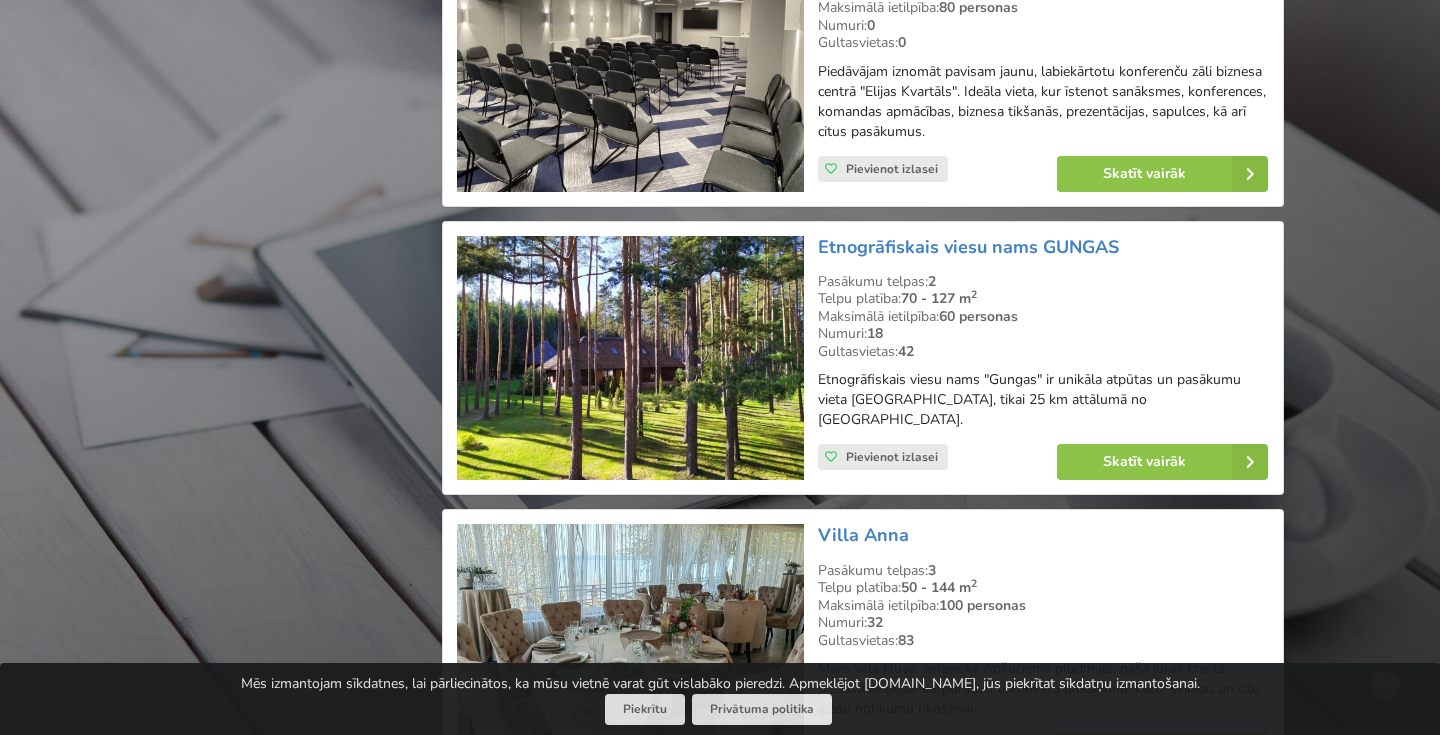 scroll, scrollTop: 3630, scrollLeft: 0, axis: vertical 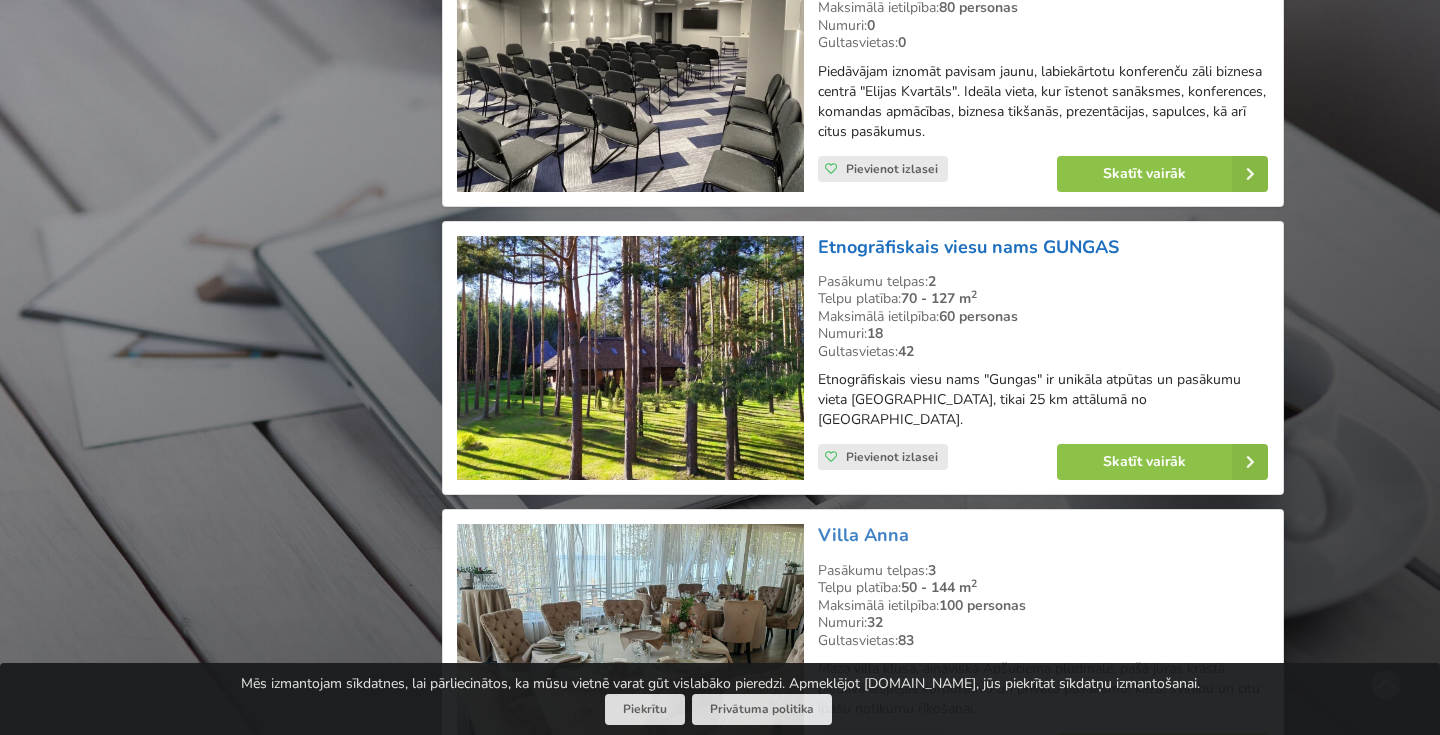 click on "Etnogrāfiskais viesu nams GUNGAS" at bounding box center (968, 247) 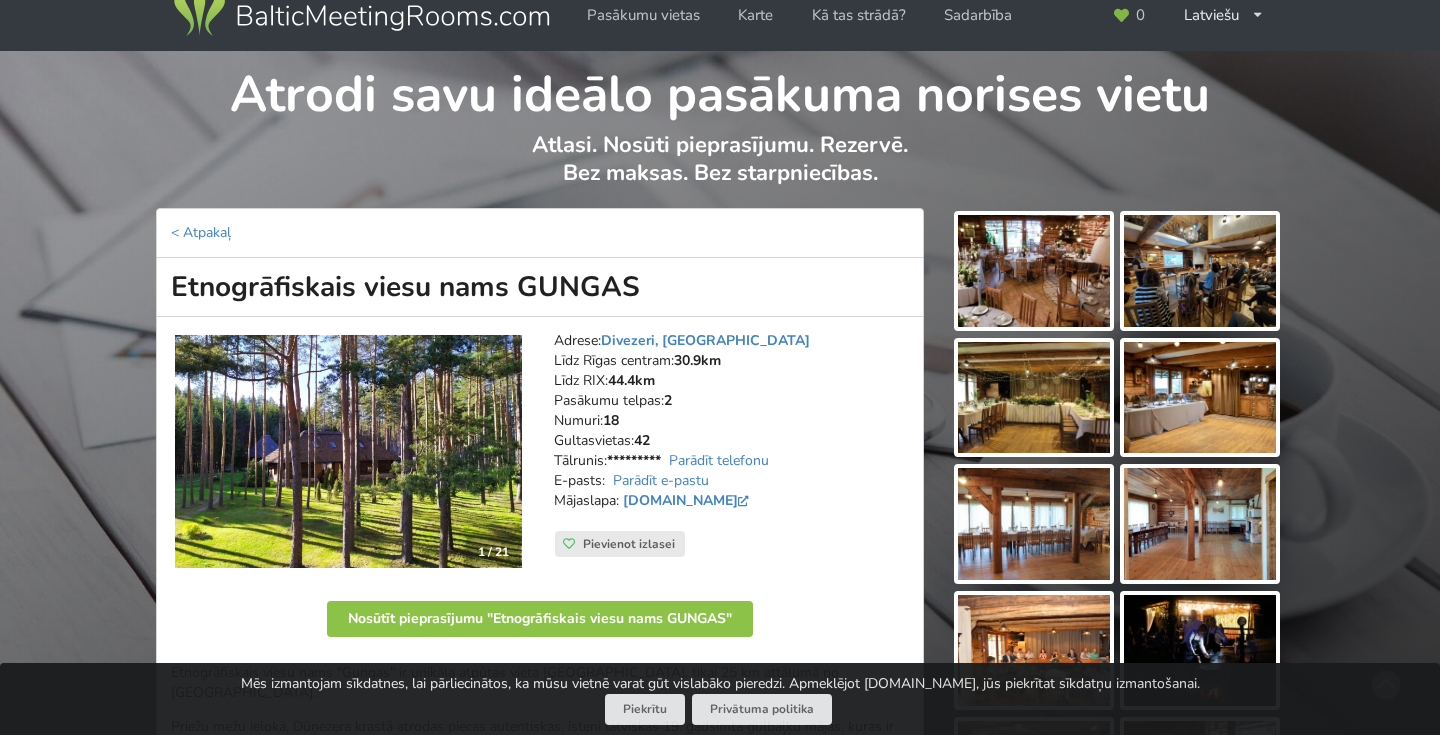 scroll, scrollTop: 70, scrollLeft: 0, axis: vertical 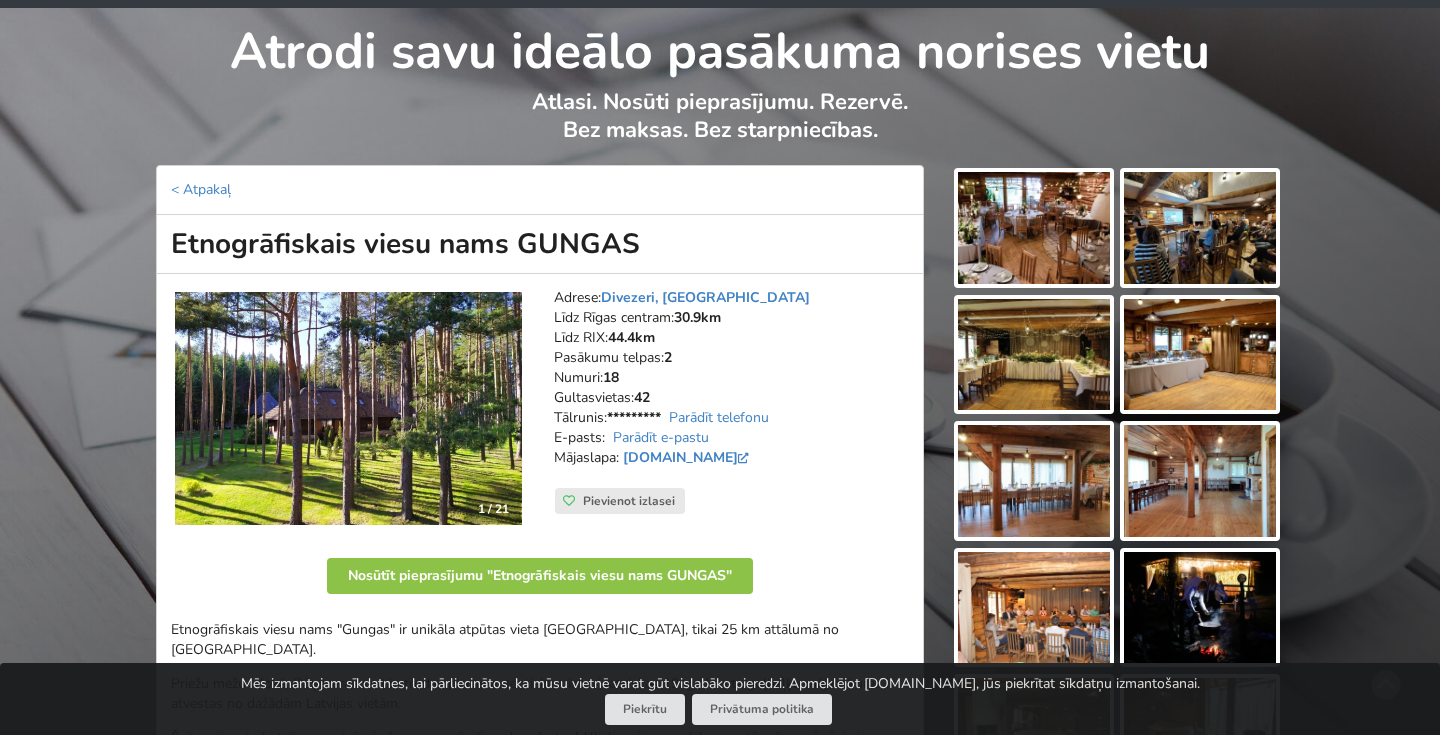 click at bounding box center [1200, 228] 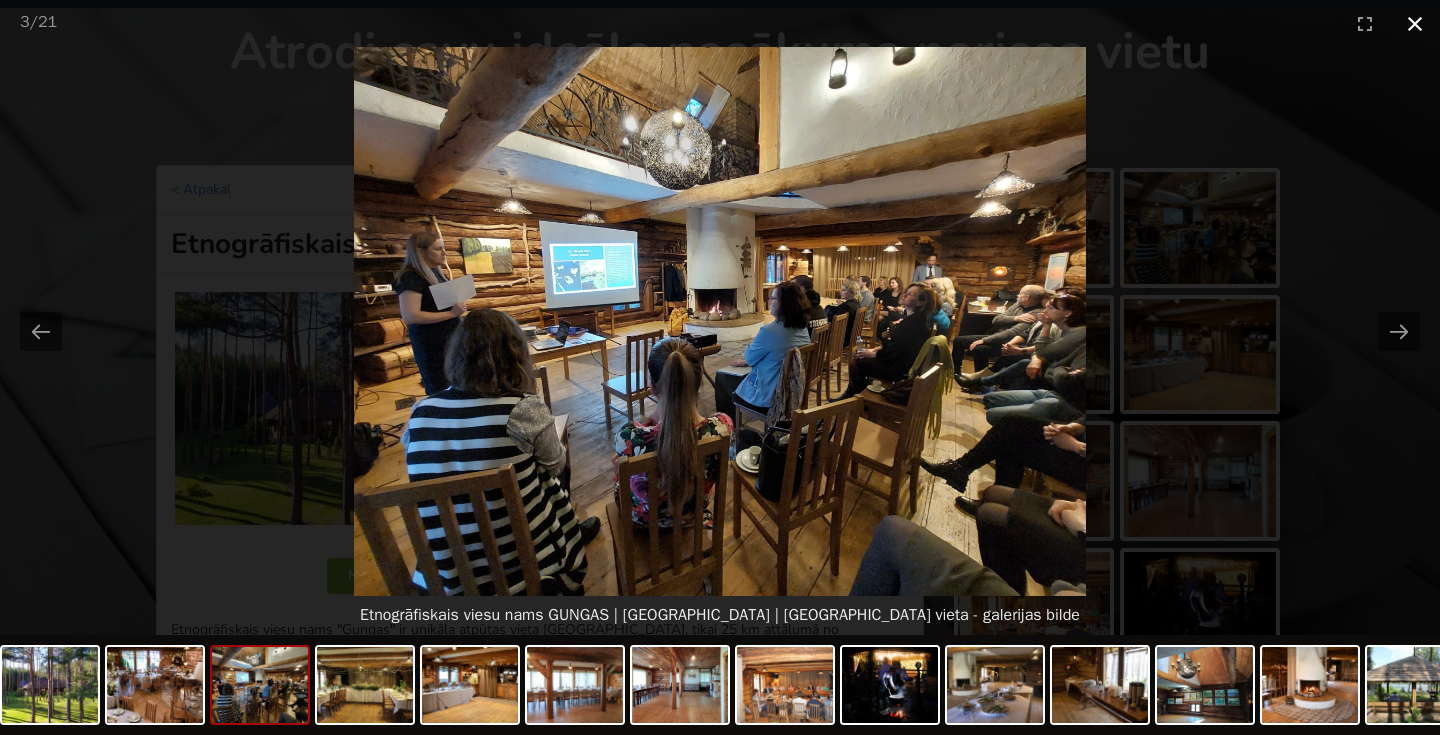 click at bounding box center [1415, 23] 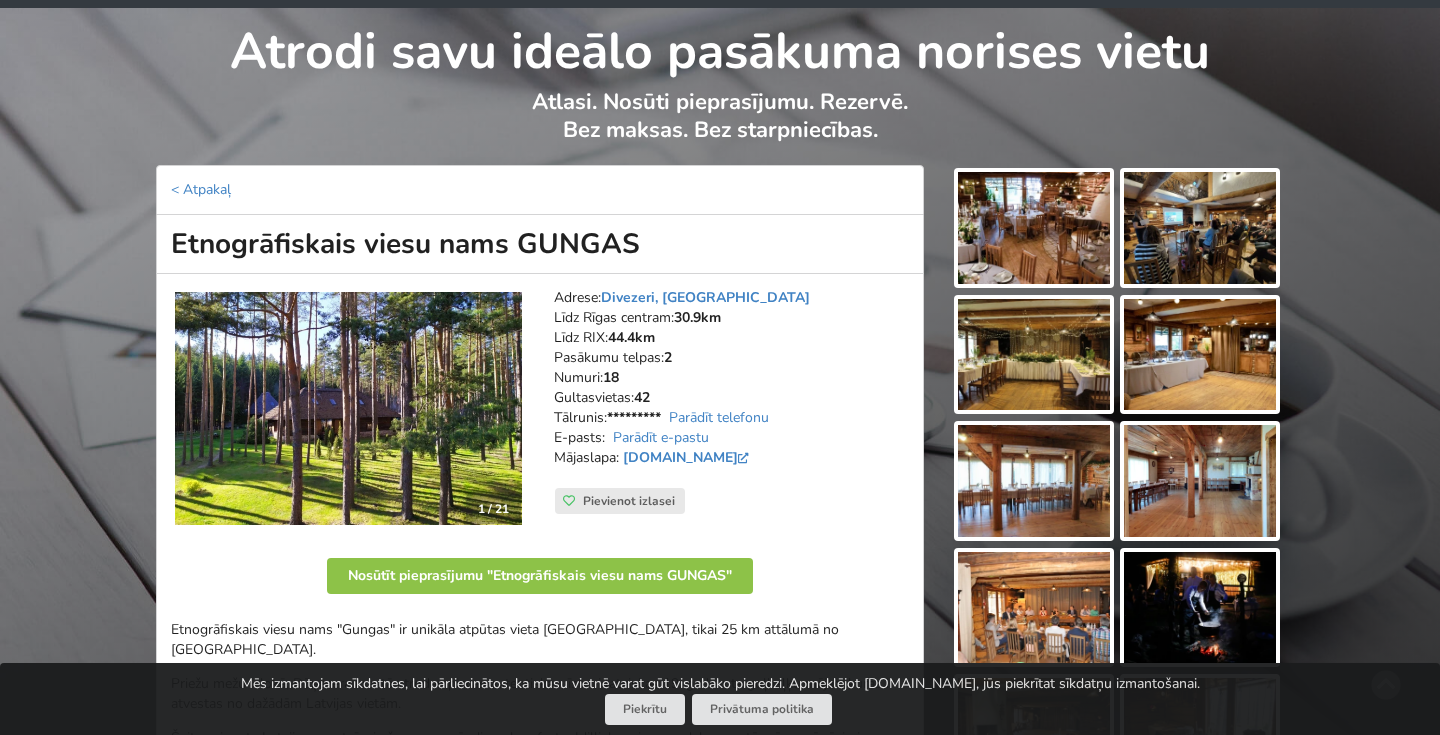 drag, startPoint x: 173, startPoint y: 238, endPoint x: 668, endPoint y: 241, distance: 495.0091 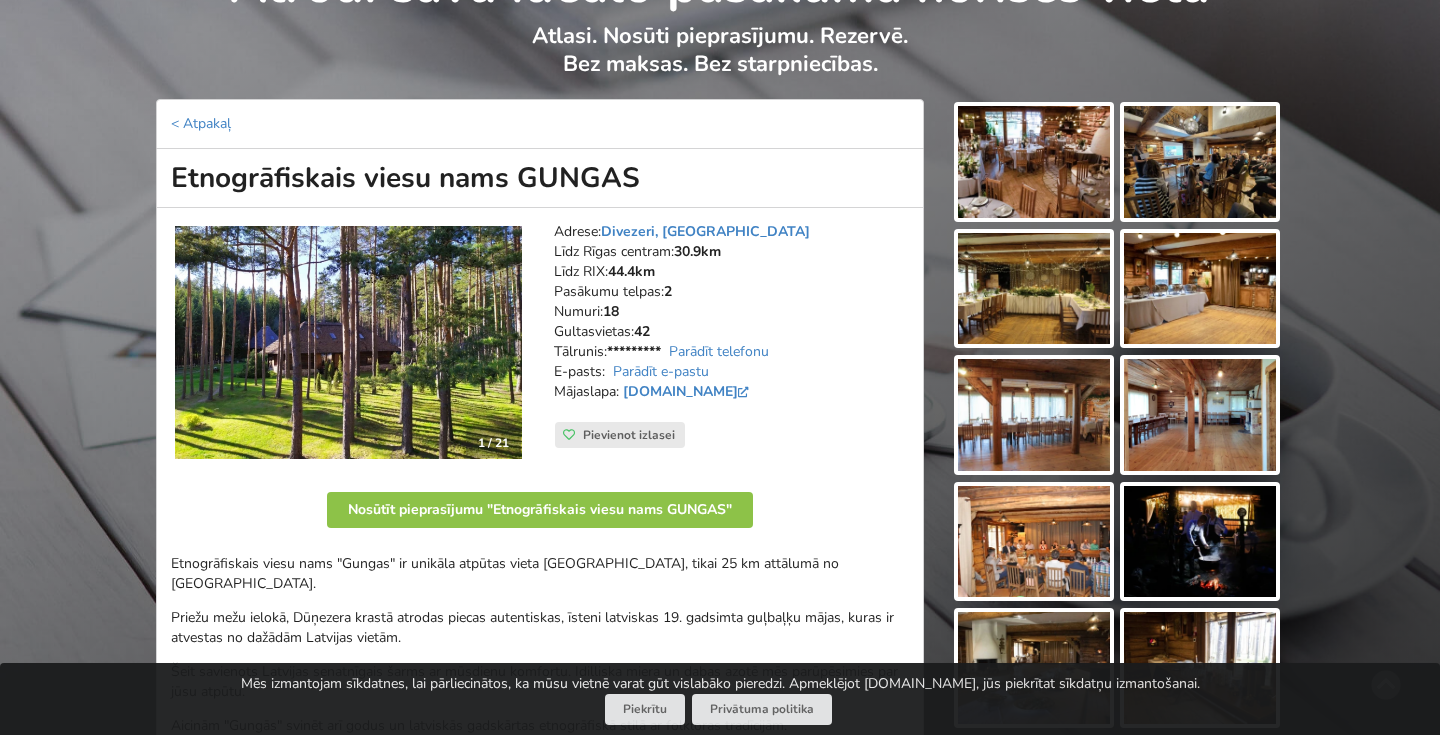 scroll, scrollTop: 136, scrollLeft: 0, axis: vertical 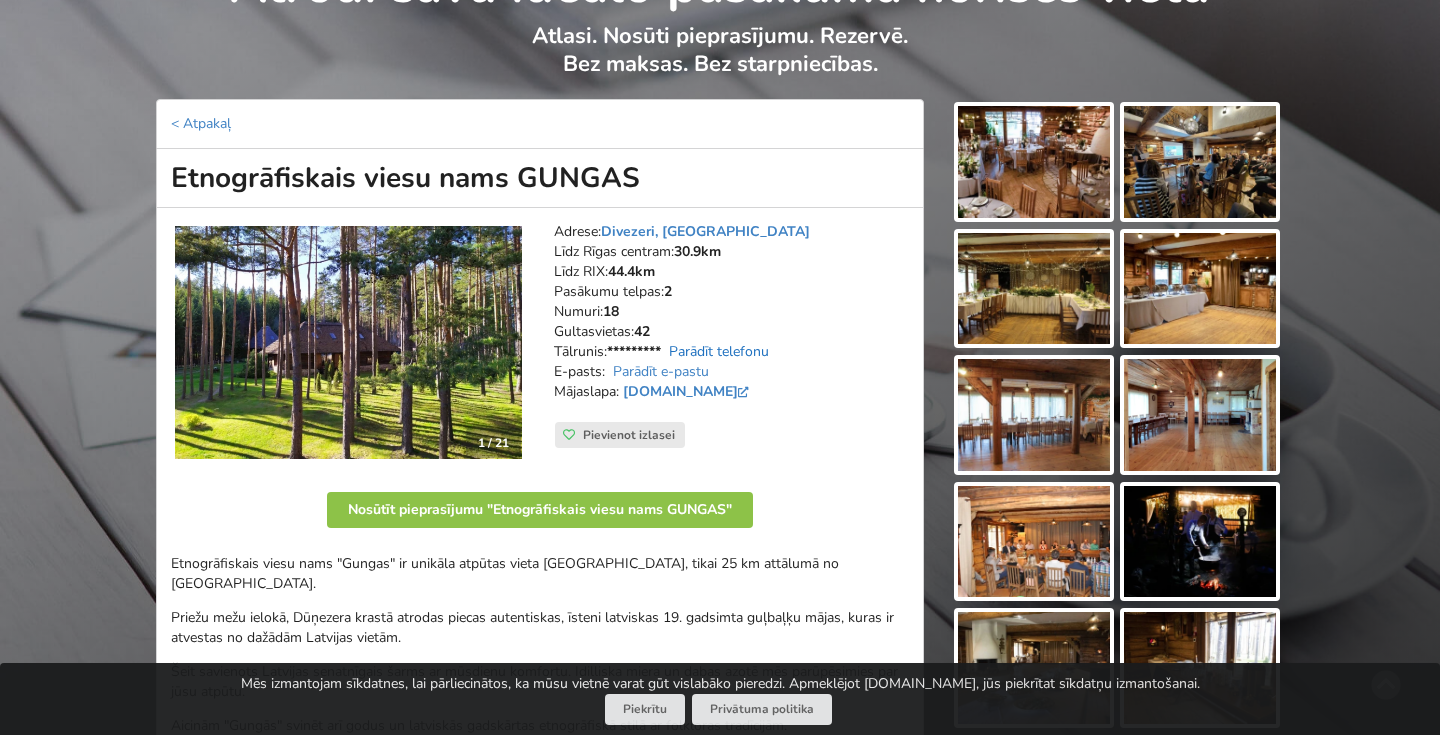 click on "Parādīt telefonu" at bounding box center [719, 351] 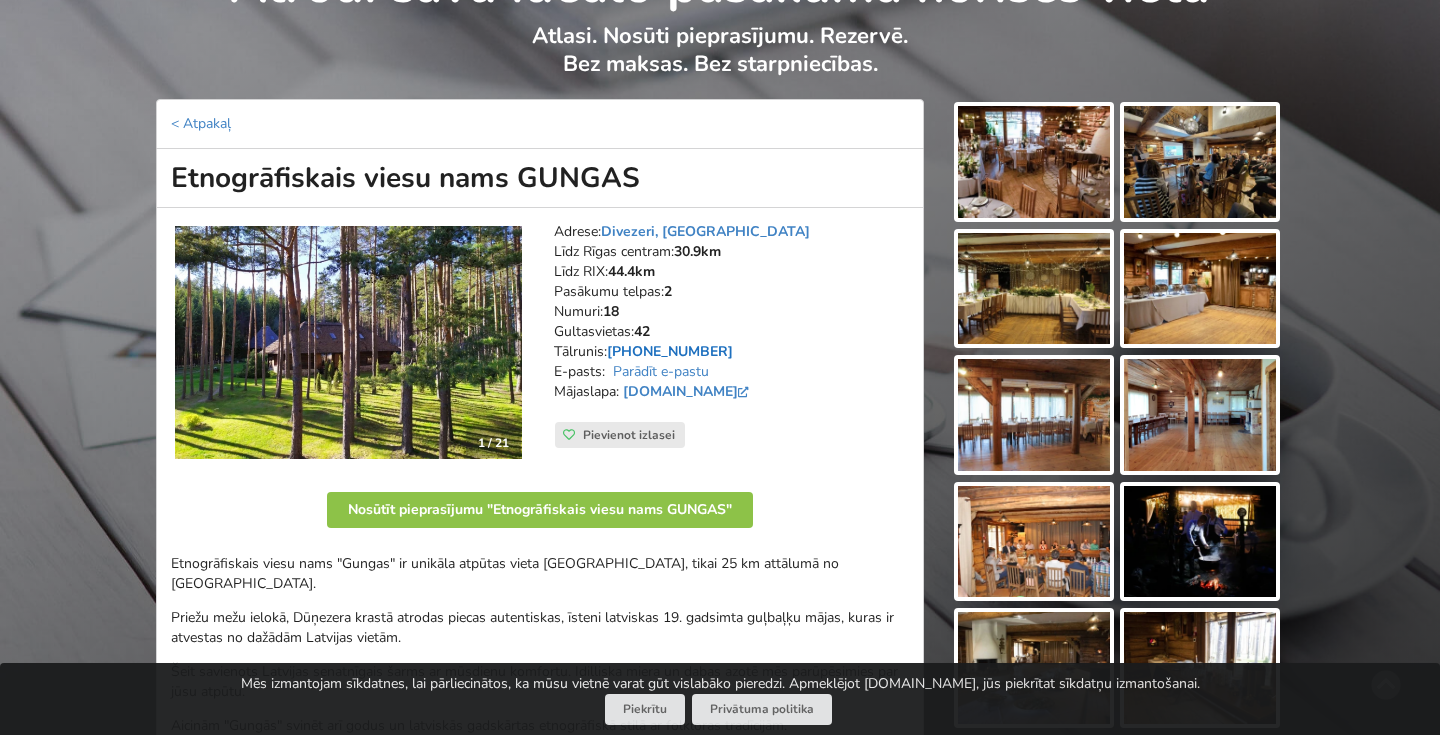 drag, startPoint x: 611, startPoint y: 342, endPoint x: 665, endPoint y: 342, distance: 54 